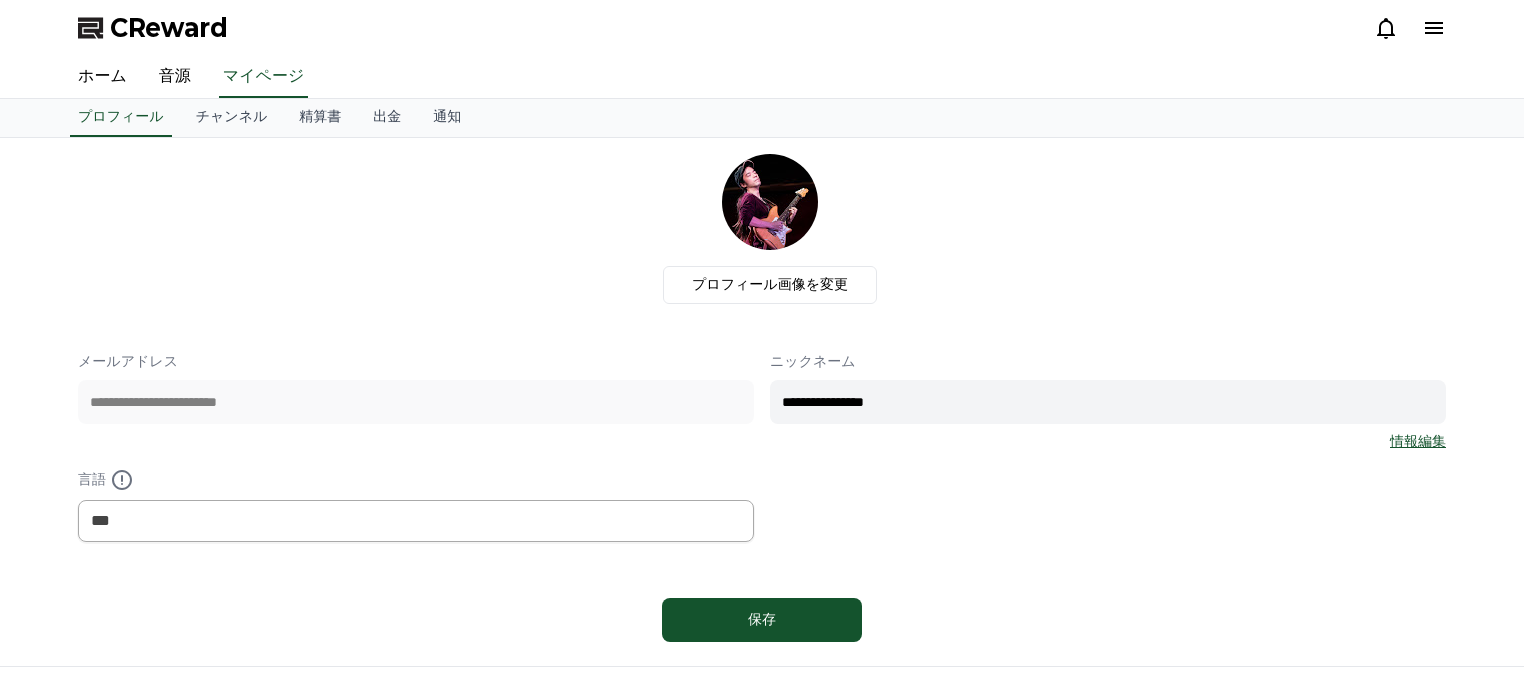 scroll, scrollTop: 0, scrollLeft: 0, axis: both 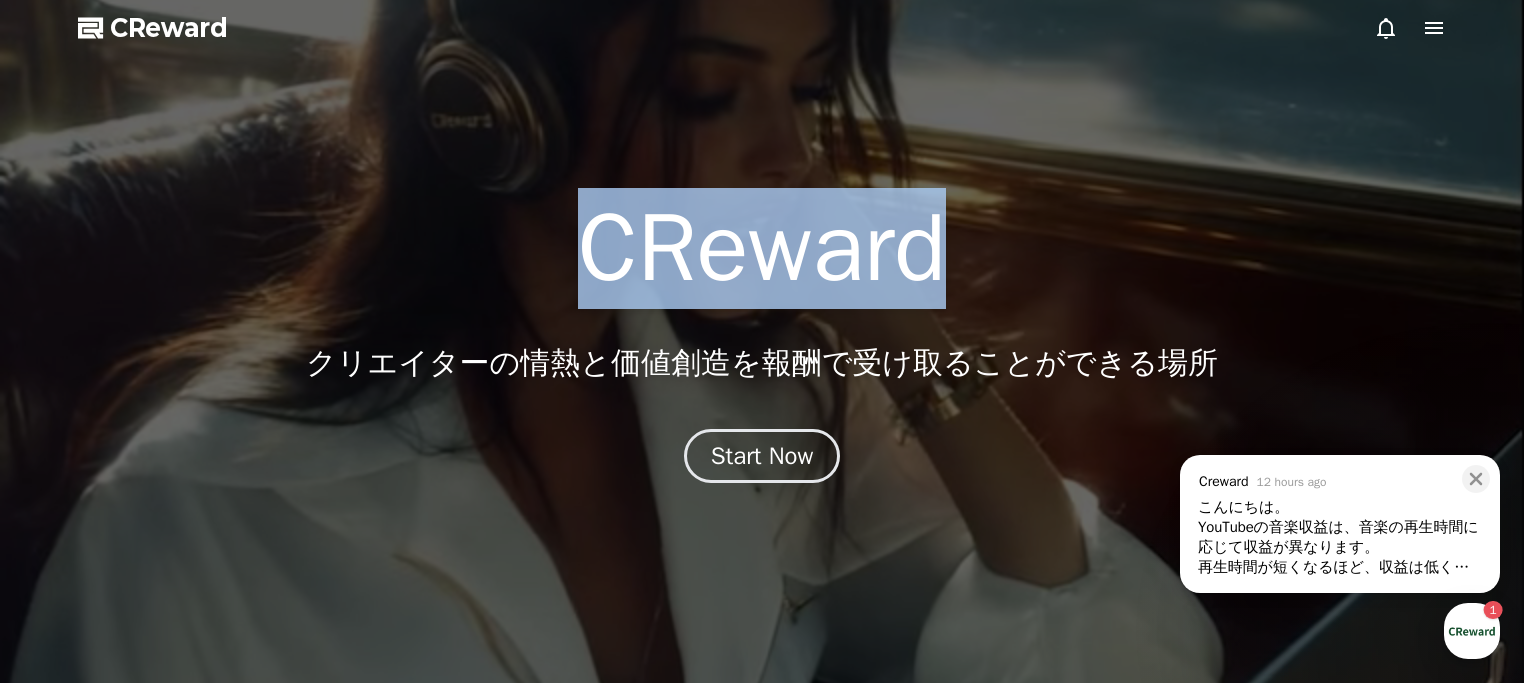 drag, startPoint x: 570, startPoint y: 263, endPoint x: 946, endPoint y: 268, distance: 376.03323 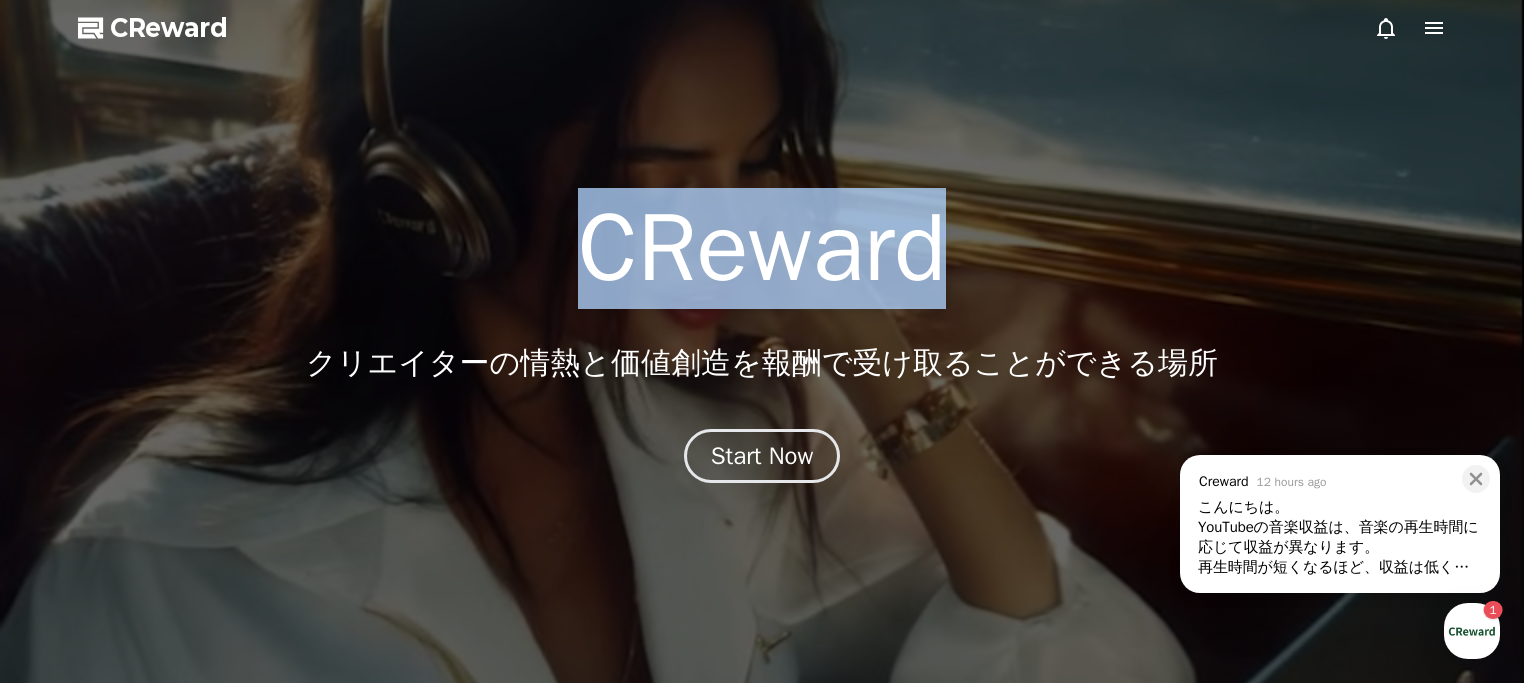 click on "CReward" at bounding box center (762, 249) 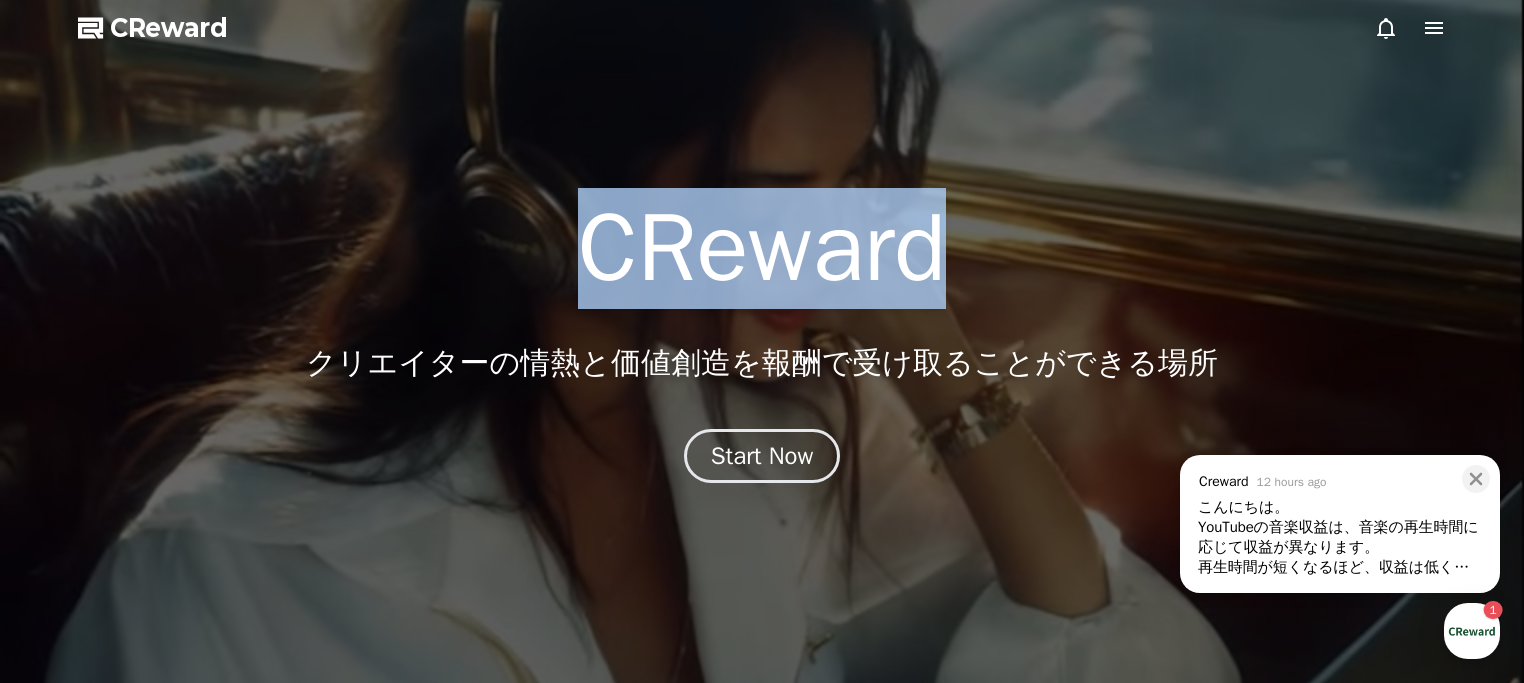 copy on "CReward" 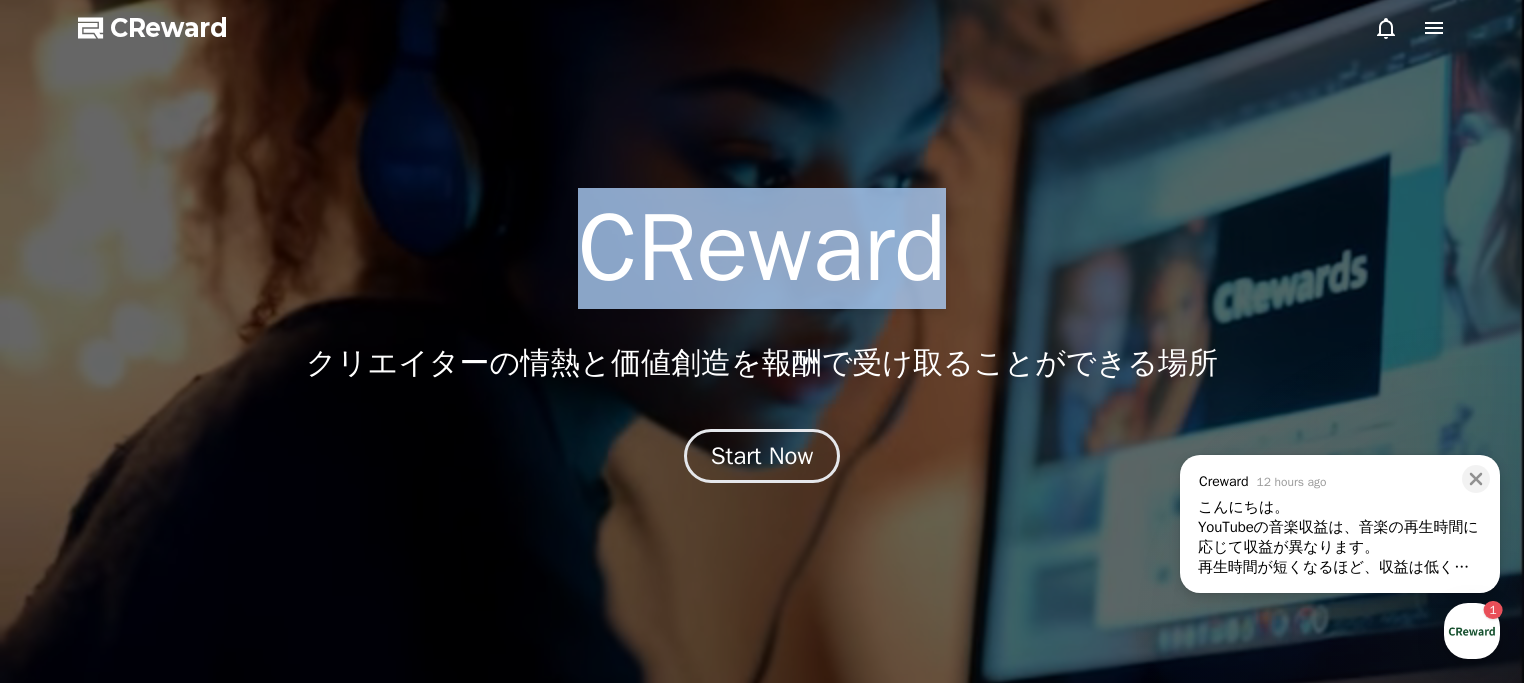 click at bounding box center [1472, 631] 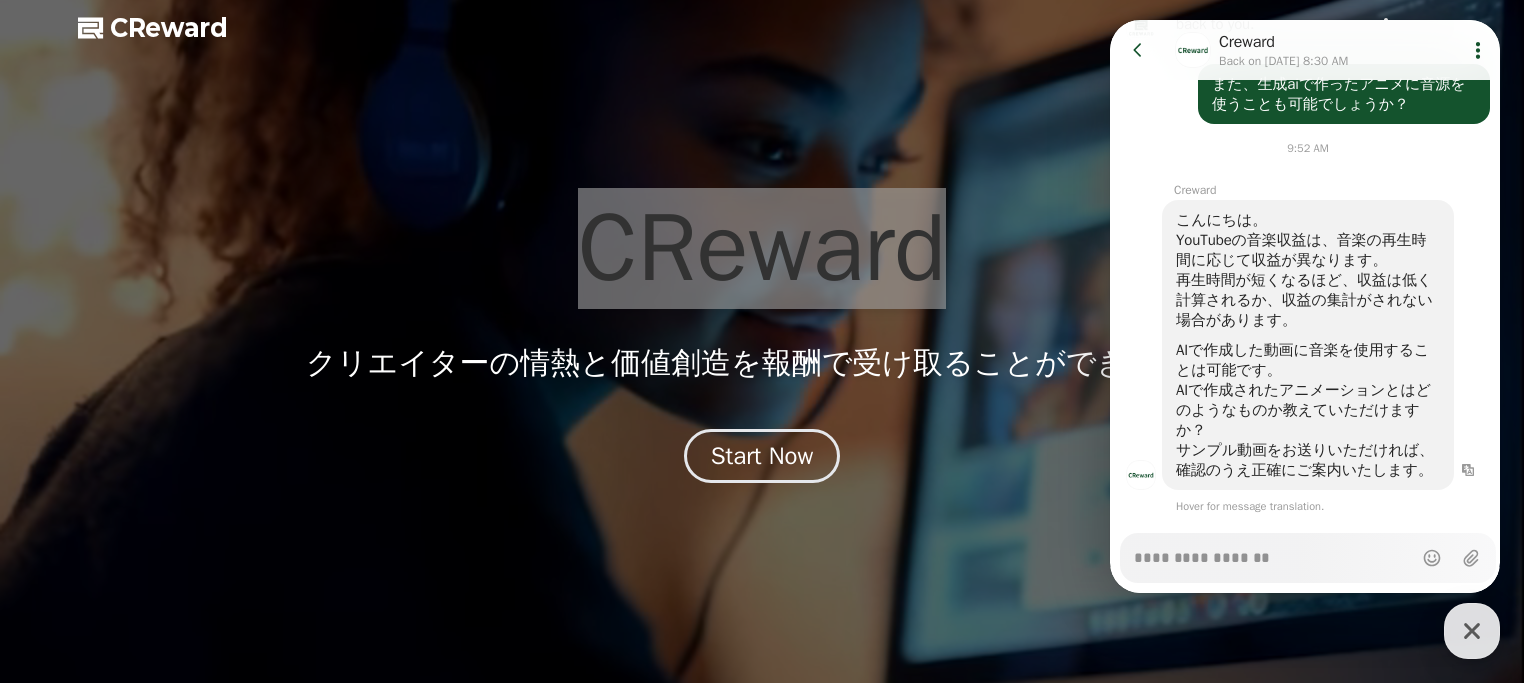 scroll, scrollTop: 952, scrollLeft: 0, axis: vertical 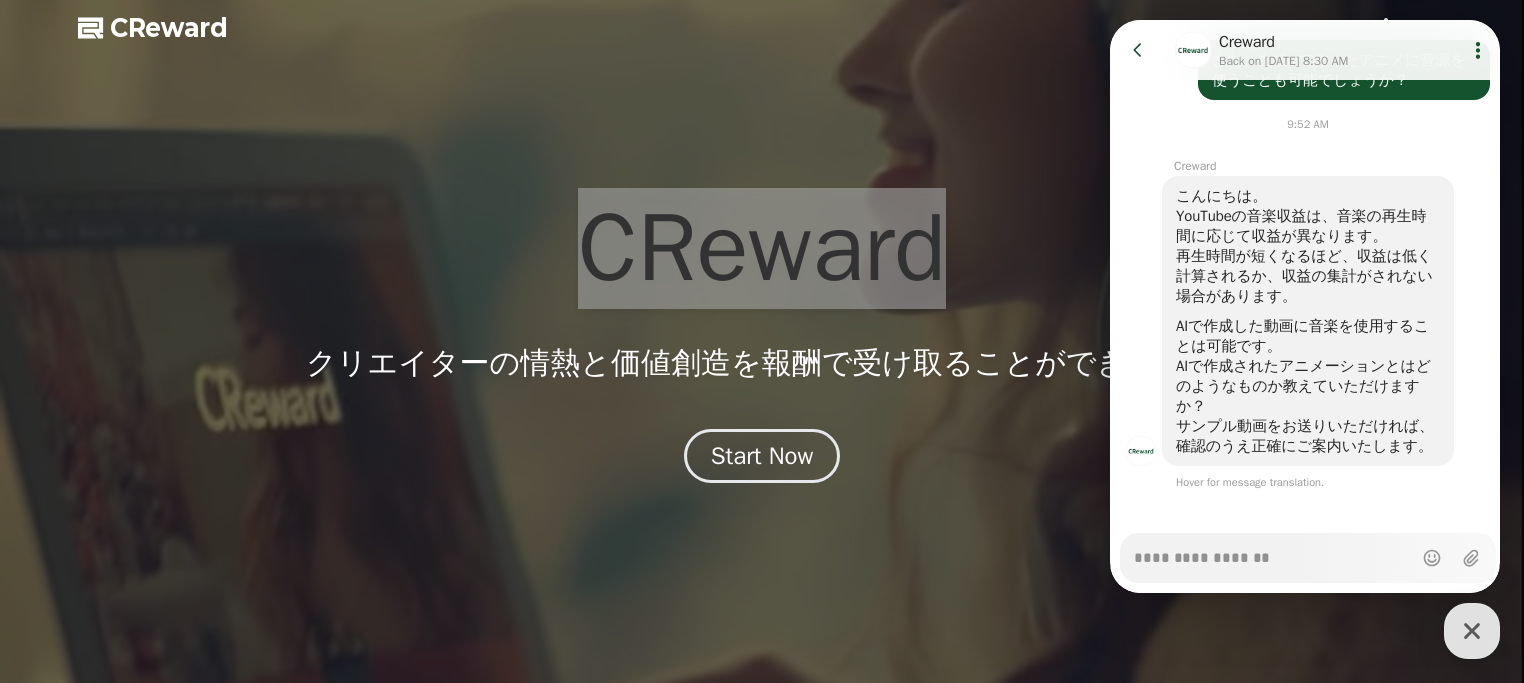 click on "Messenger Input Textarea" at bounding box center [1273, 551] 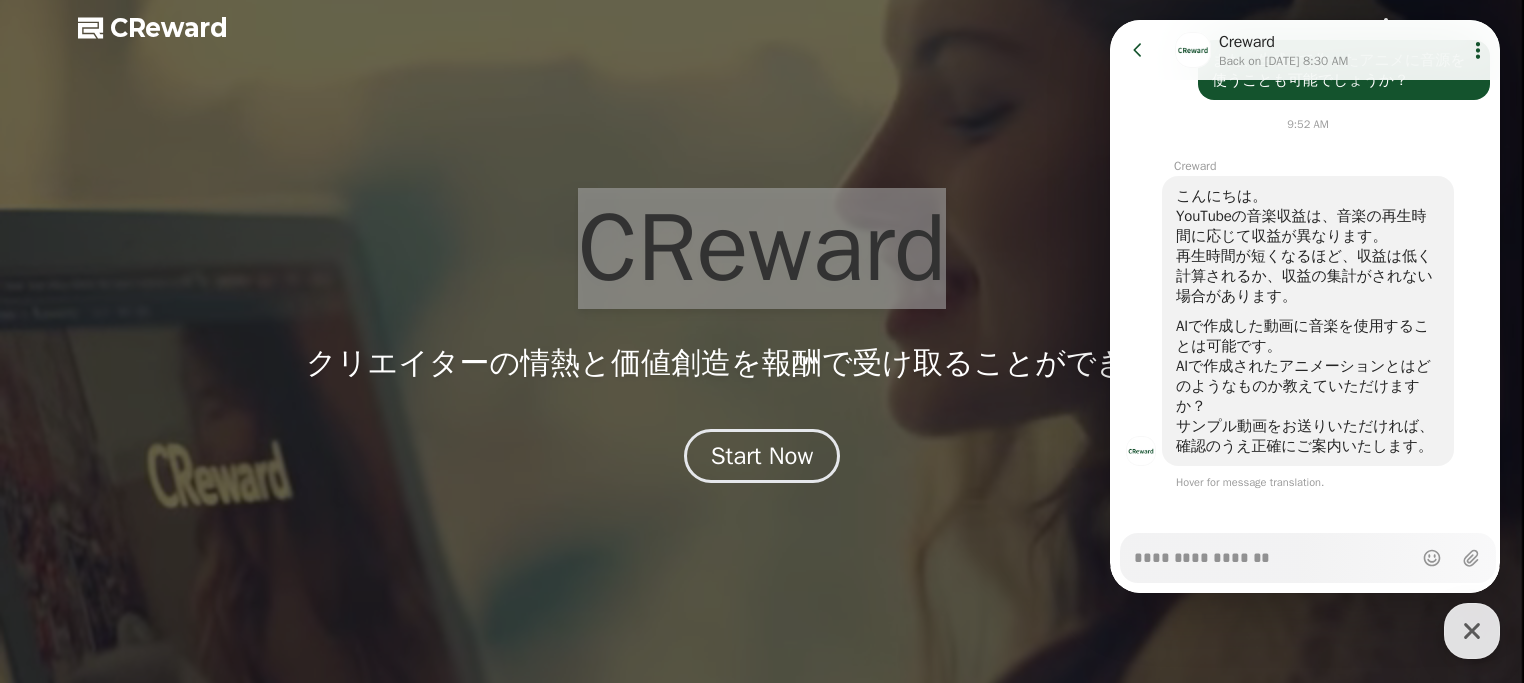 type on "*" 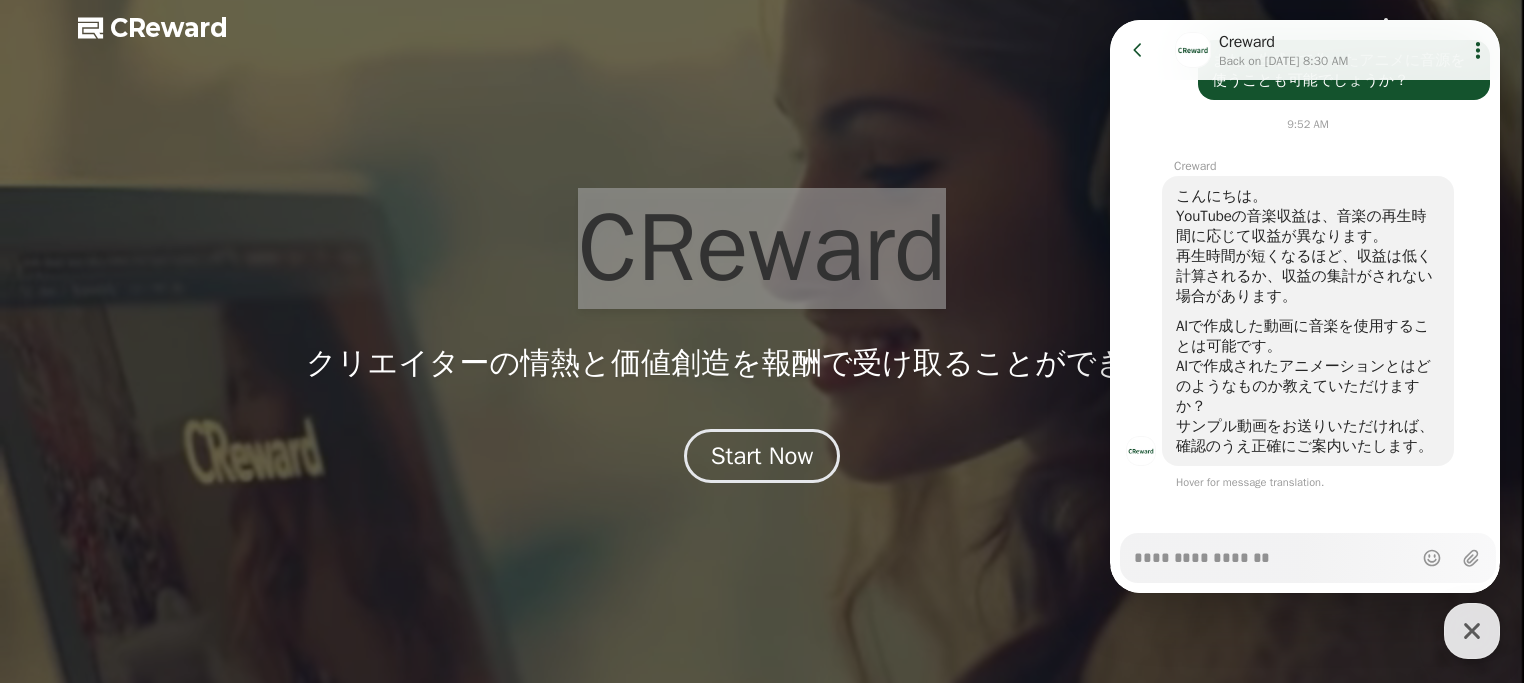 type on "*" 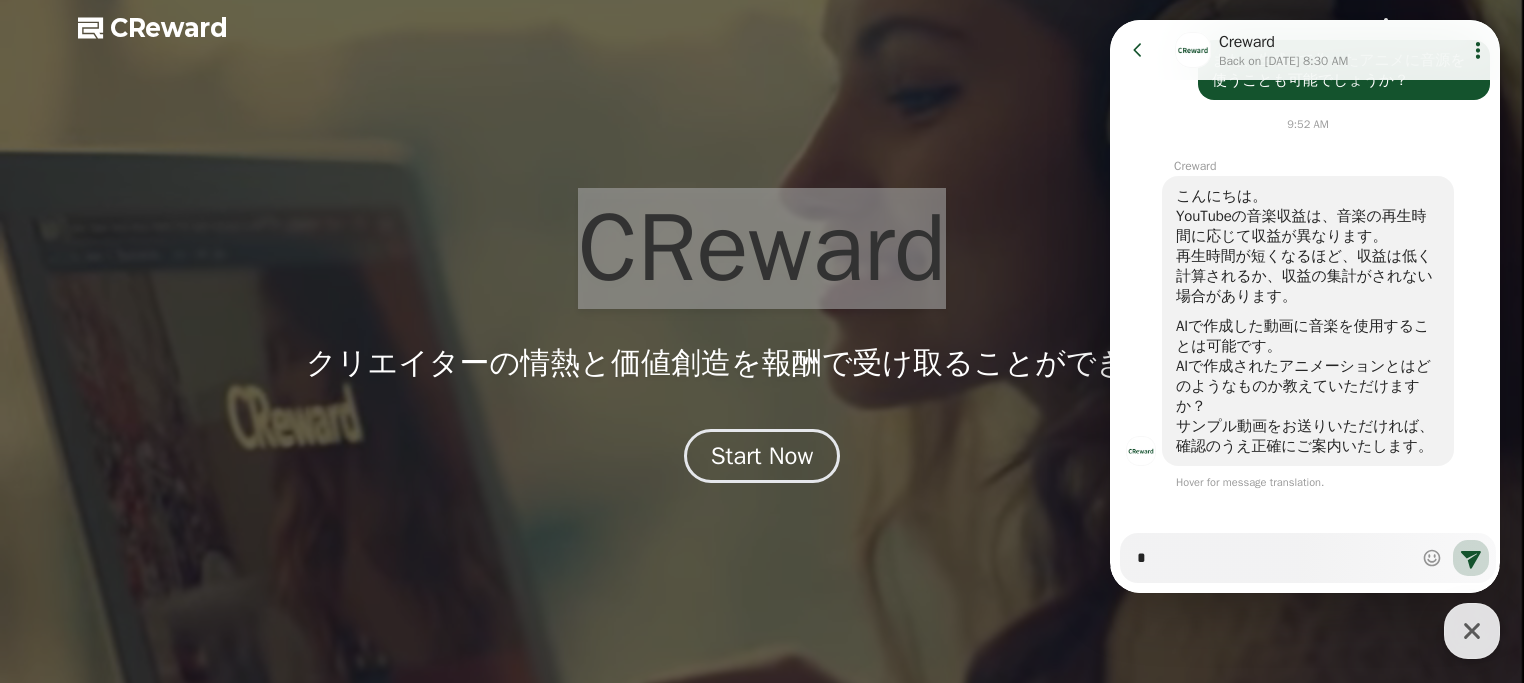 type on "*" 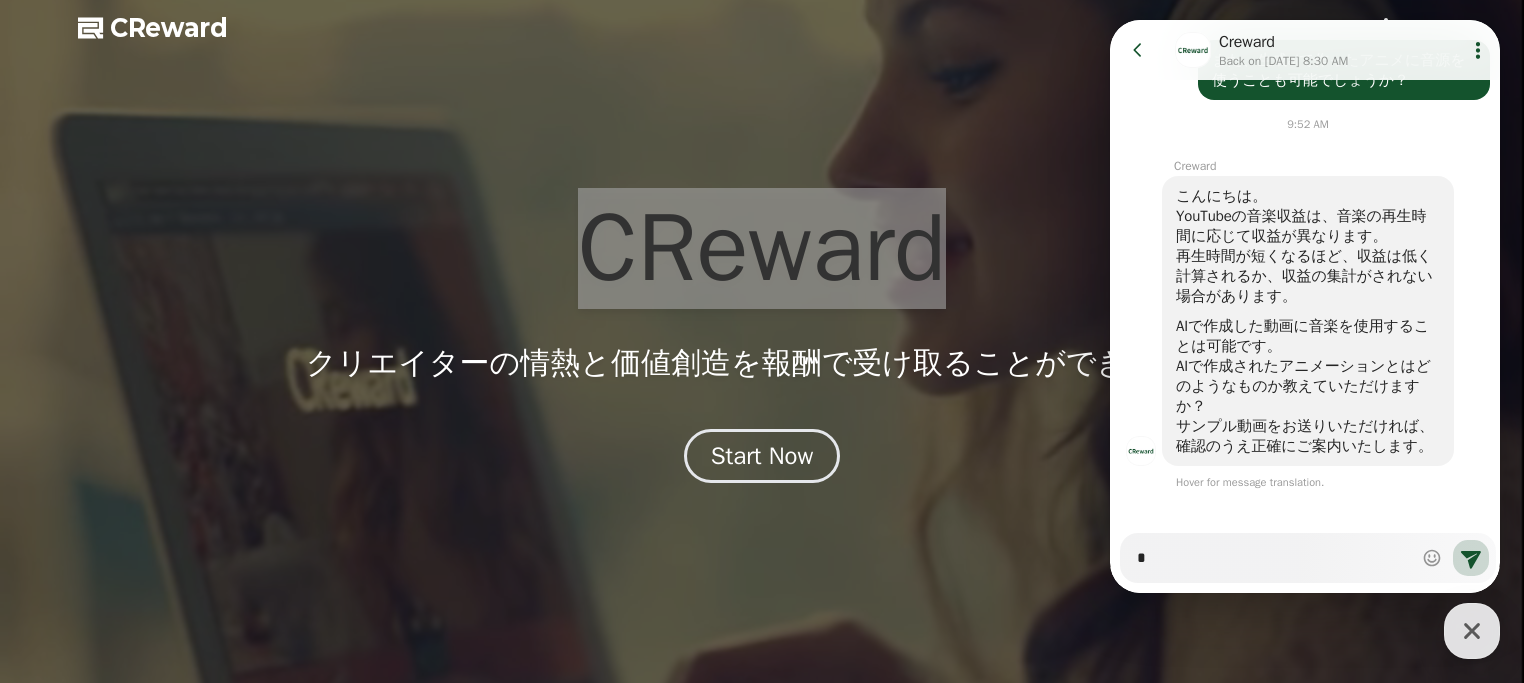 type on "*" 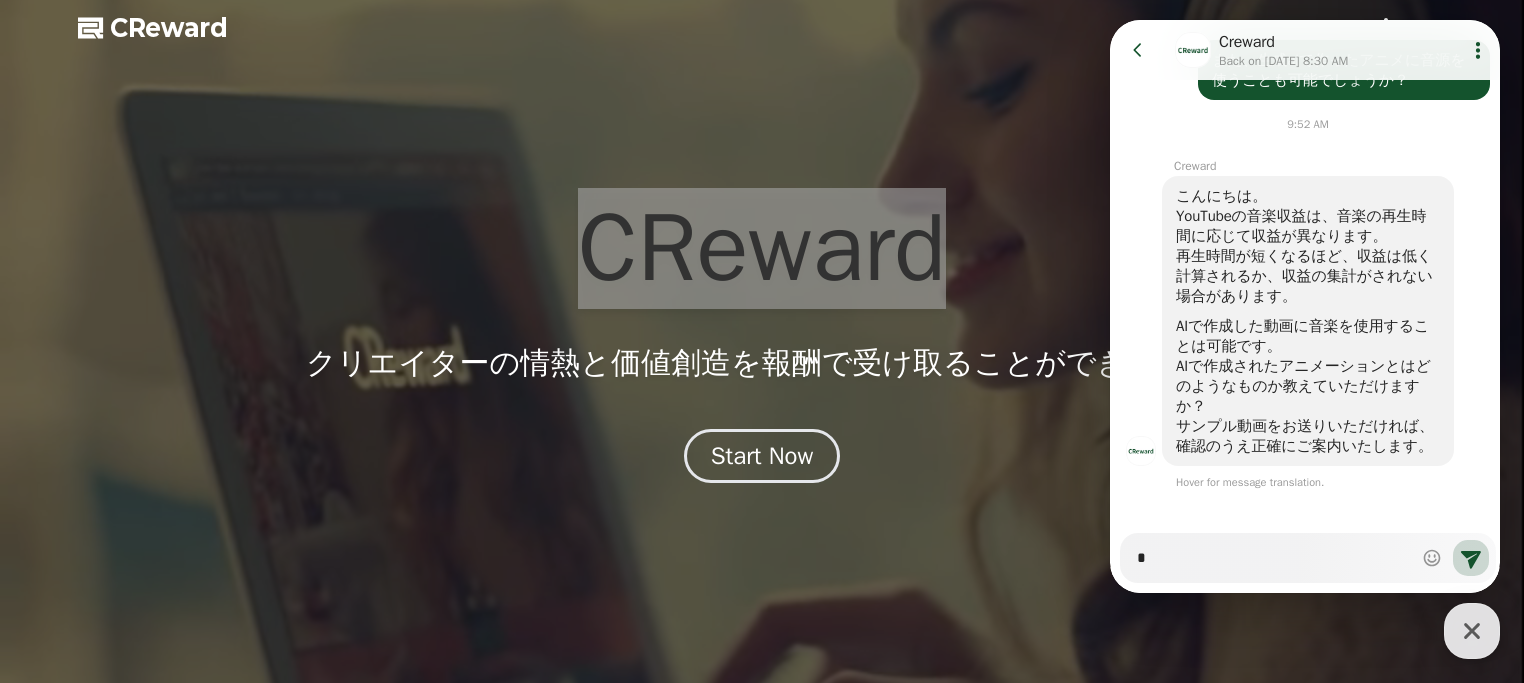type on "*" 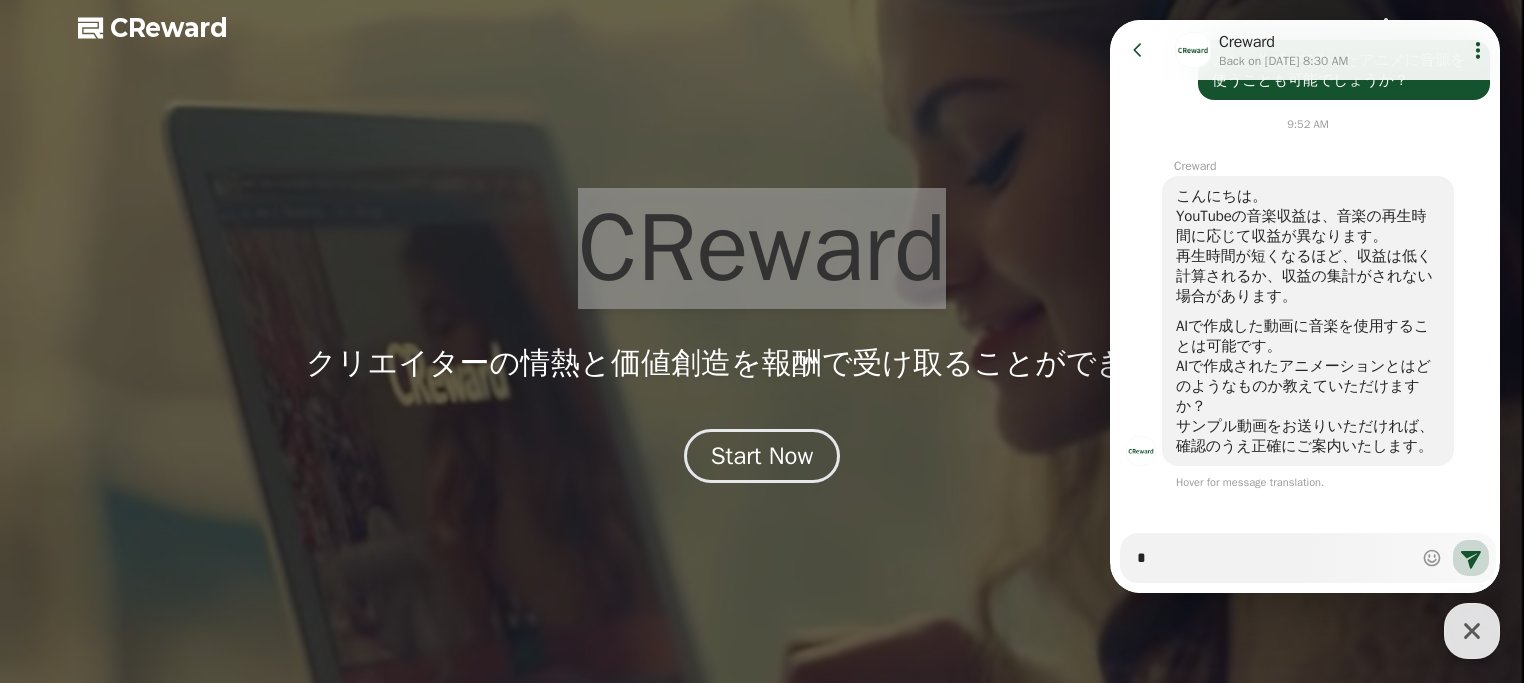 type on "**" 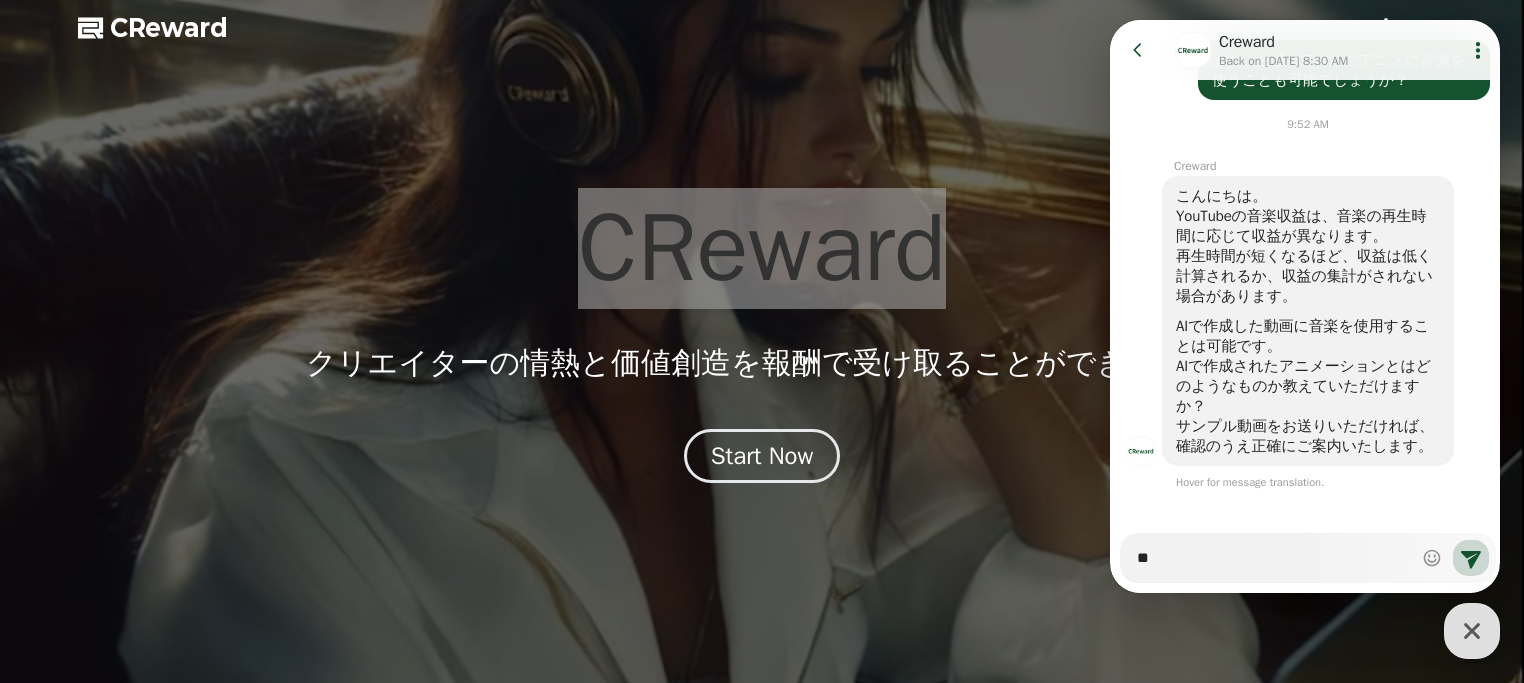 type on "*" 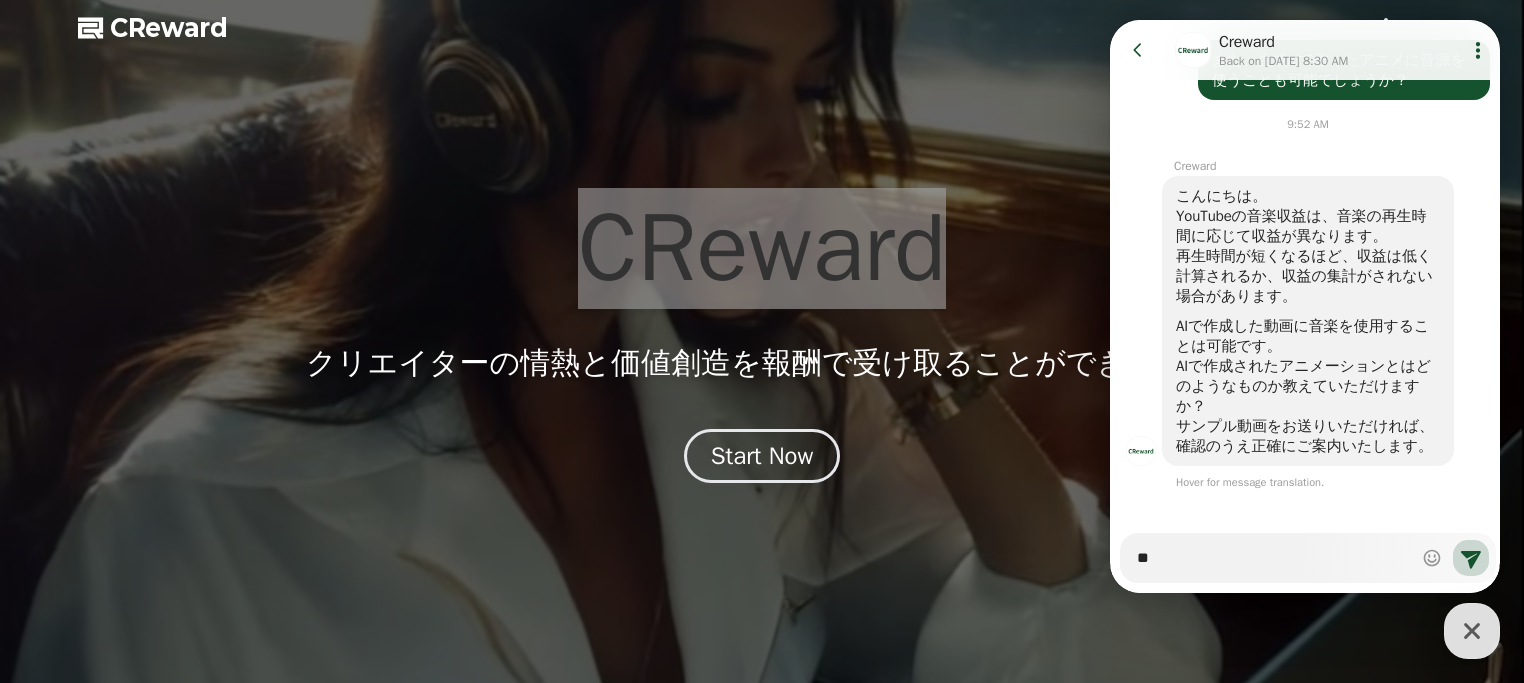 type on "**" 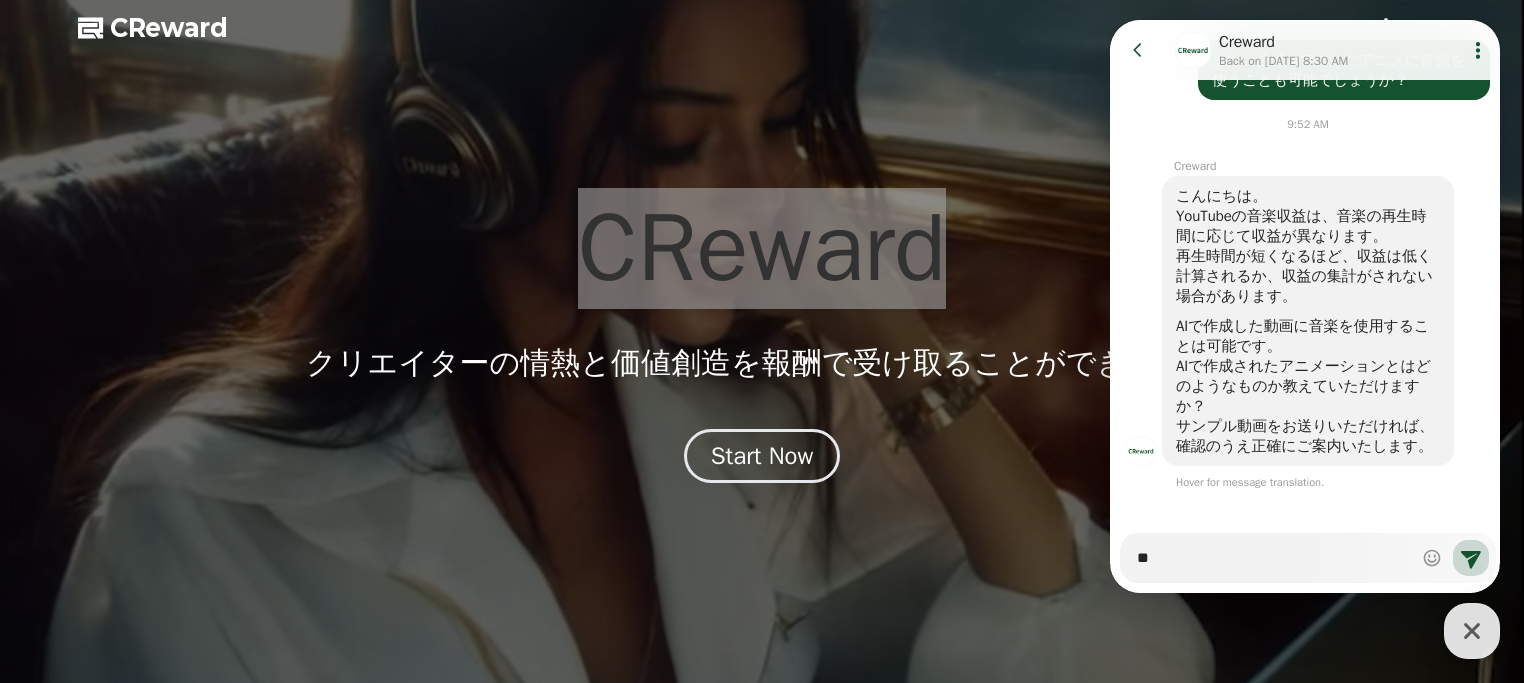 type on "*" 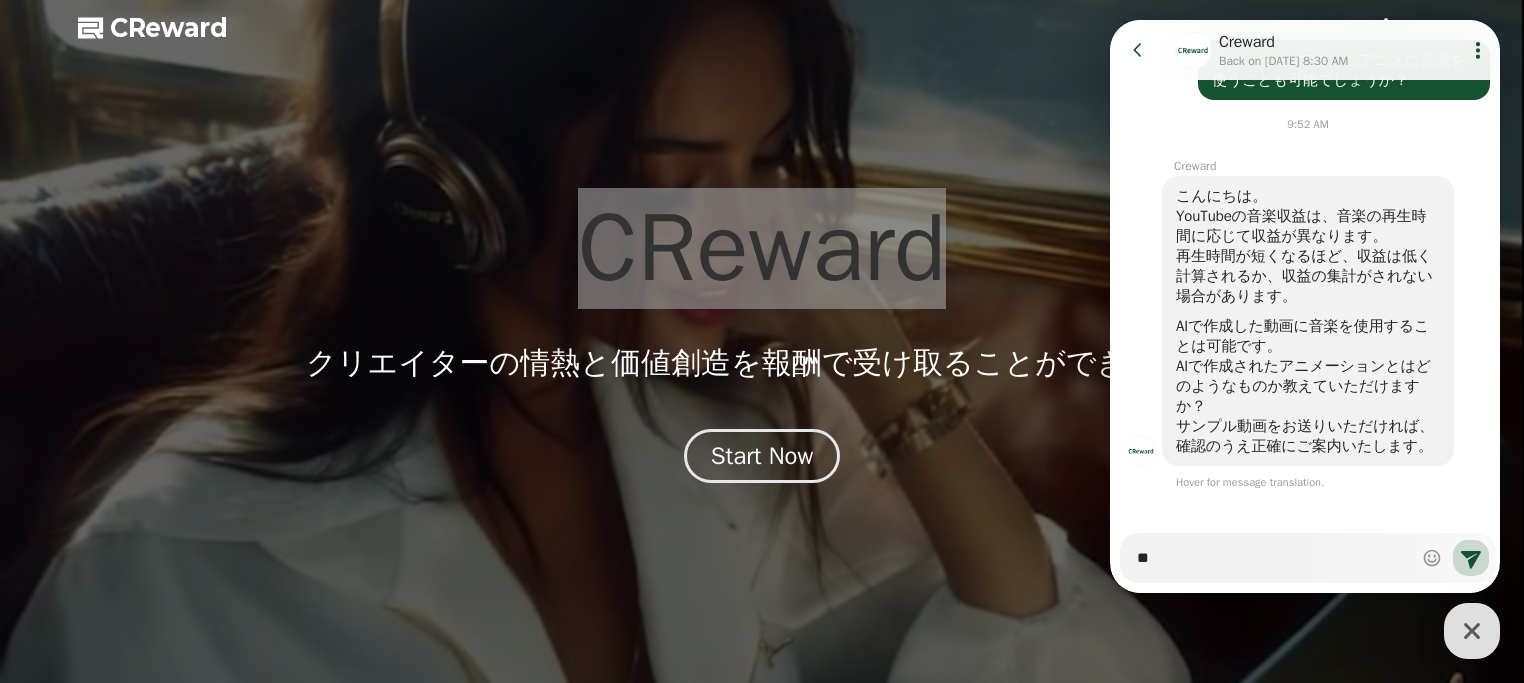type on "***" 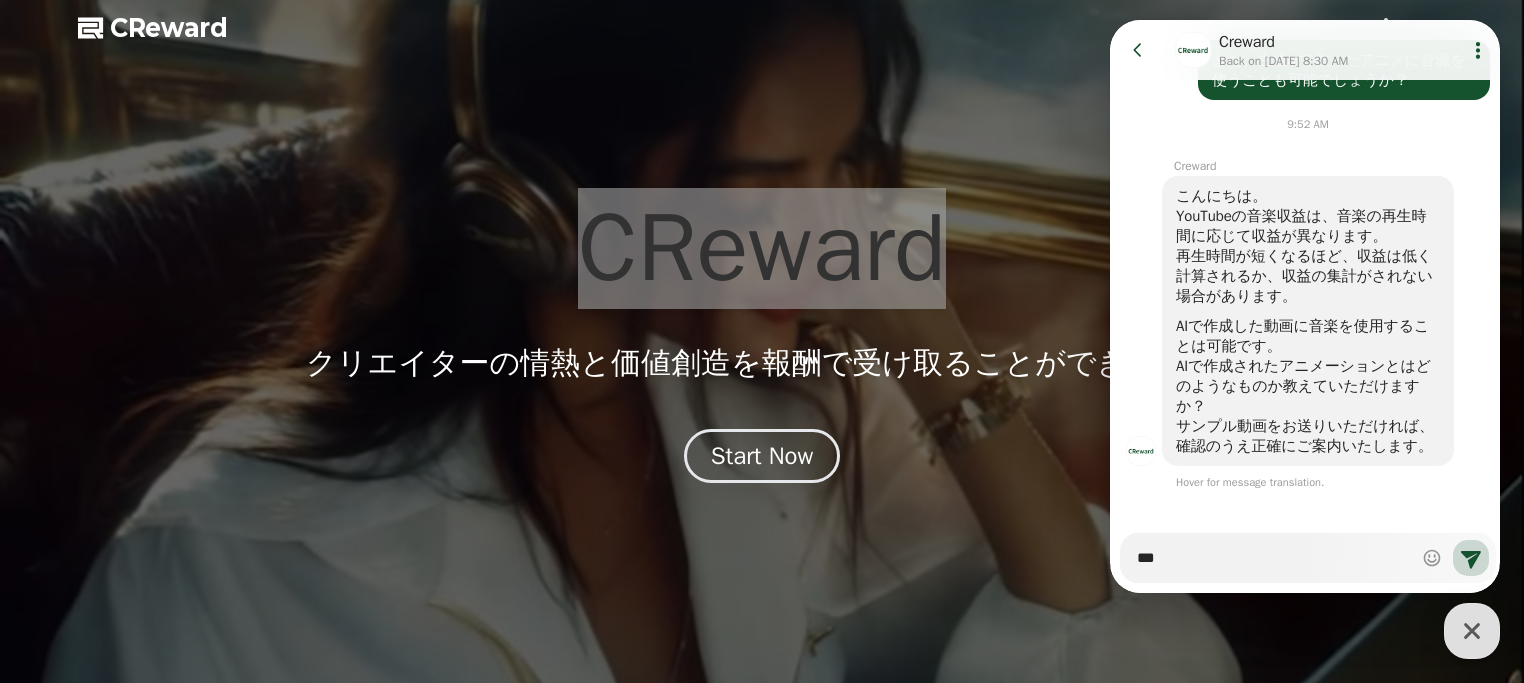 type on "*" 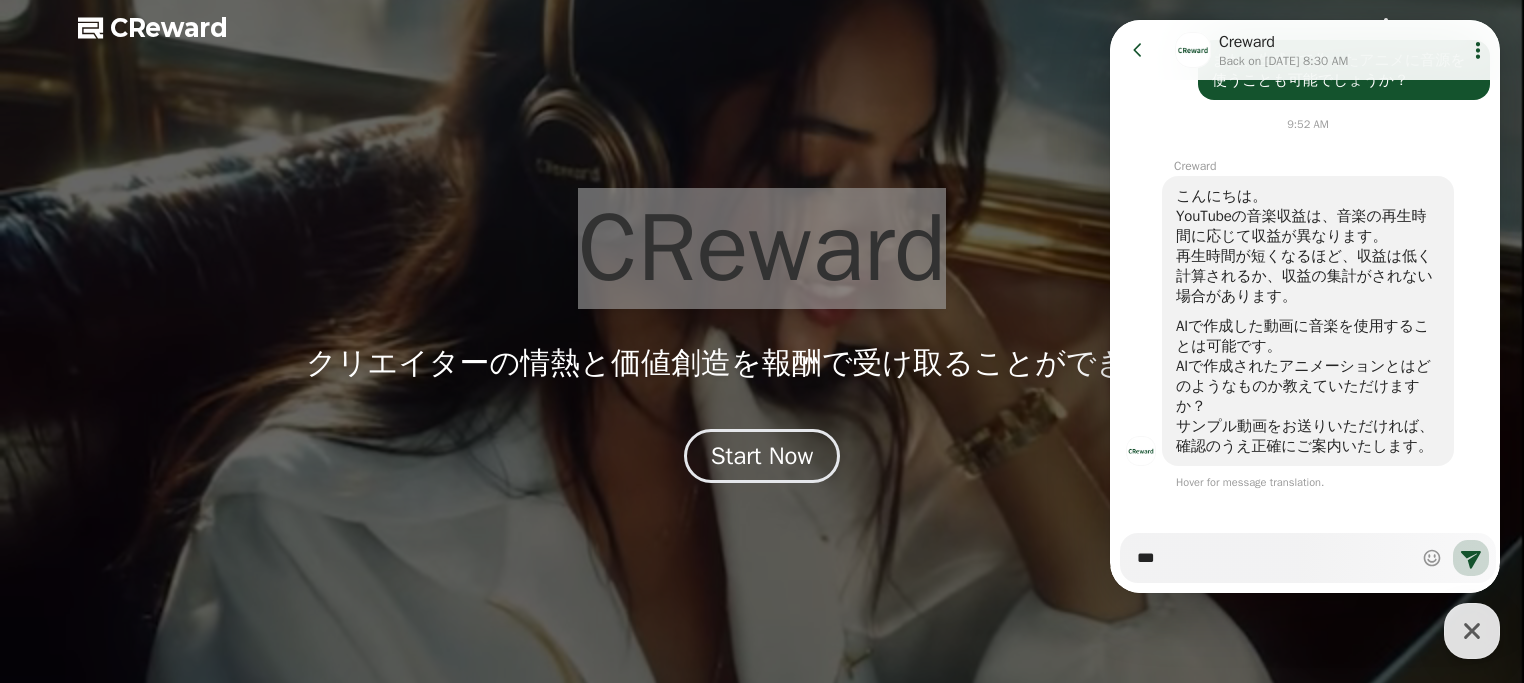 type on "***" 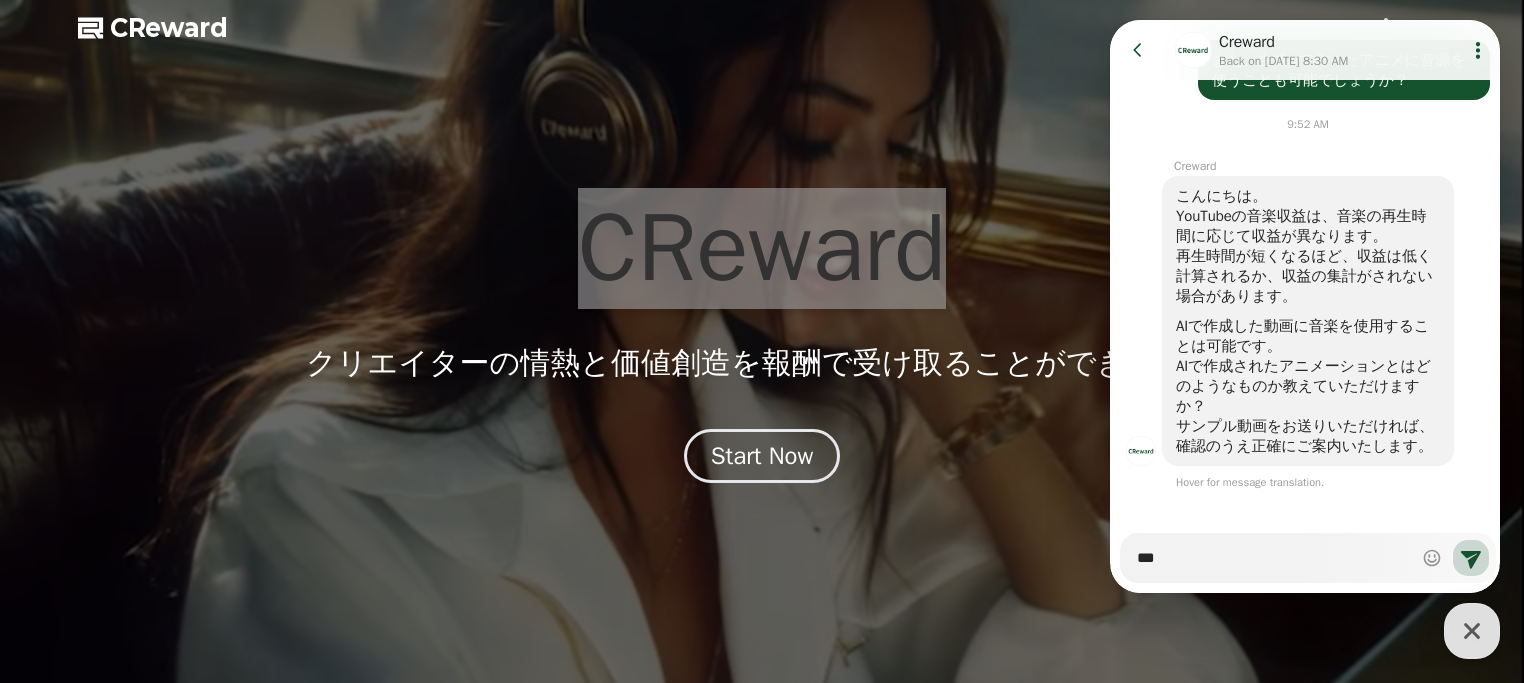 type on "*" 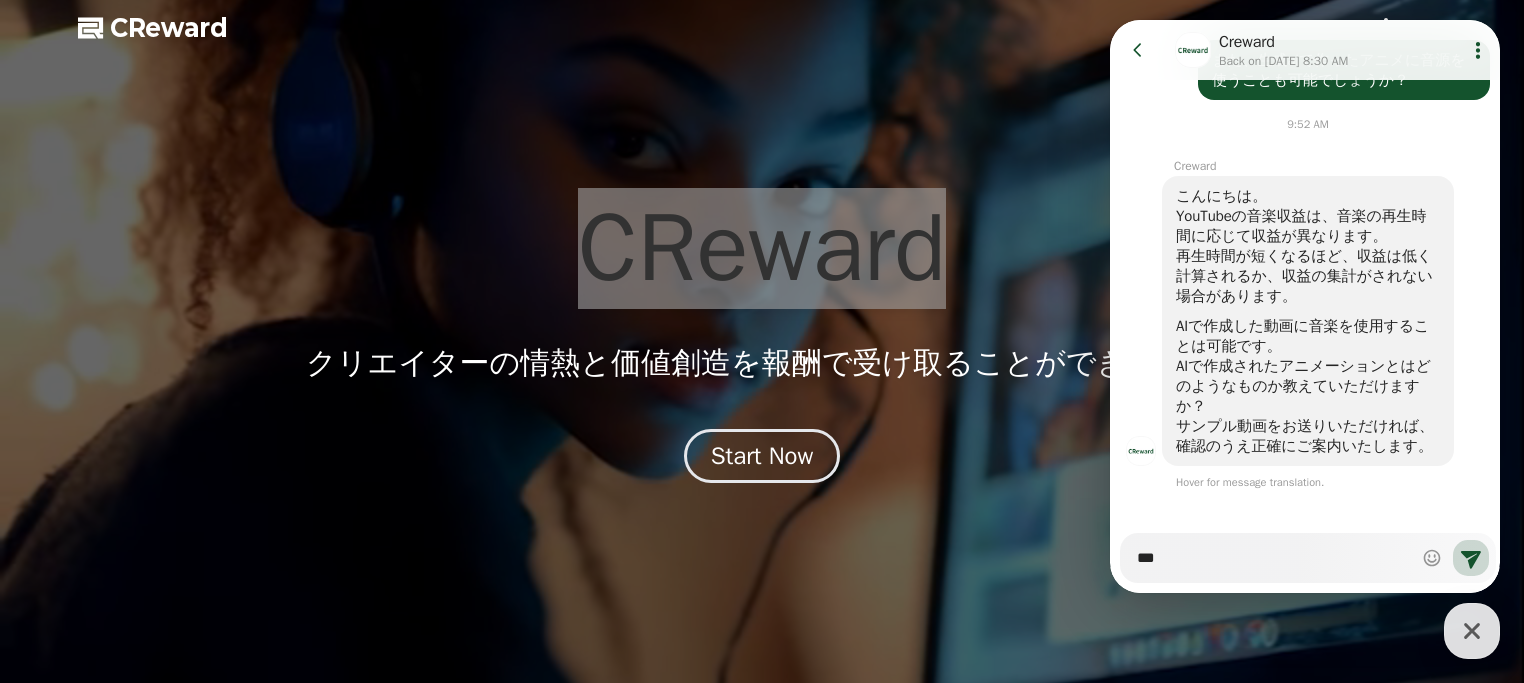 type on "**" 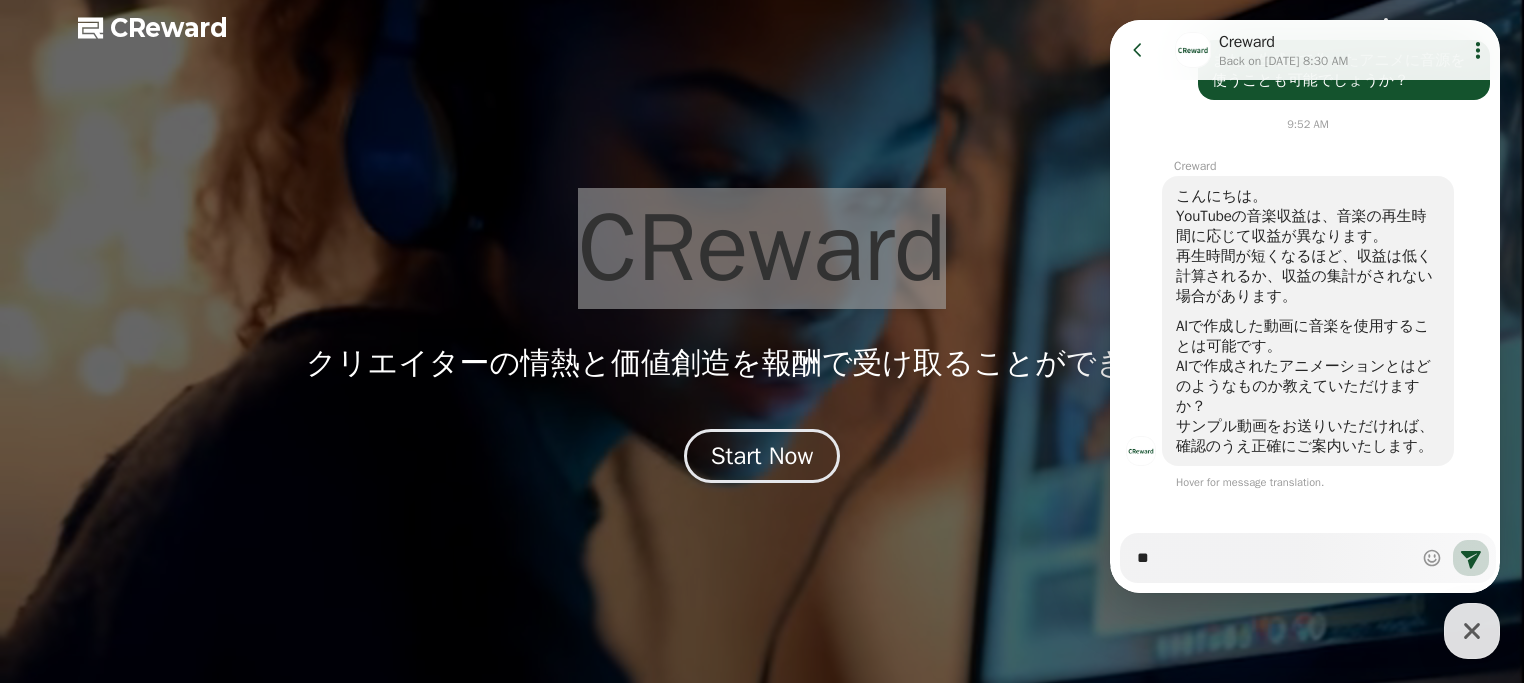 type on "*" 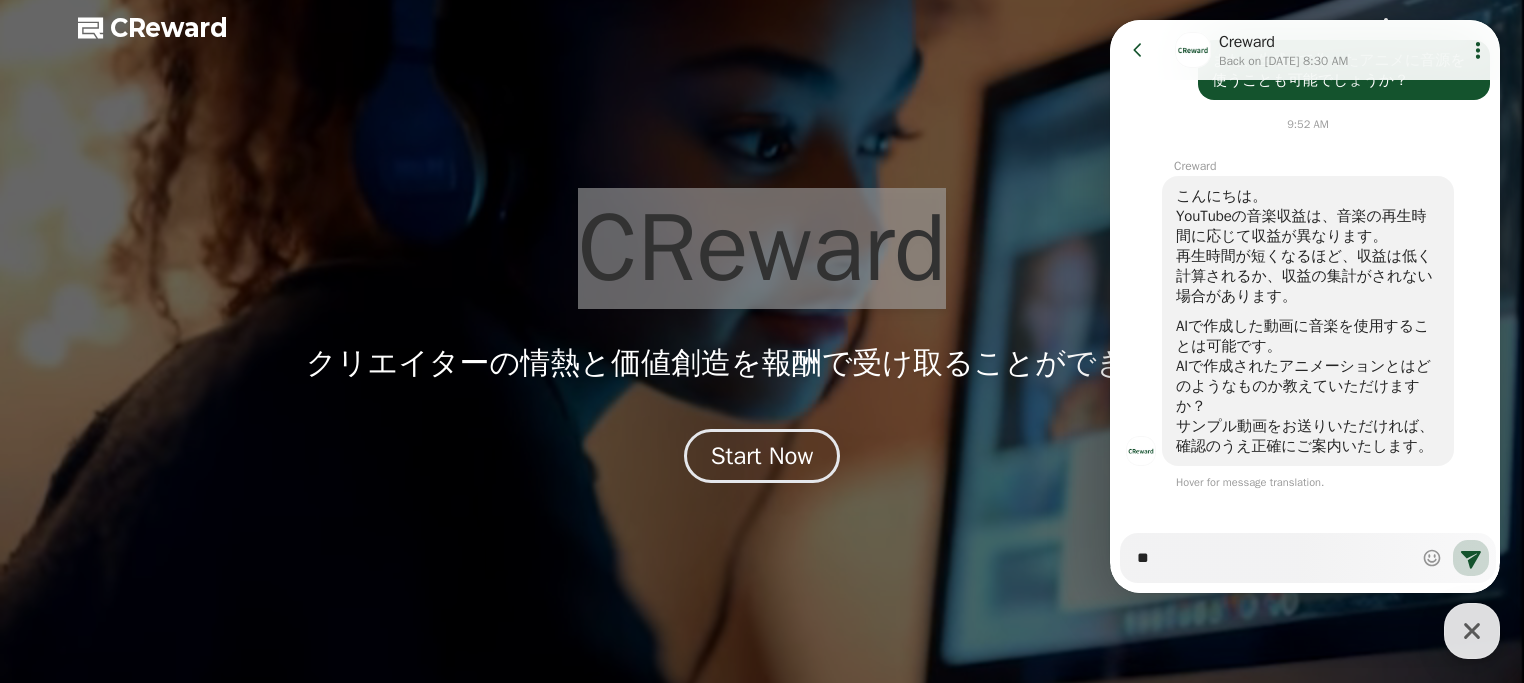 type on "***" 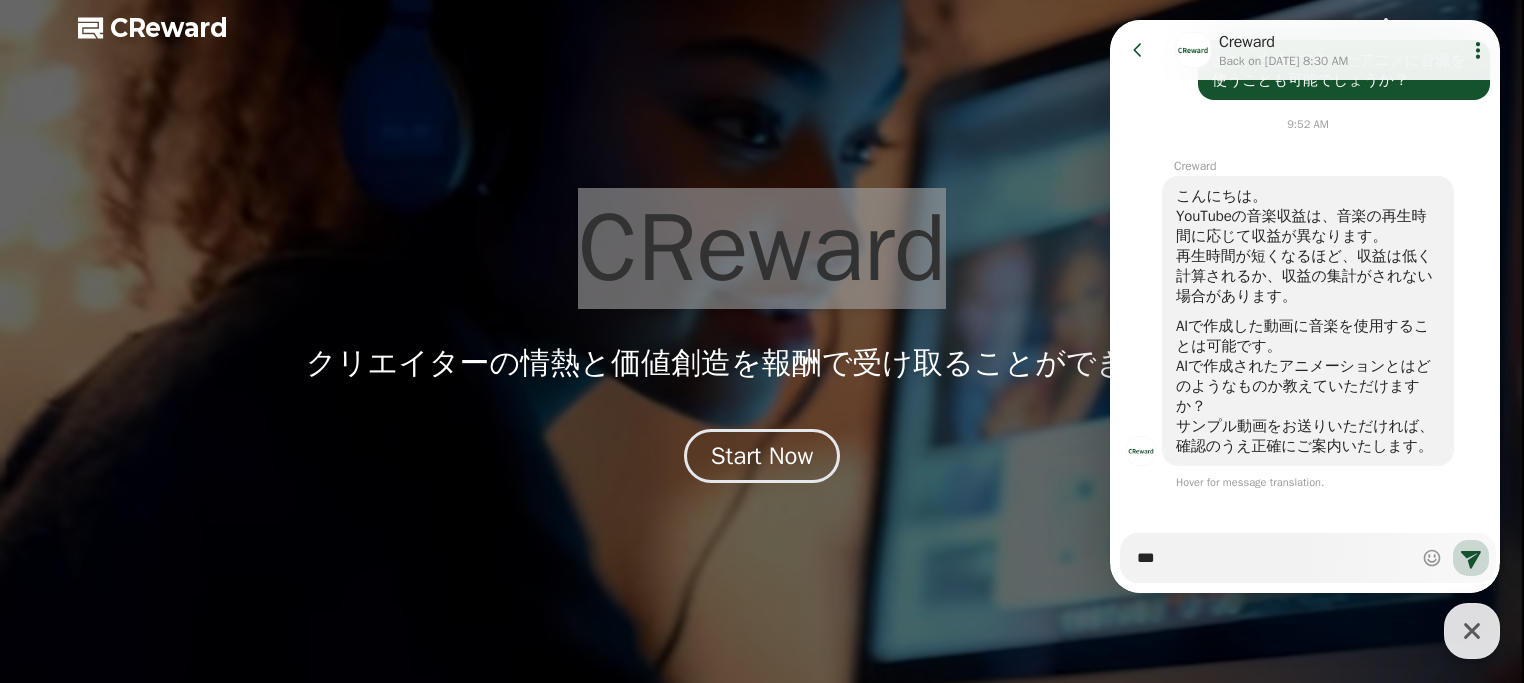 type on "*" 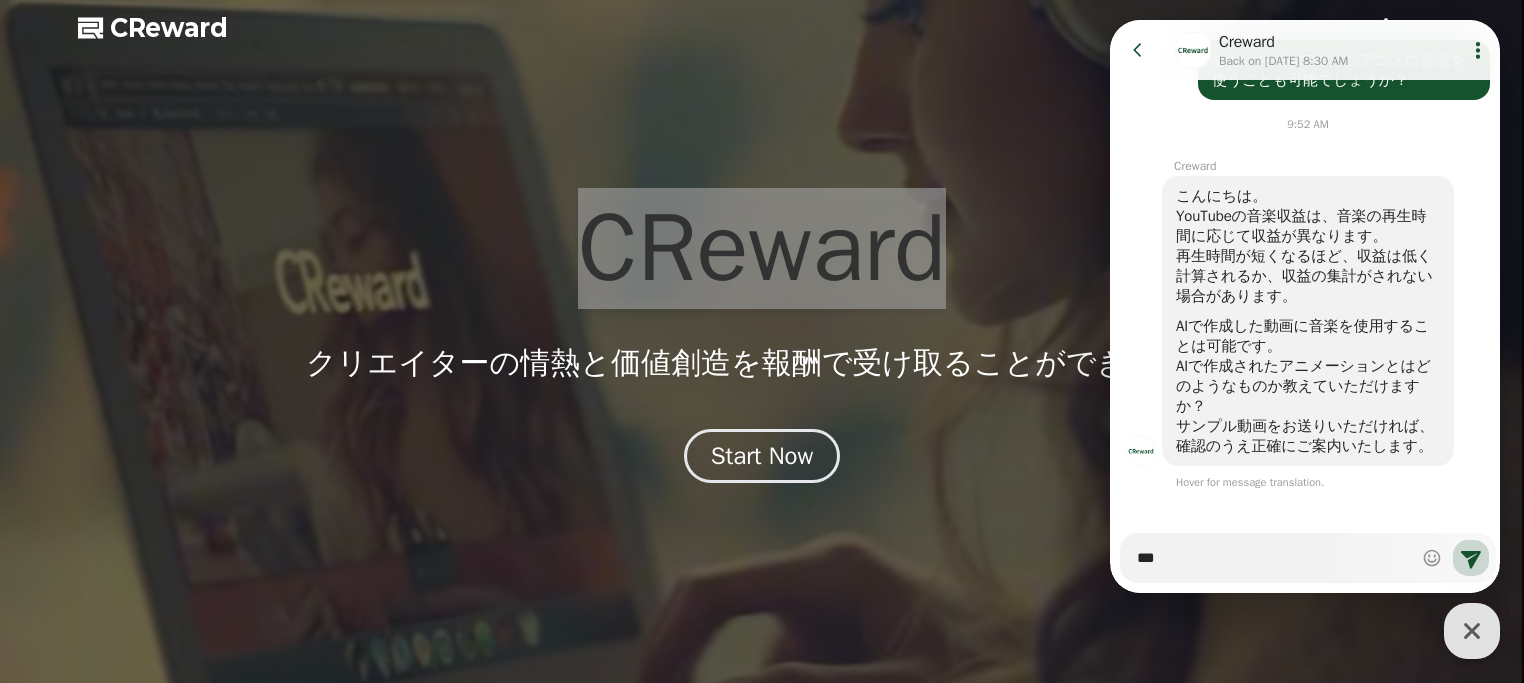 type on "***" 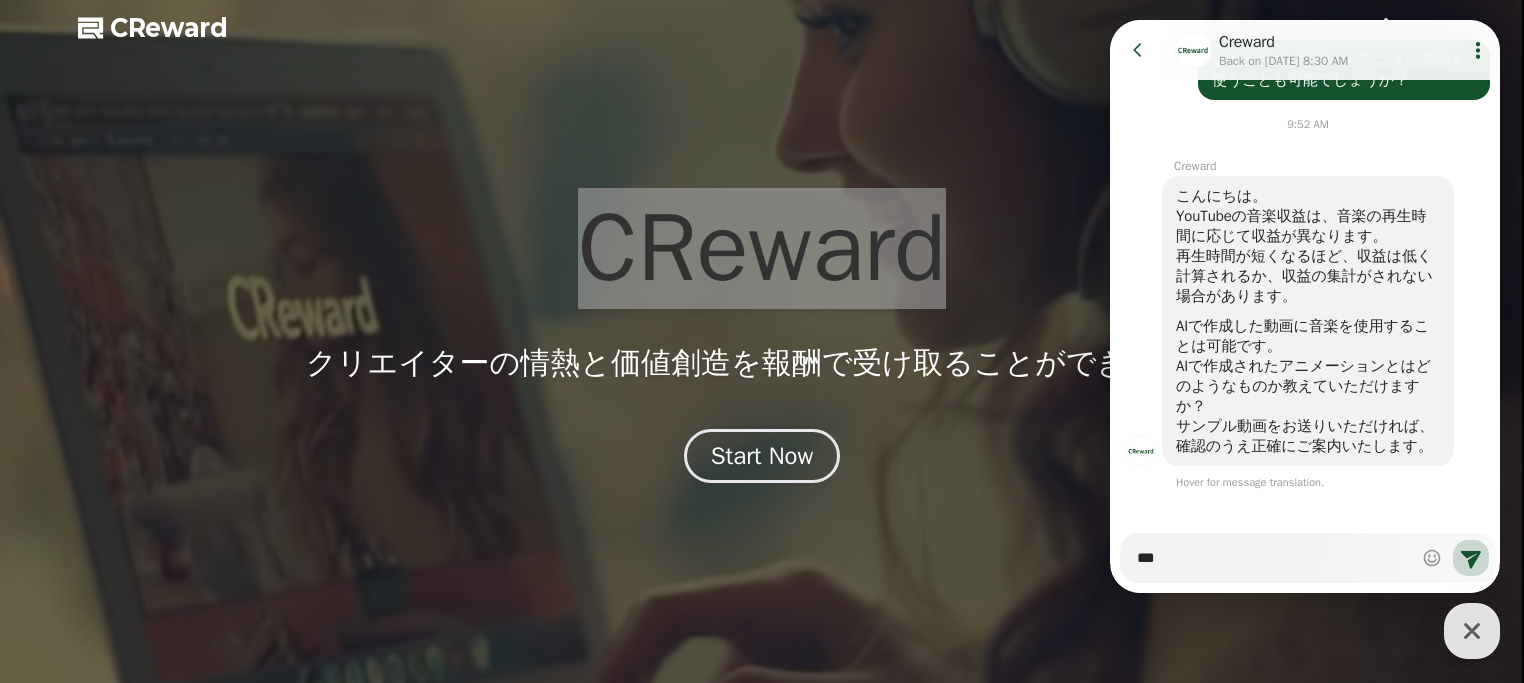 type on "*" 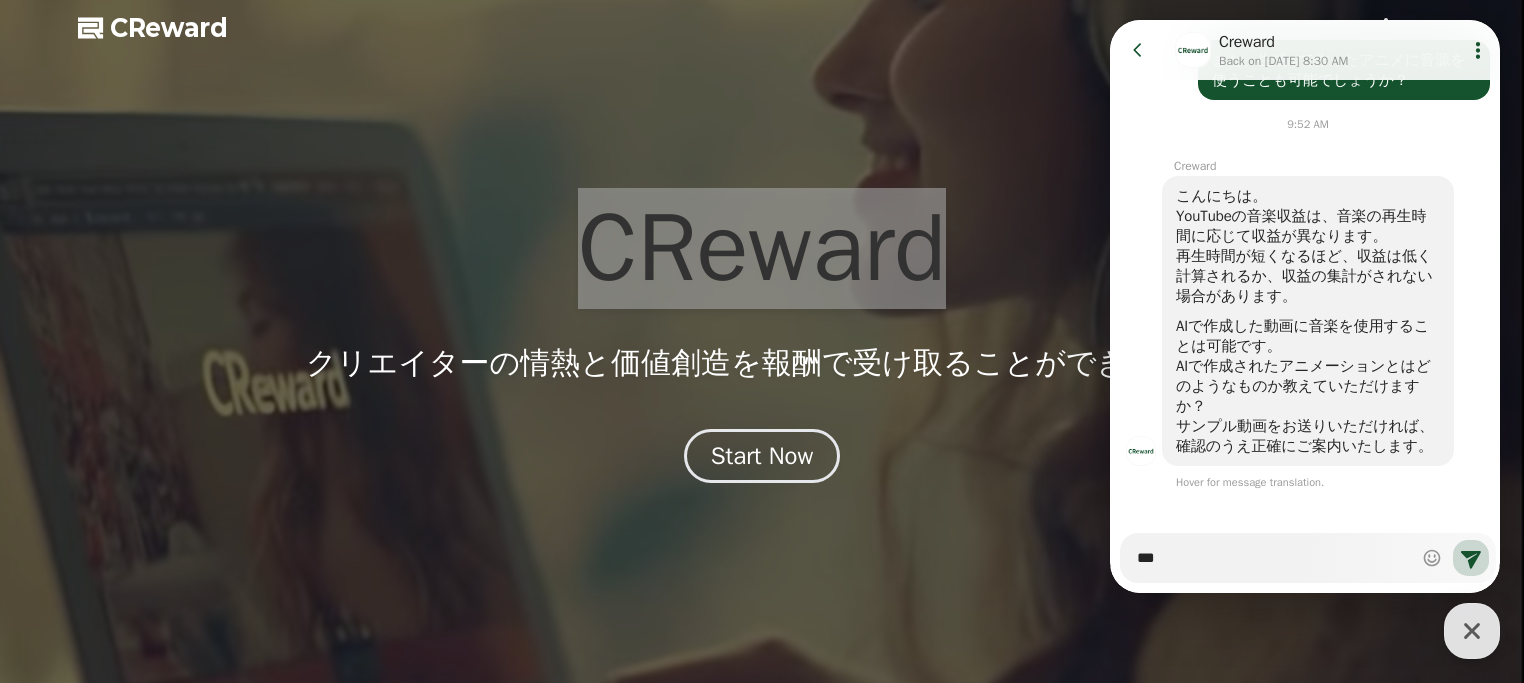 type on "****" 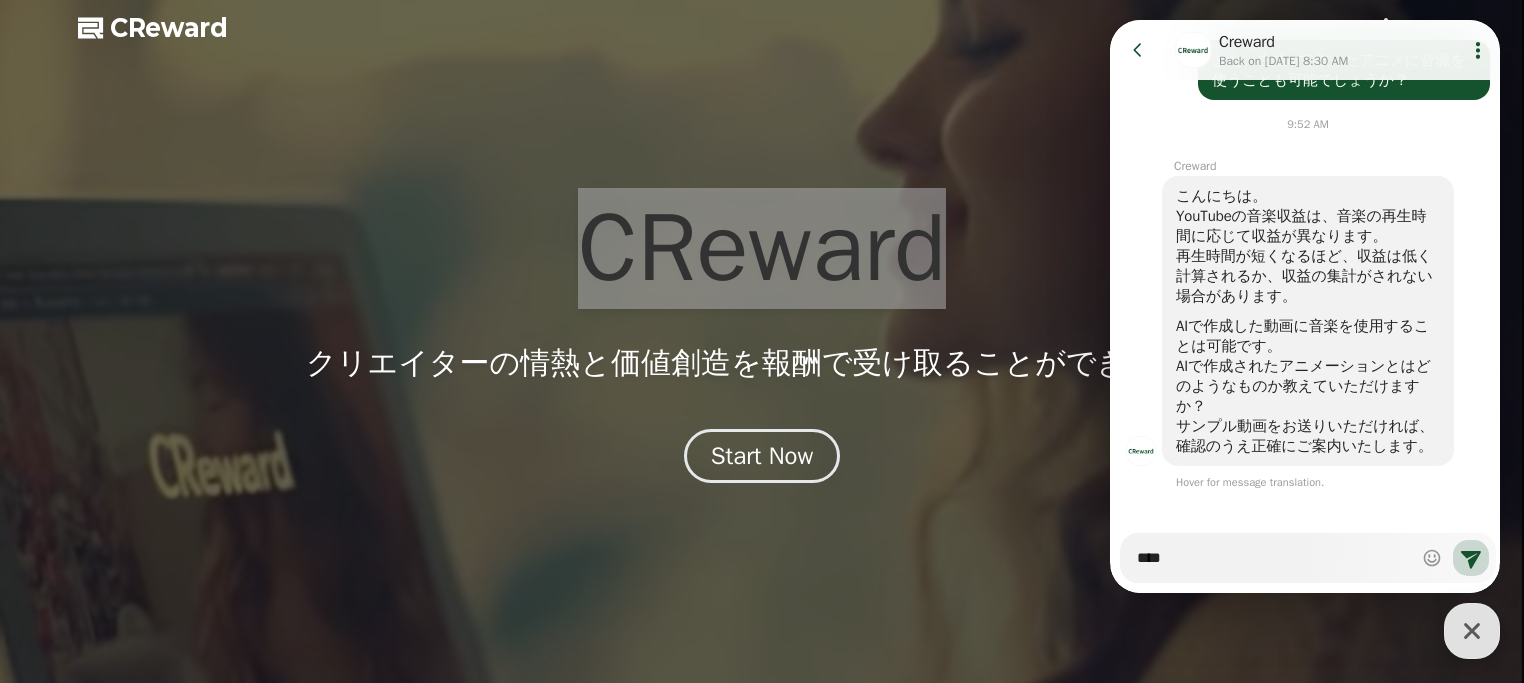 type on "*" 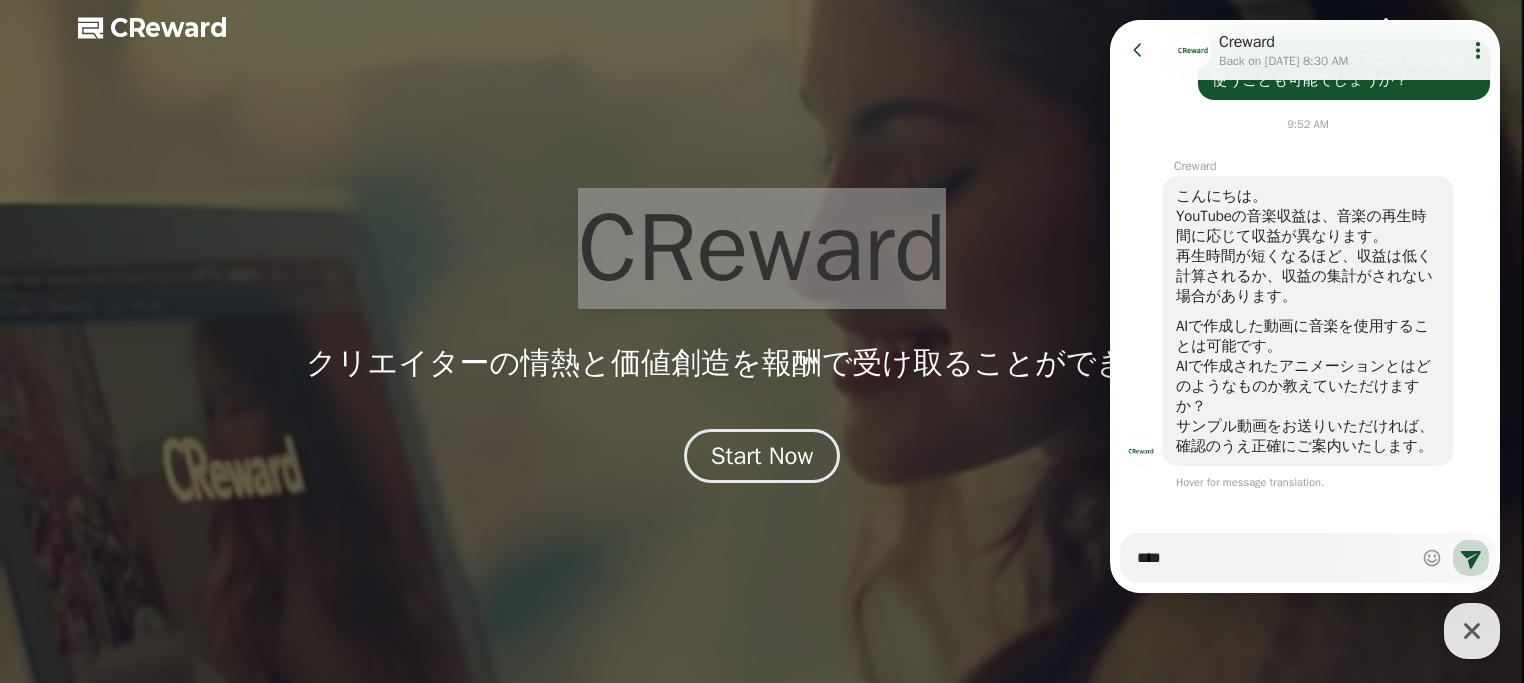 type on "***" 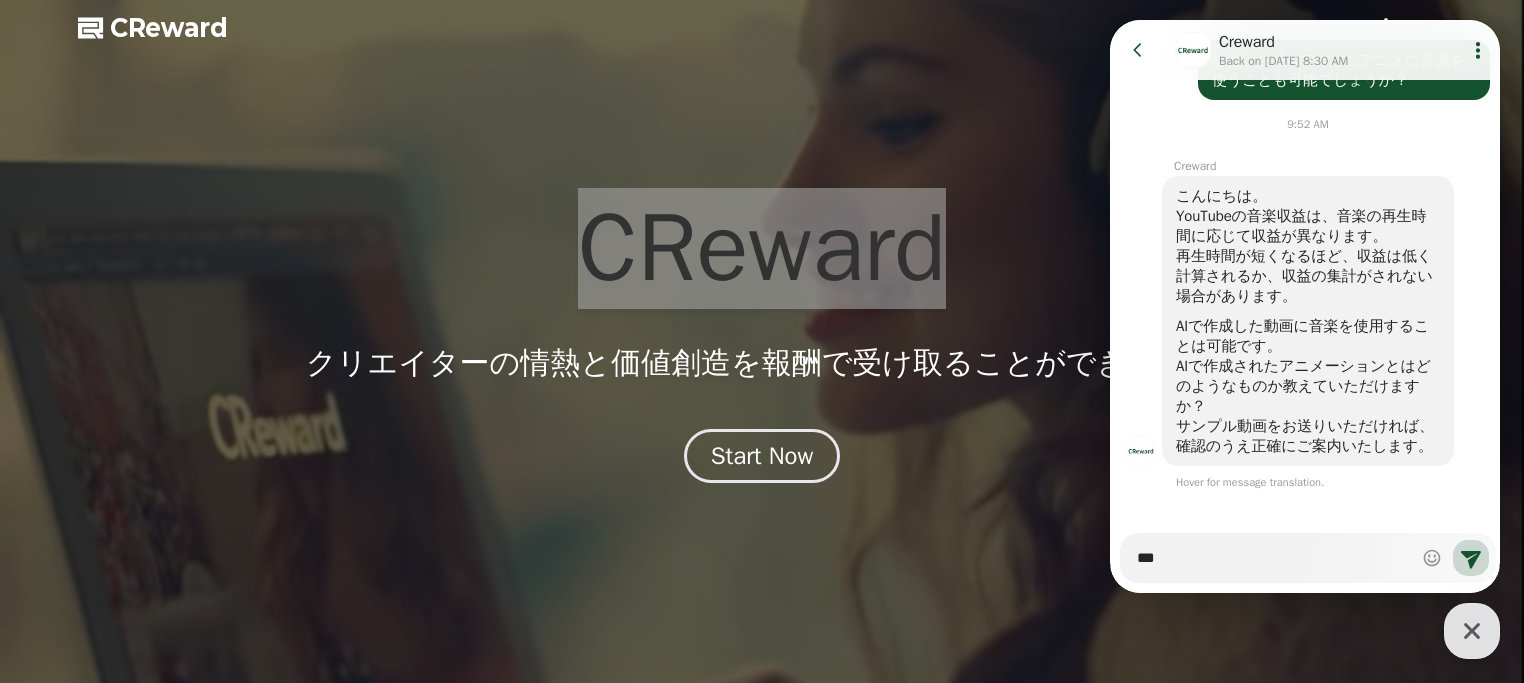 type on "*" 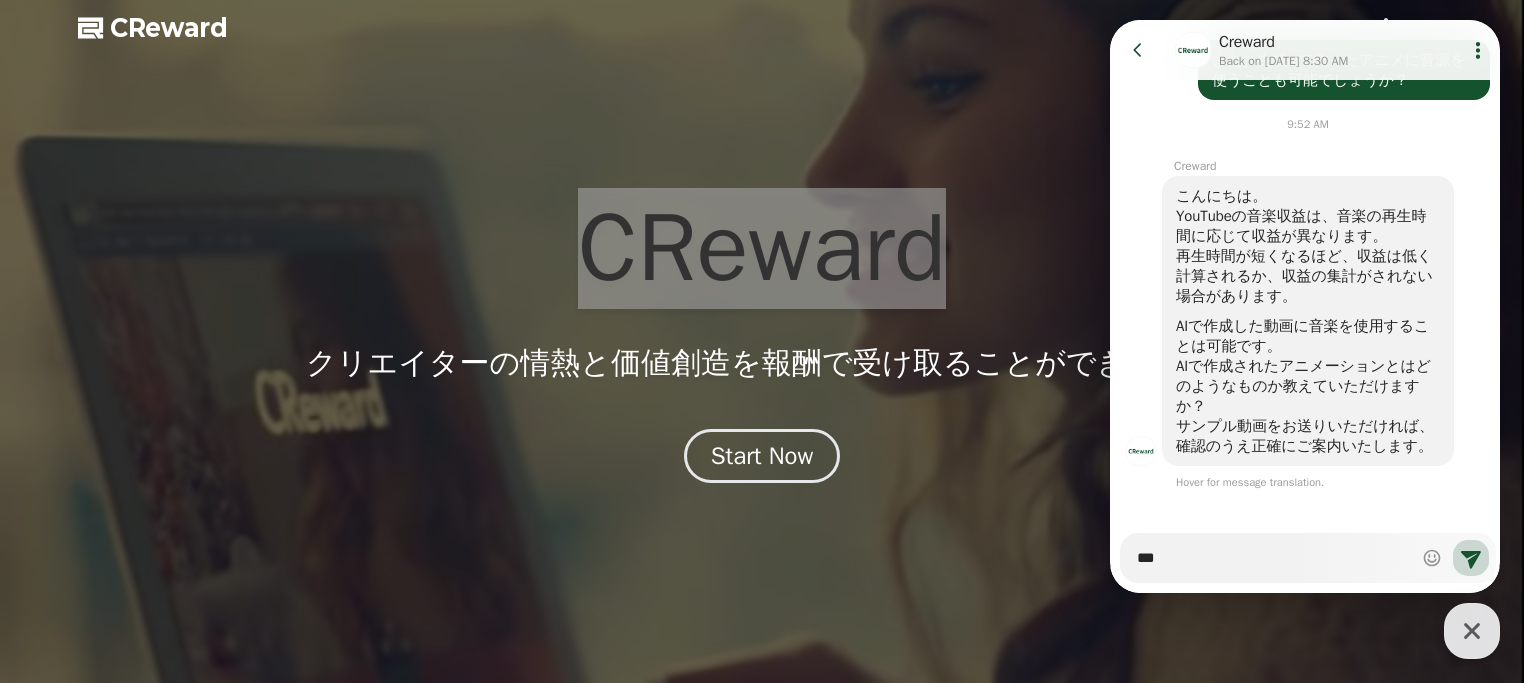 type on "*****" 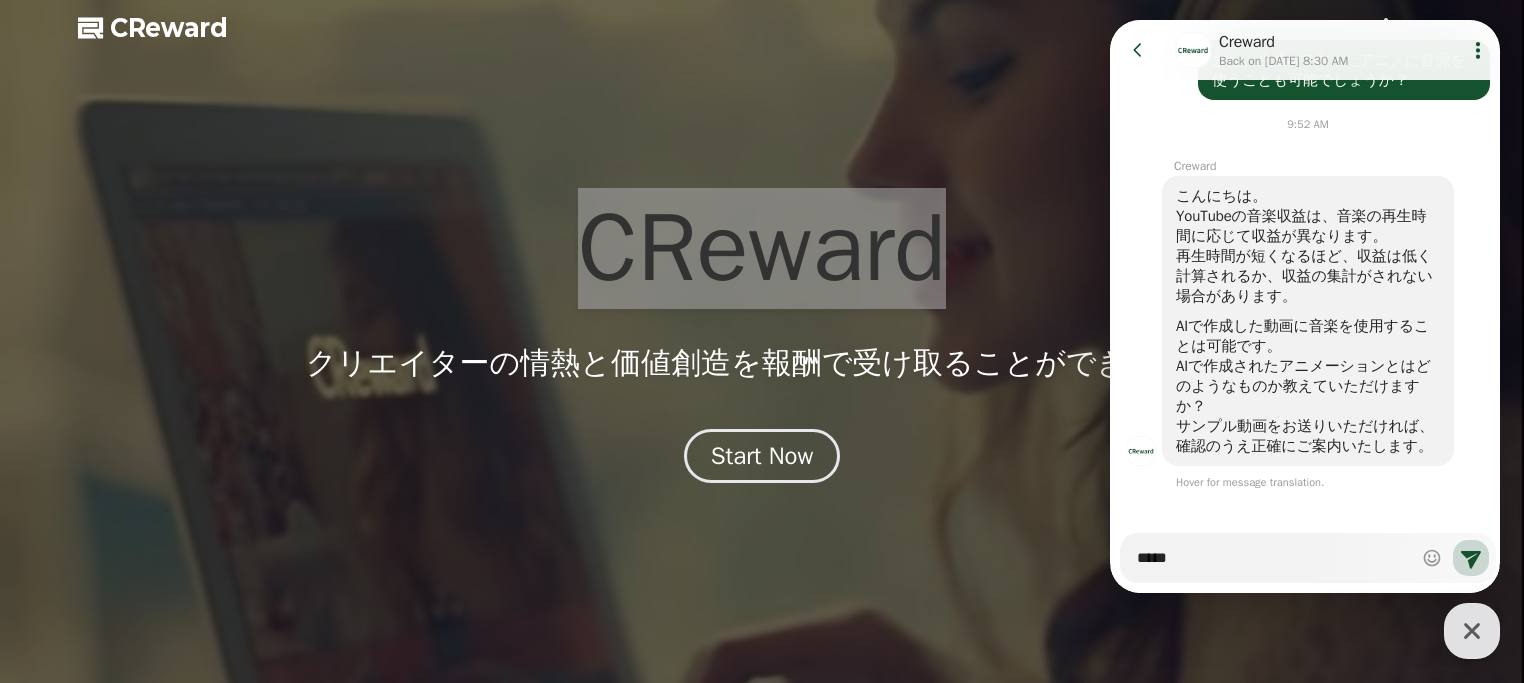 type on "*" 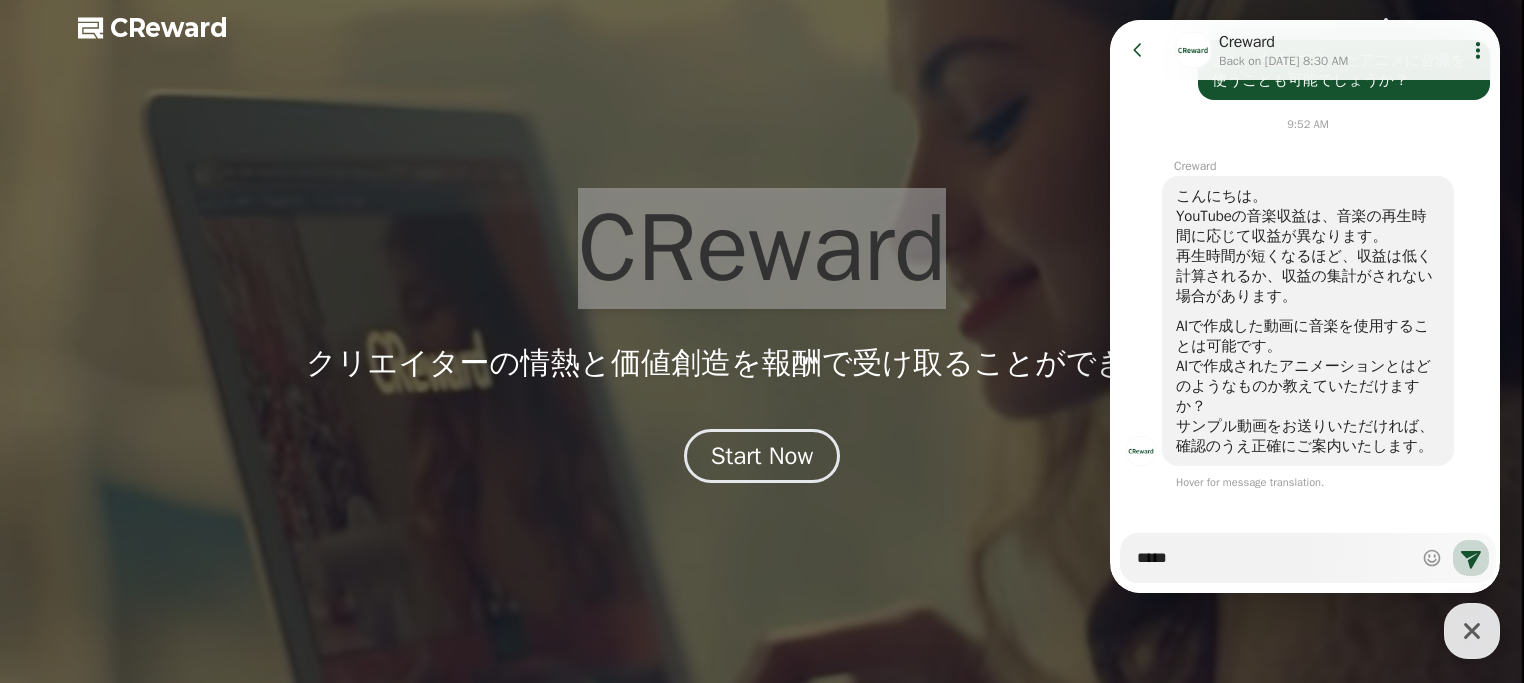 type on "*****" 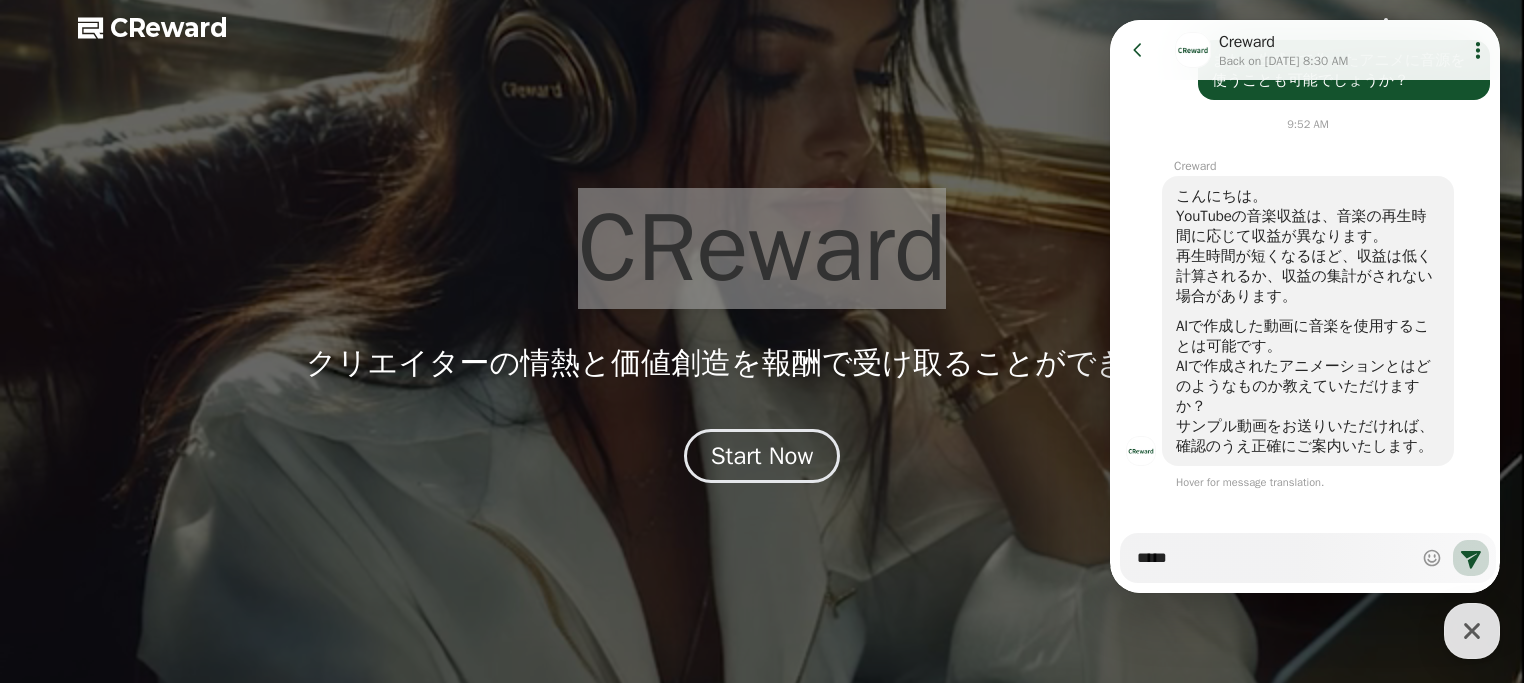 type on "*" 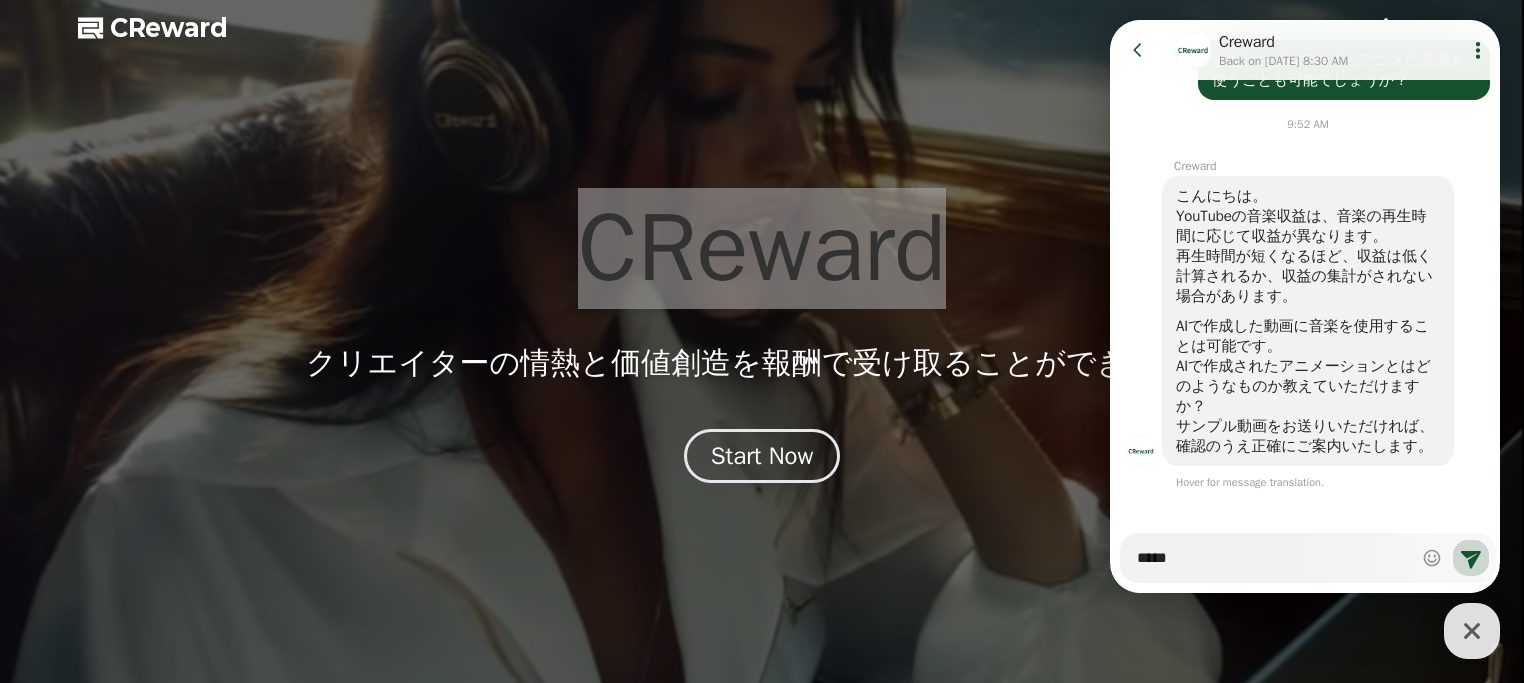 type on "****" 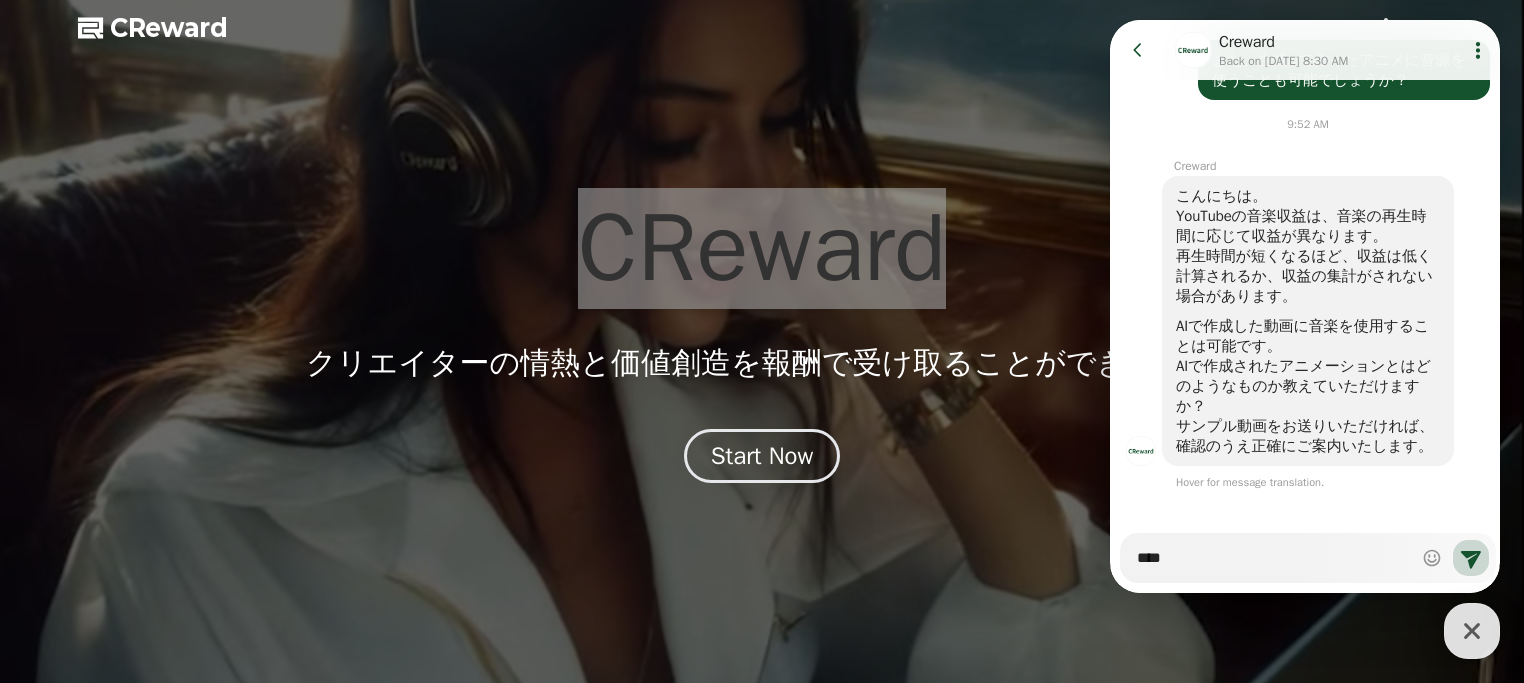 type on "*" 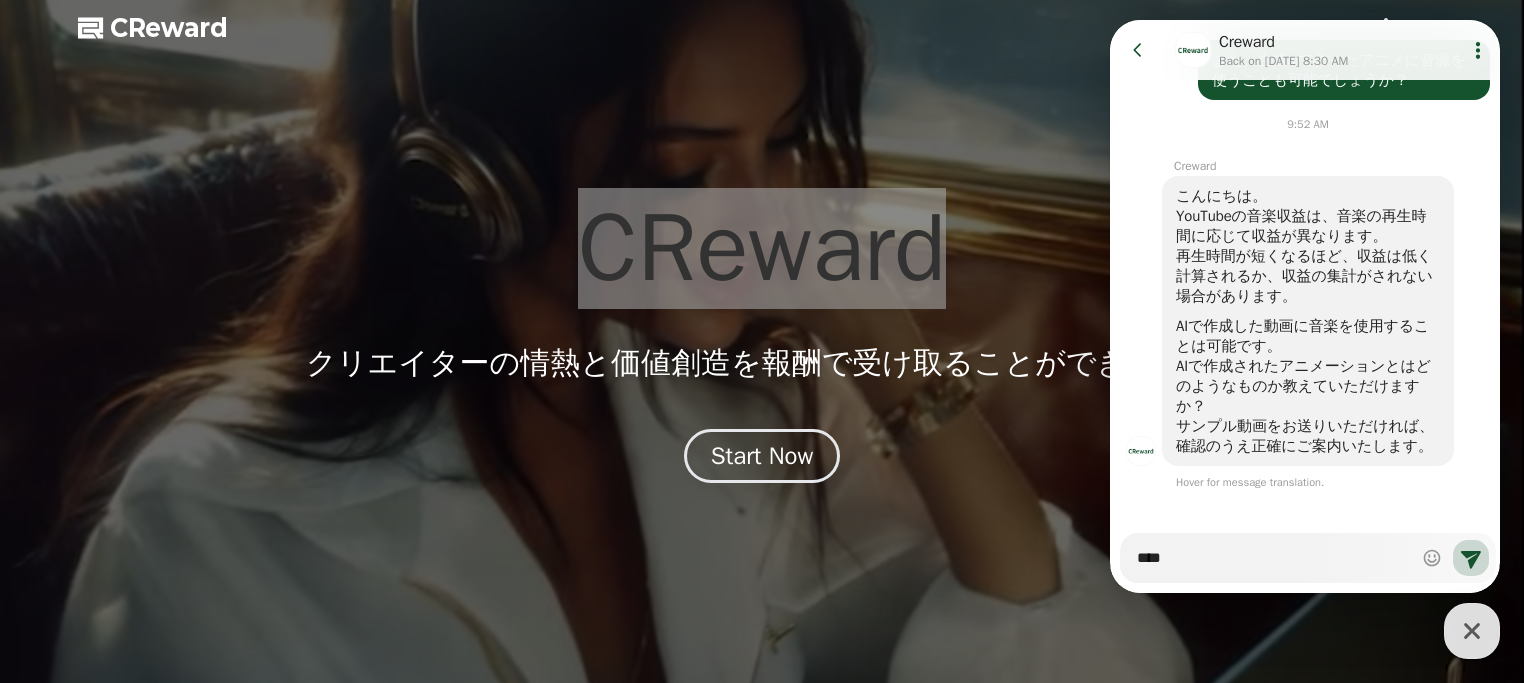 type on "*****" 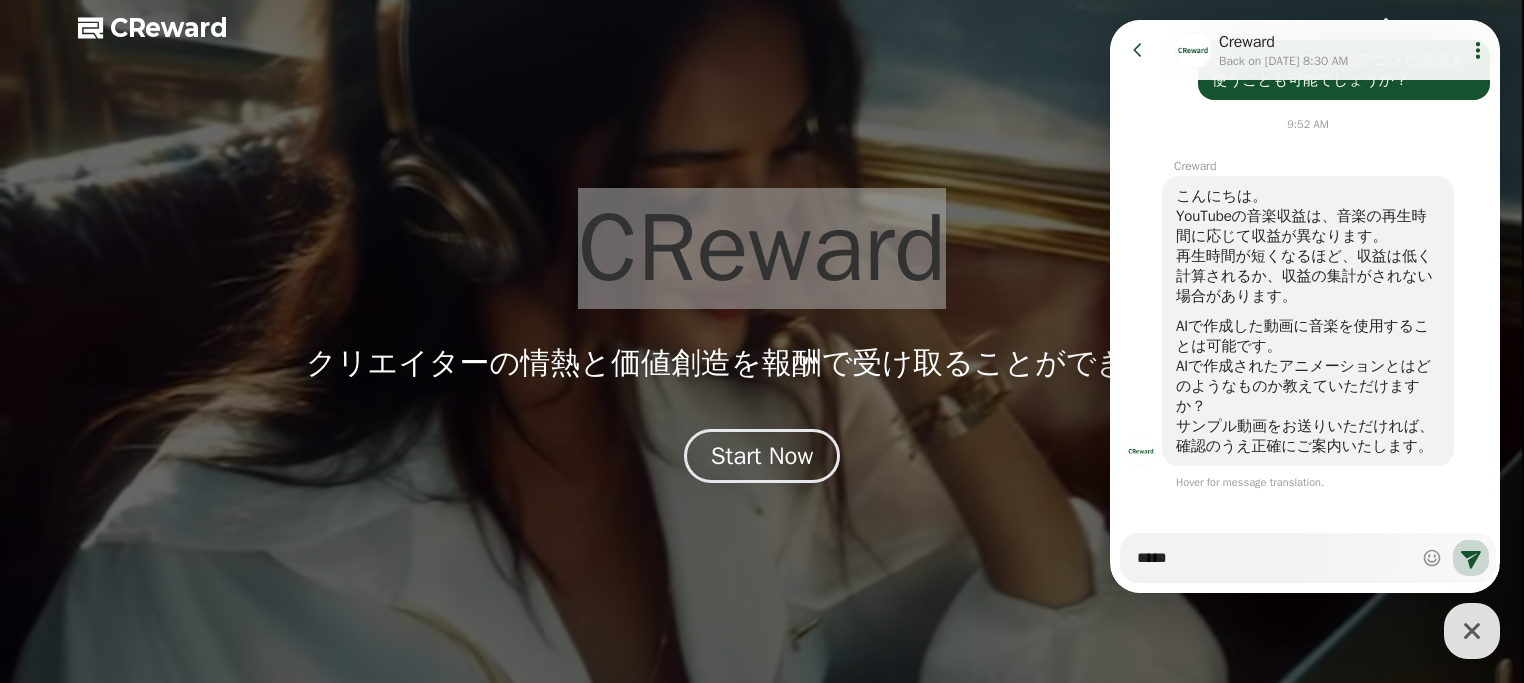 type on "*" 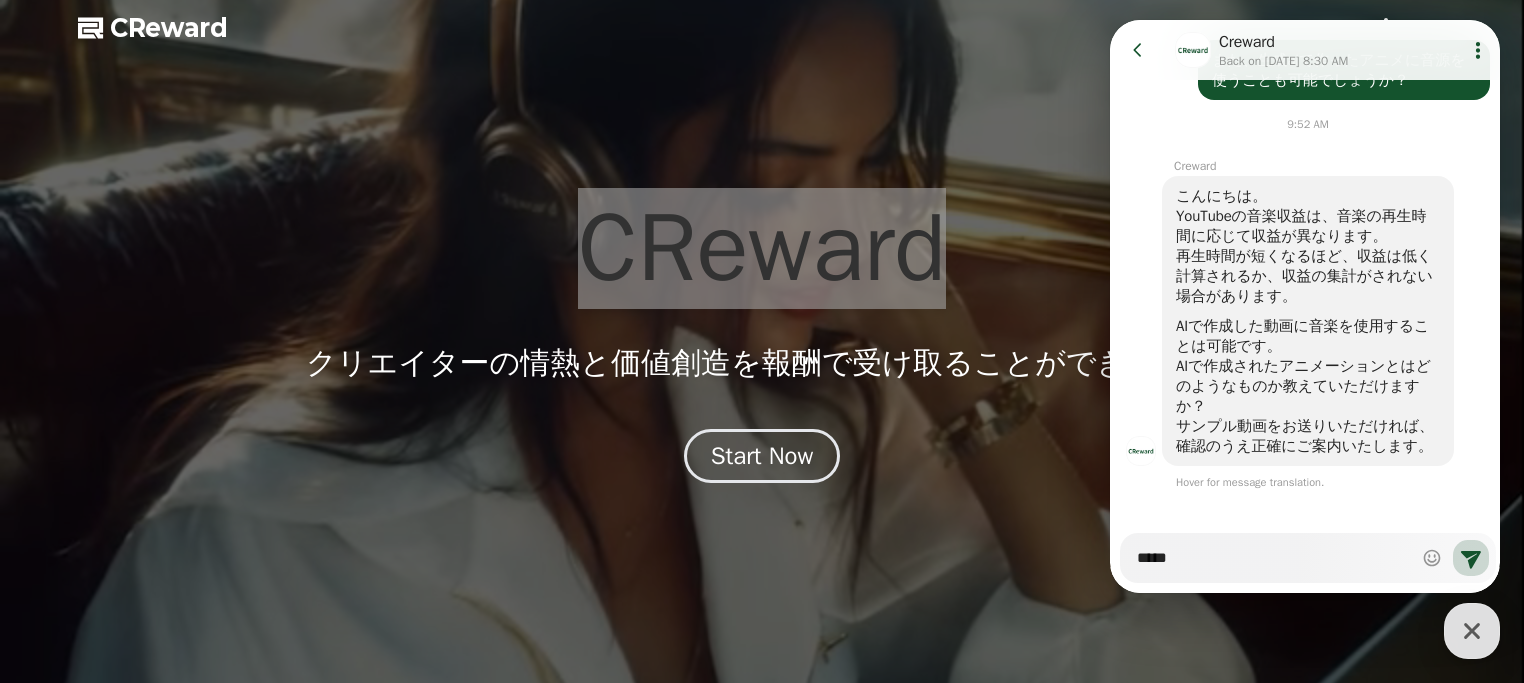 type on "*****" 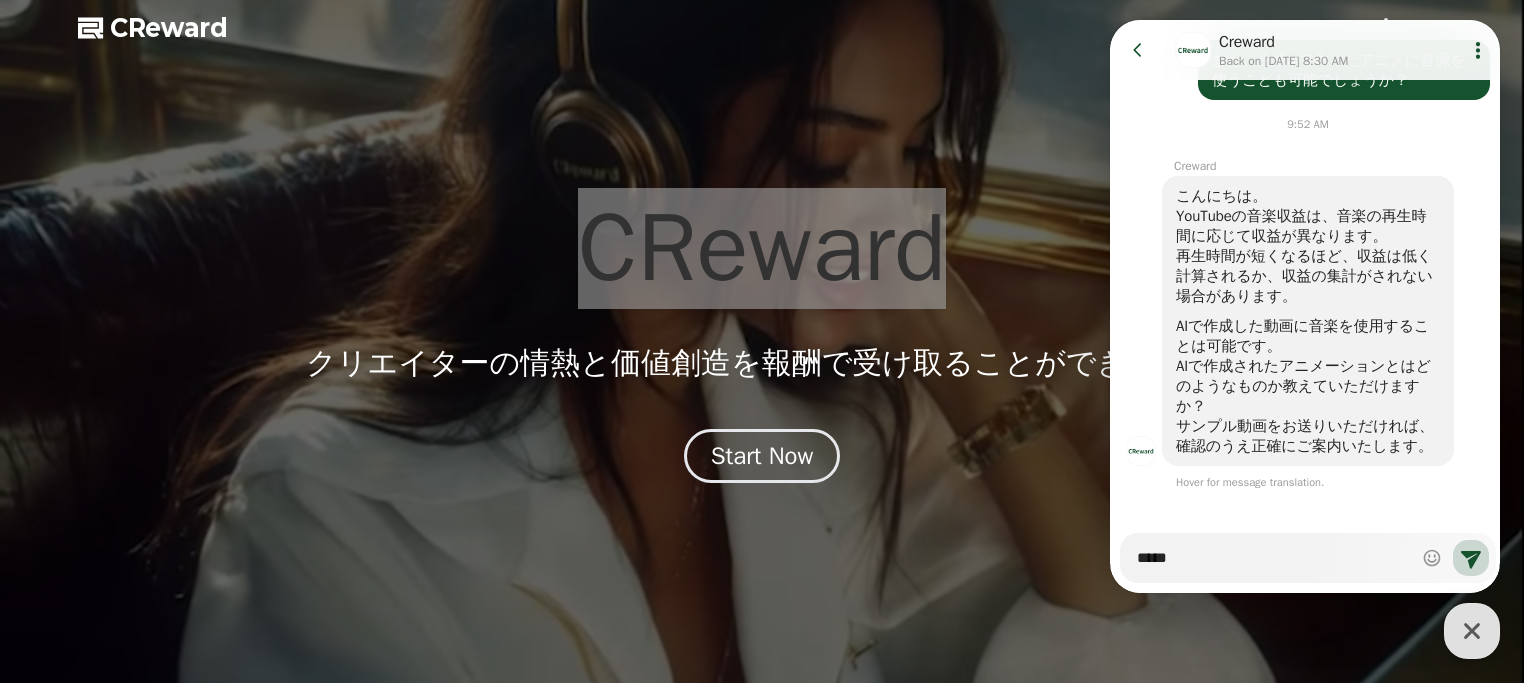 type on "*" 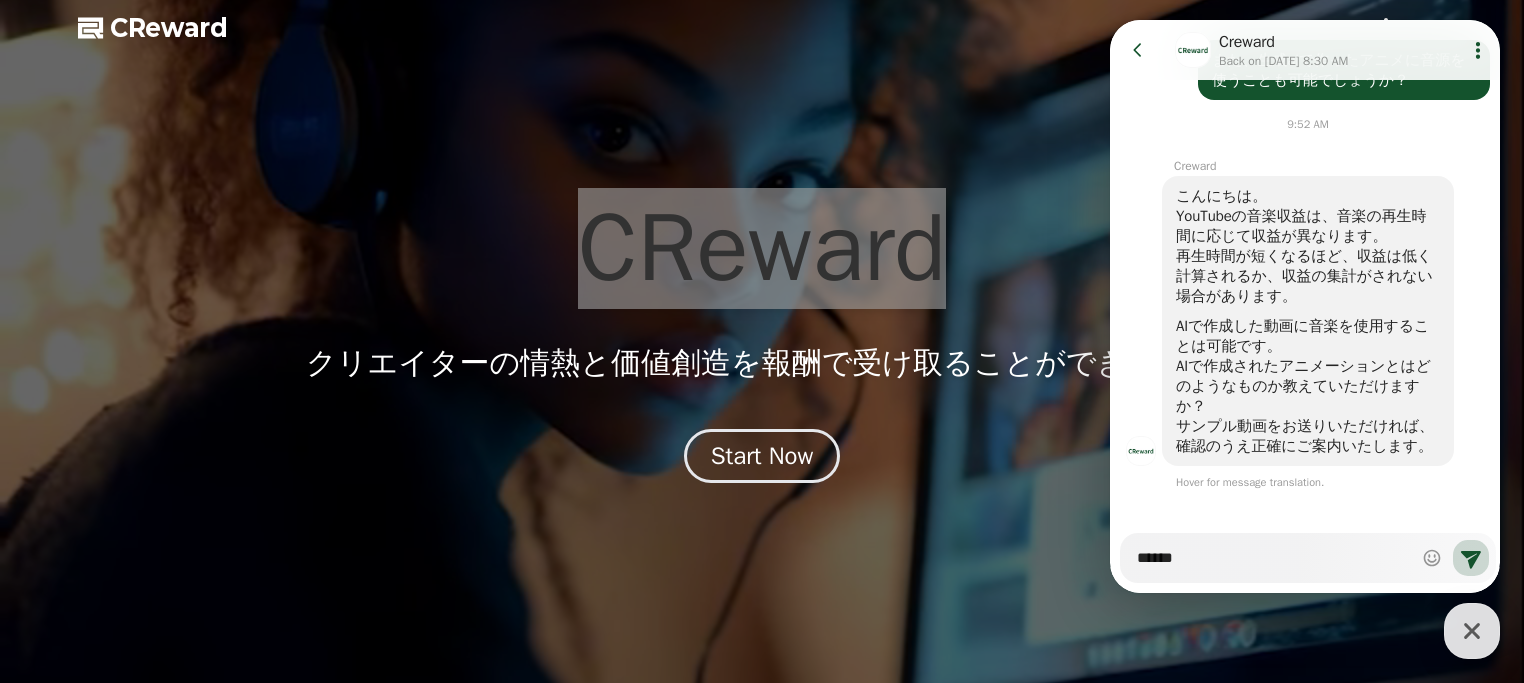 type on "******" 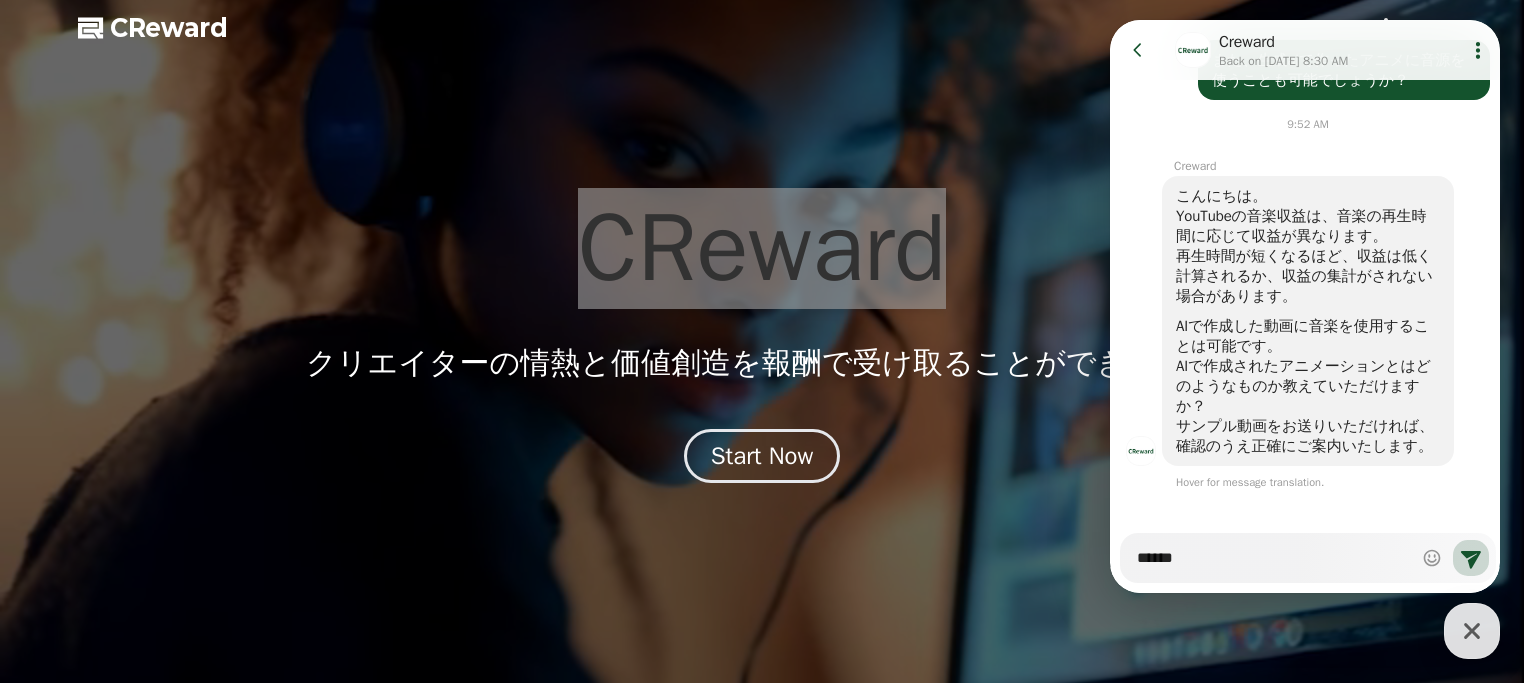 type on "*" 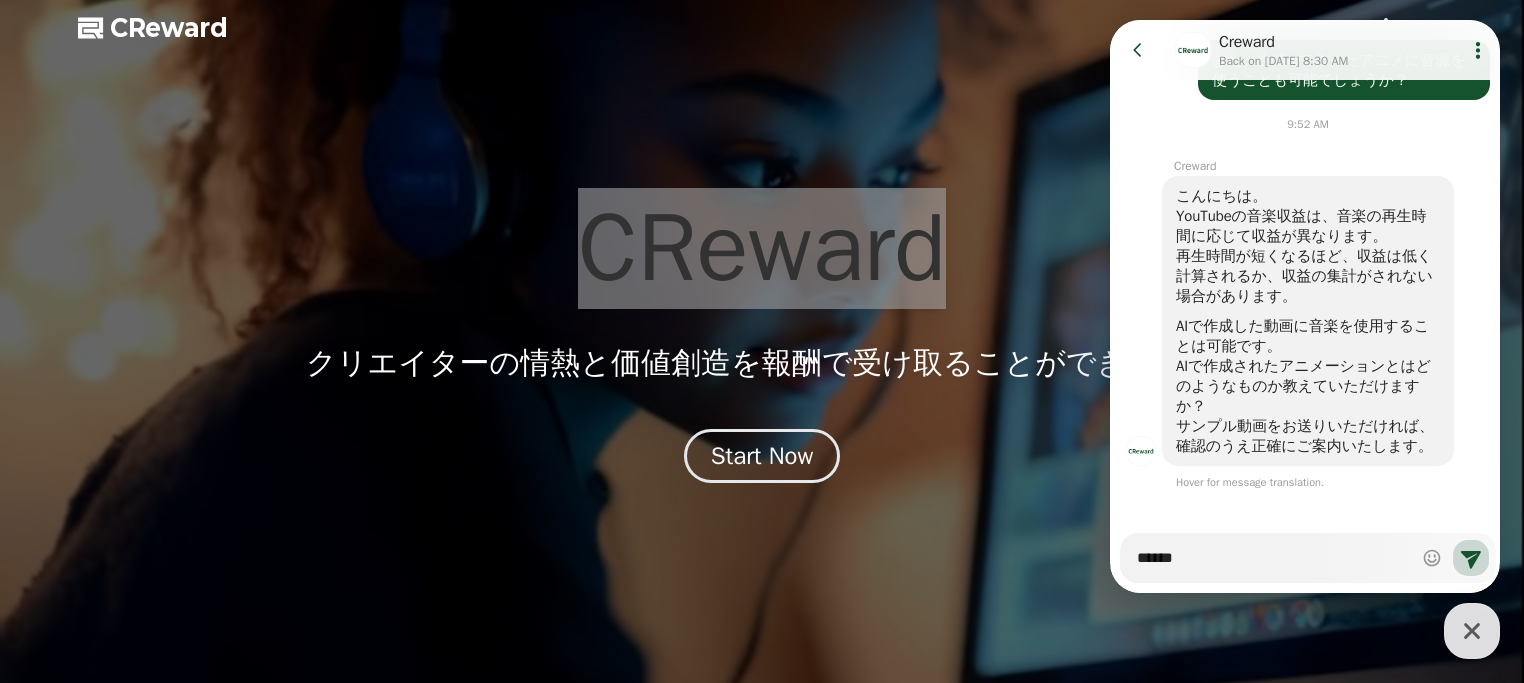 type on "******" 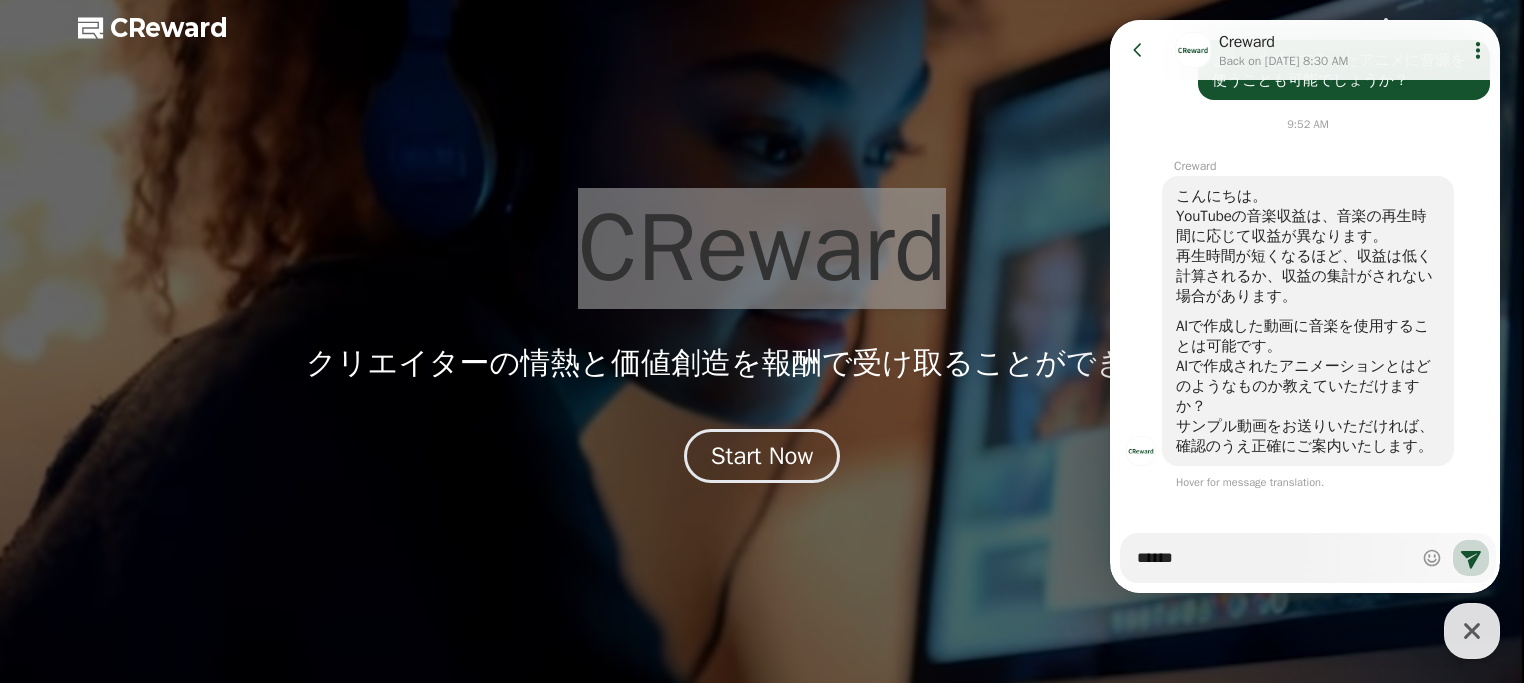 type on "*" 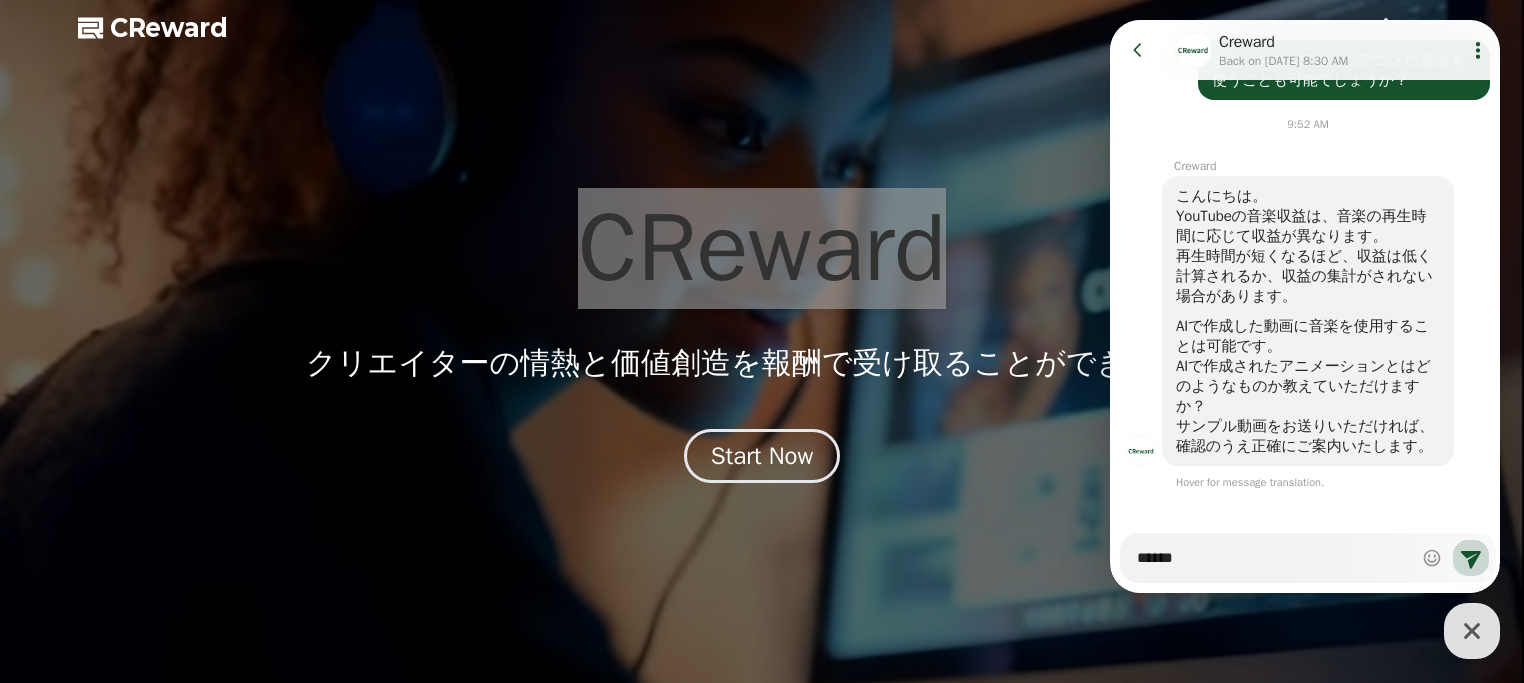 type on "*******" 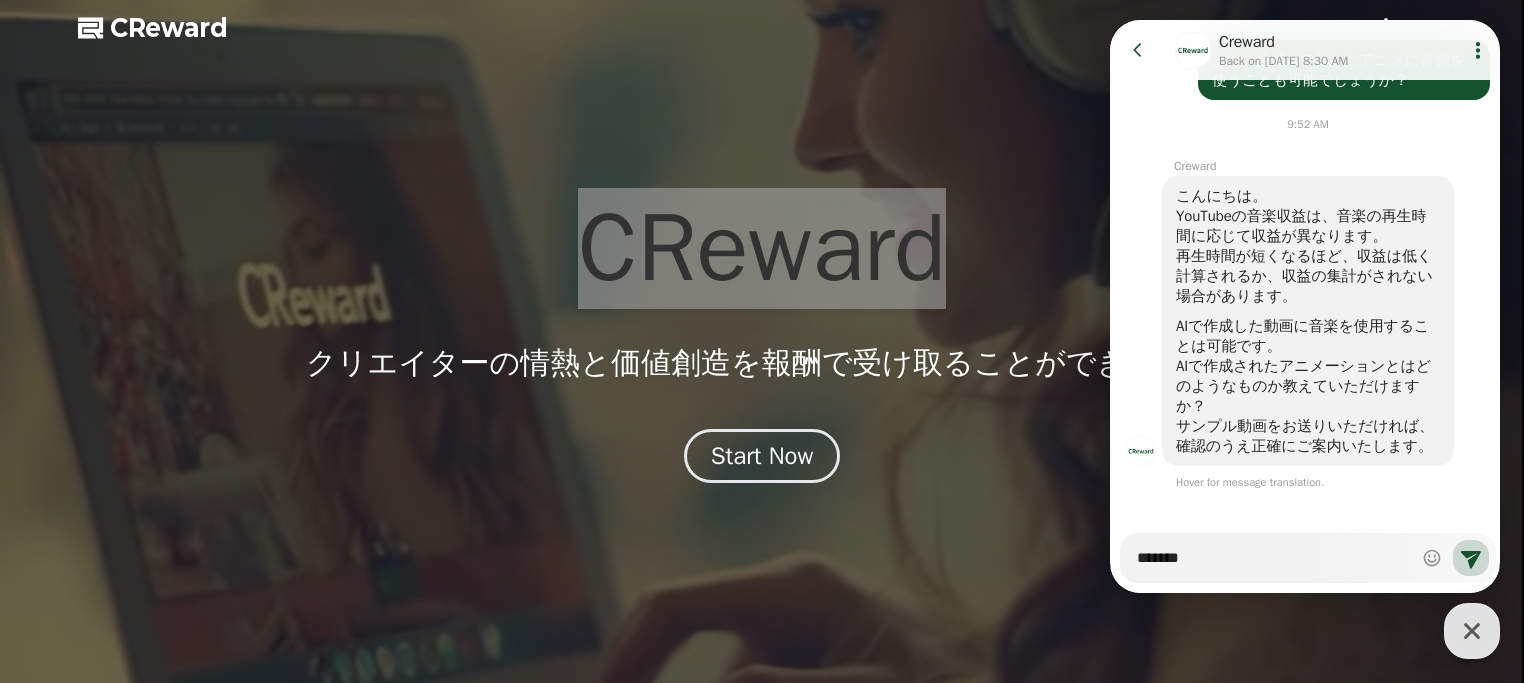 type on "*" 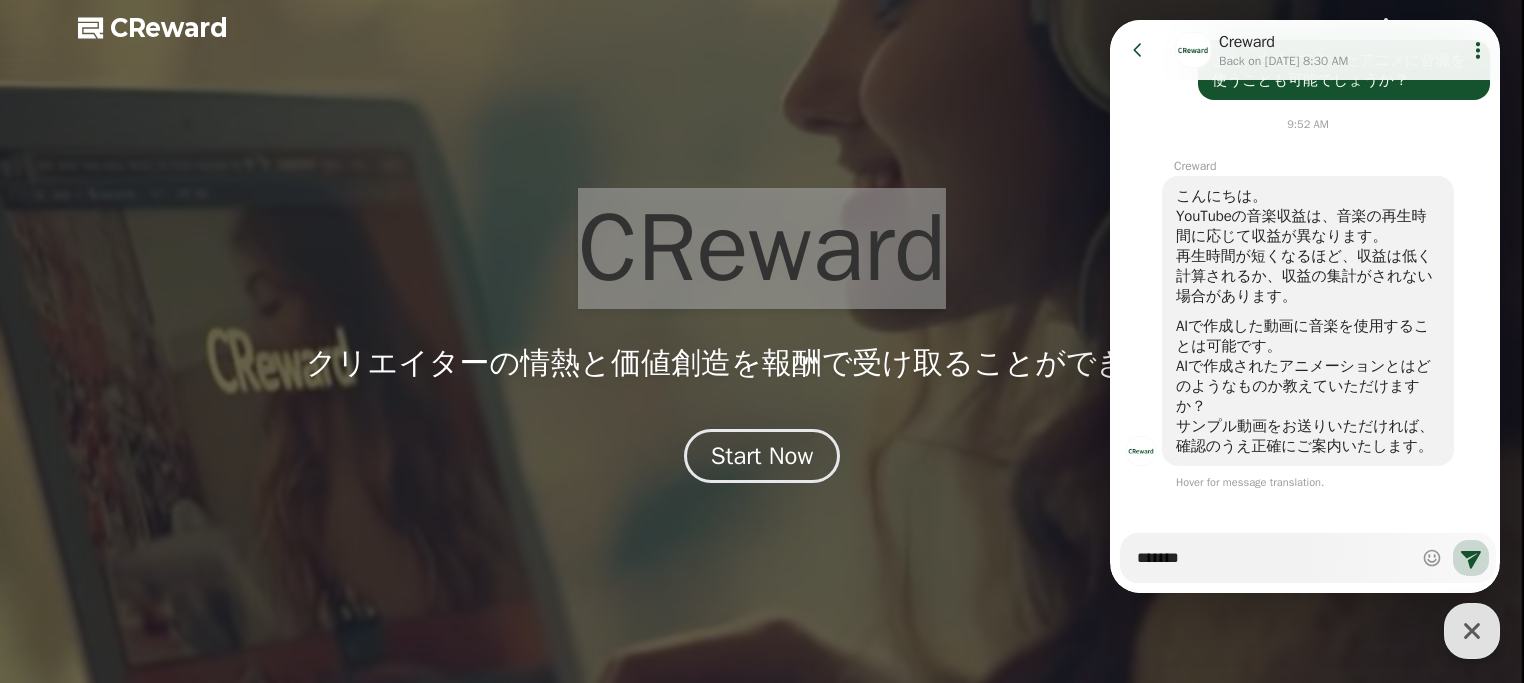 type on "********" 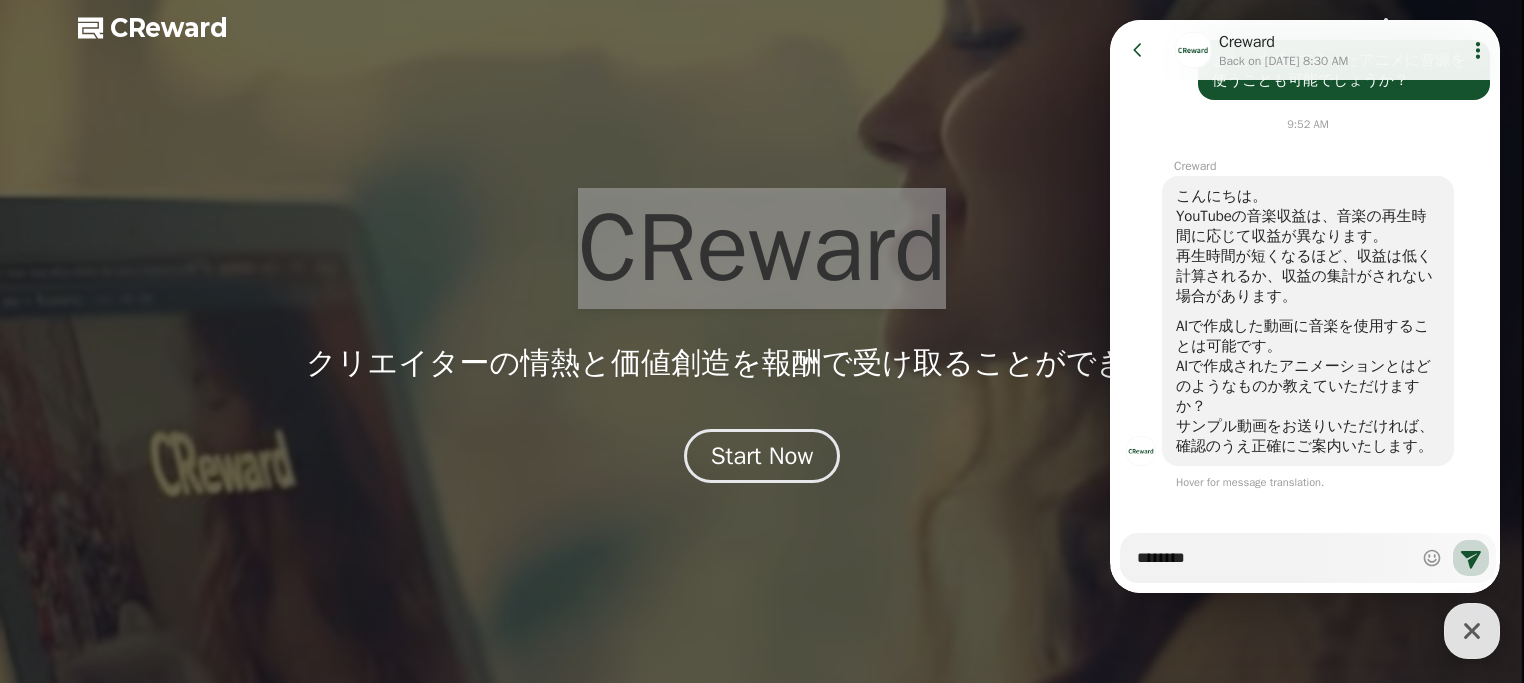 type on "*" 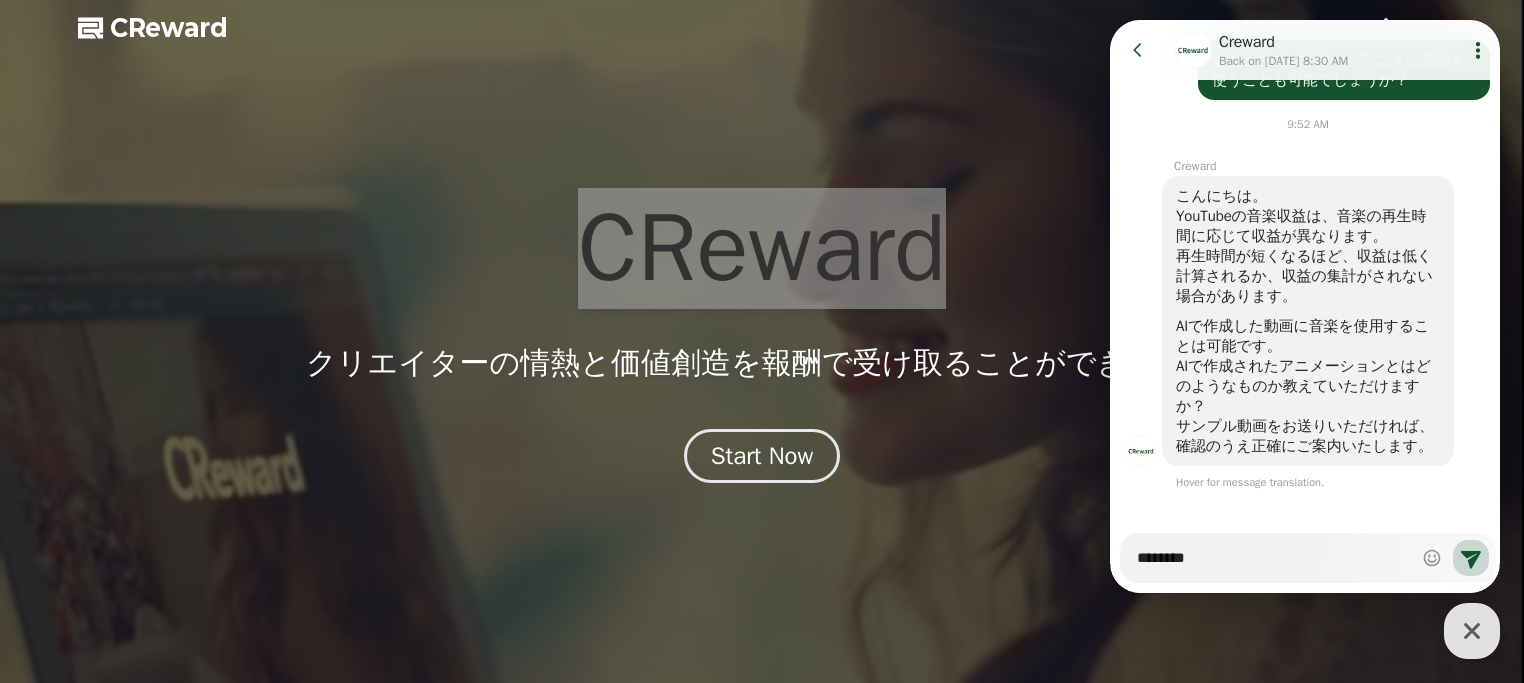 type on "*********" 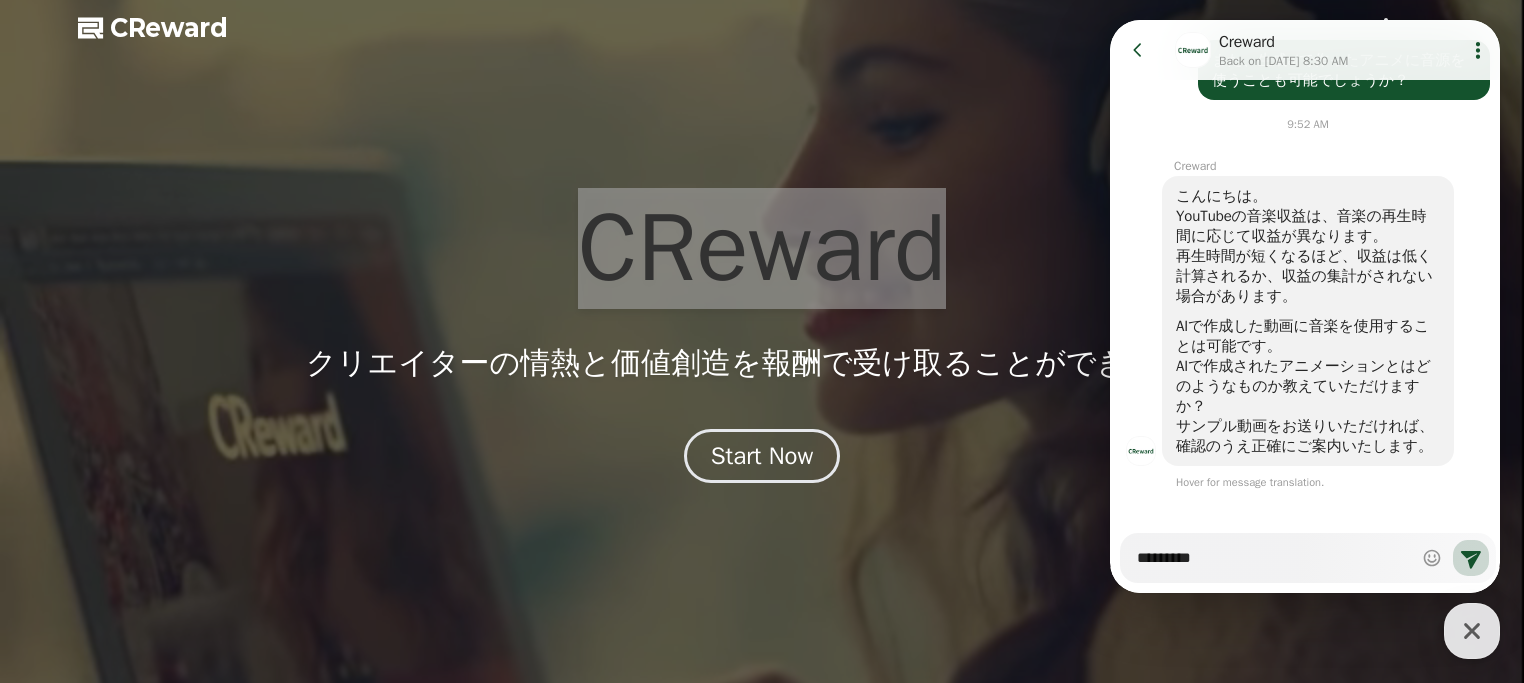 type on "*" 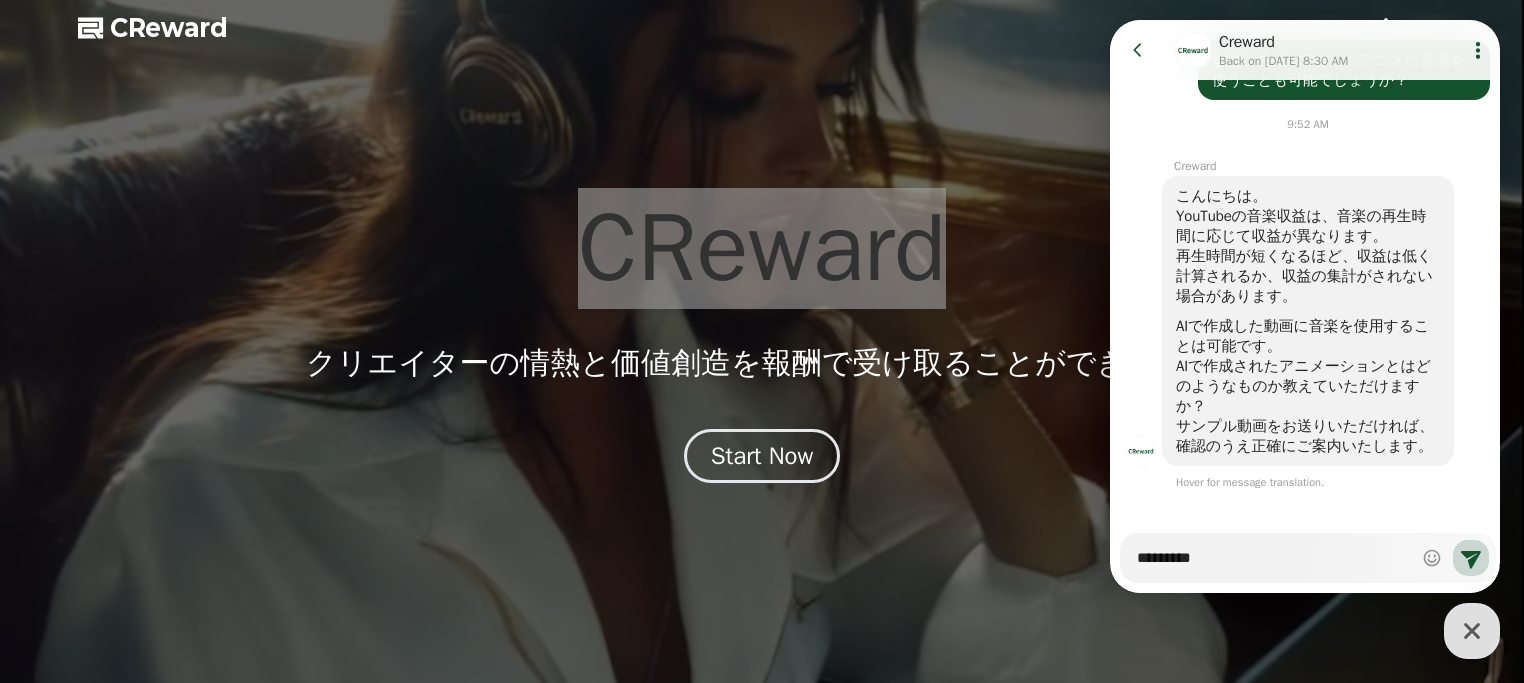 type on "*********" 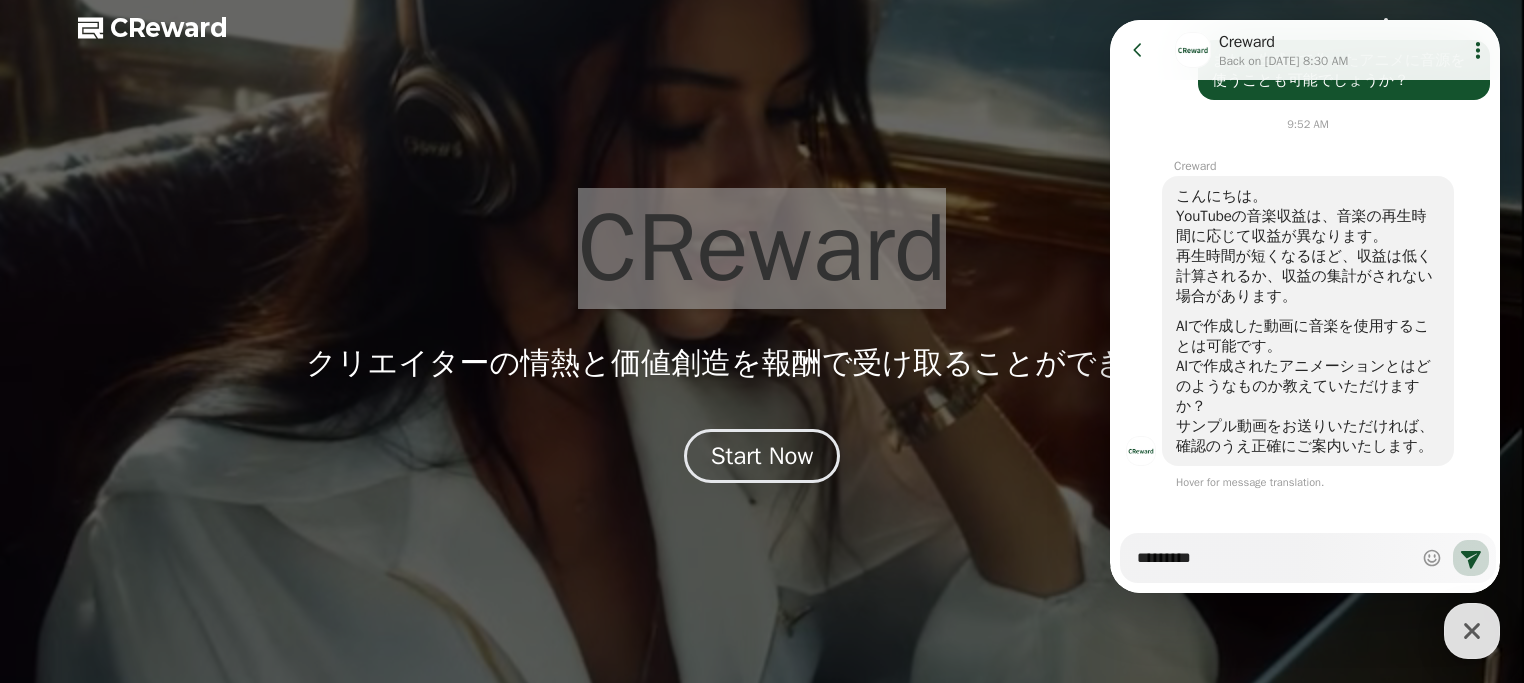 type on "*" 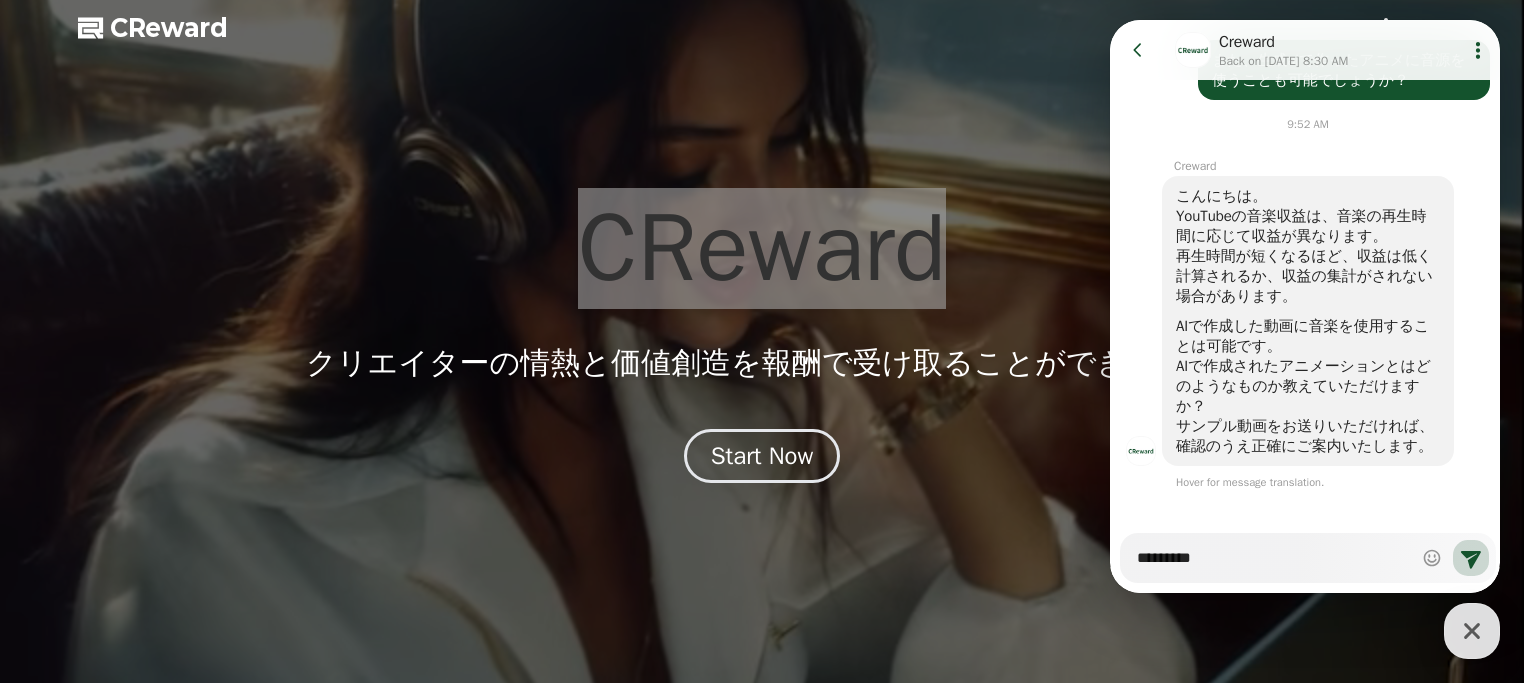 type on "**********" 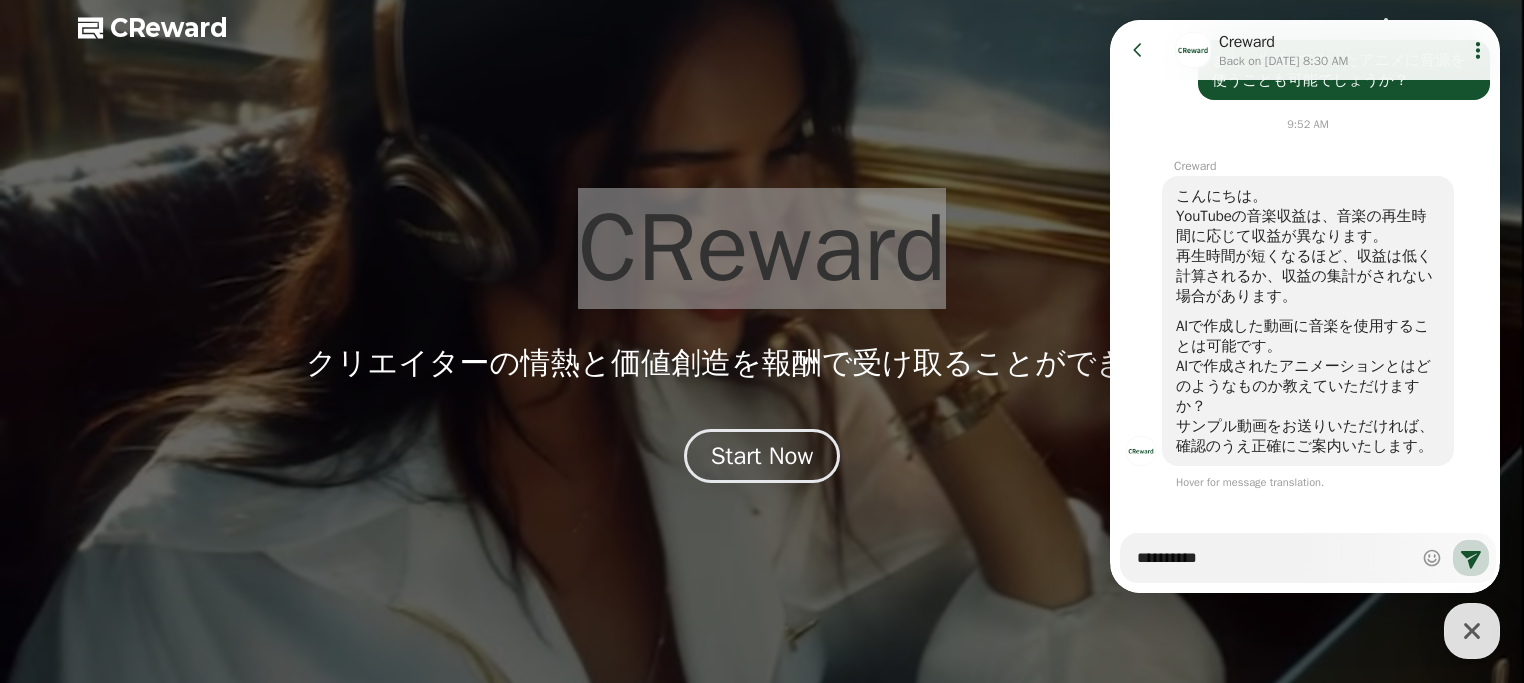 type on "*" 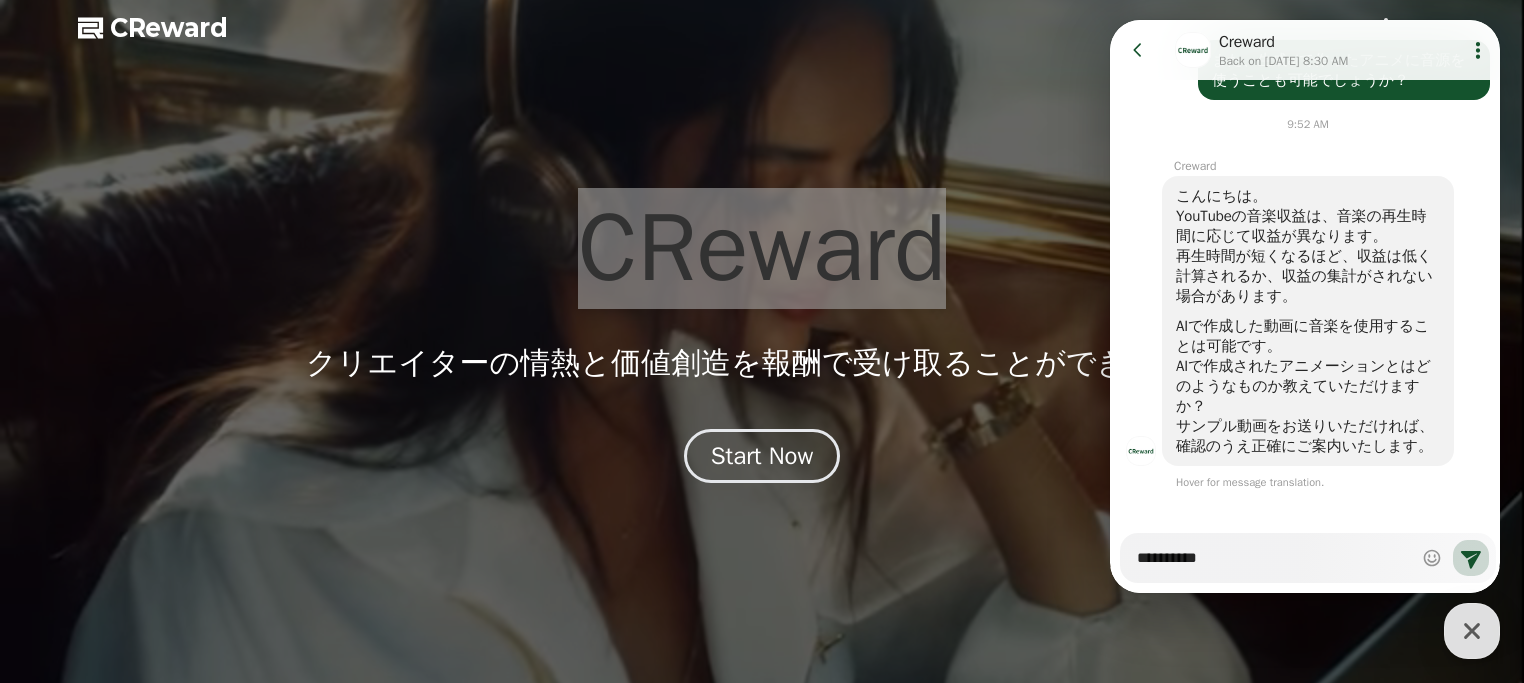 type on "**********" 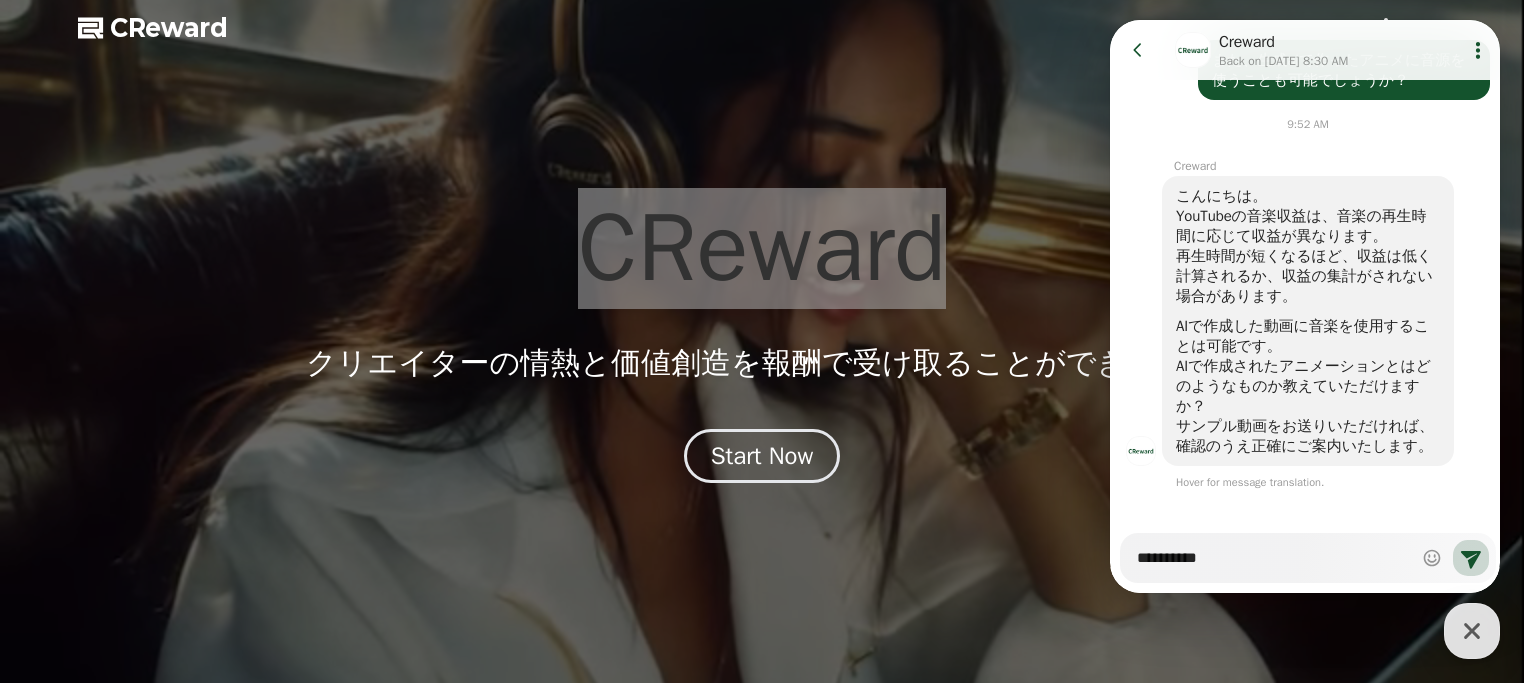 type on "*" 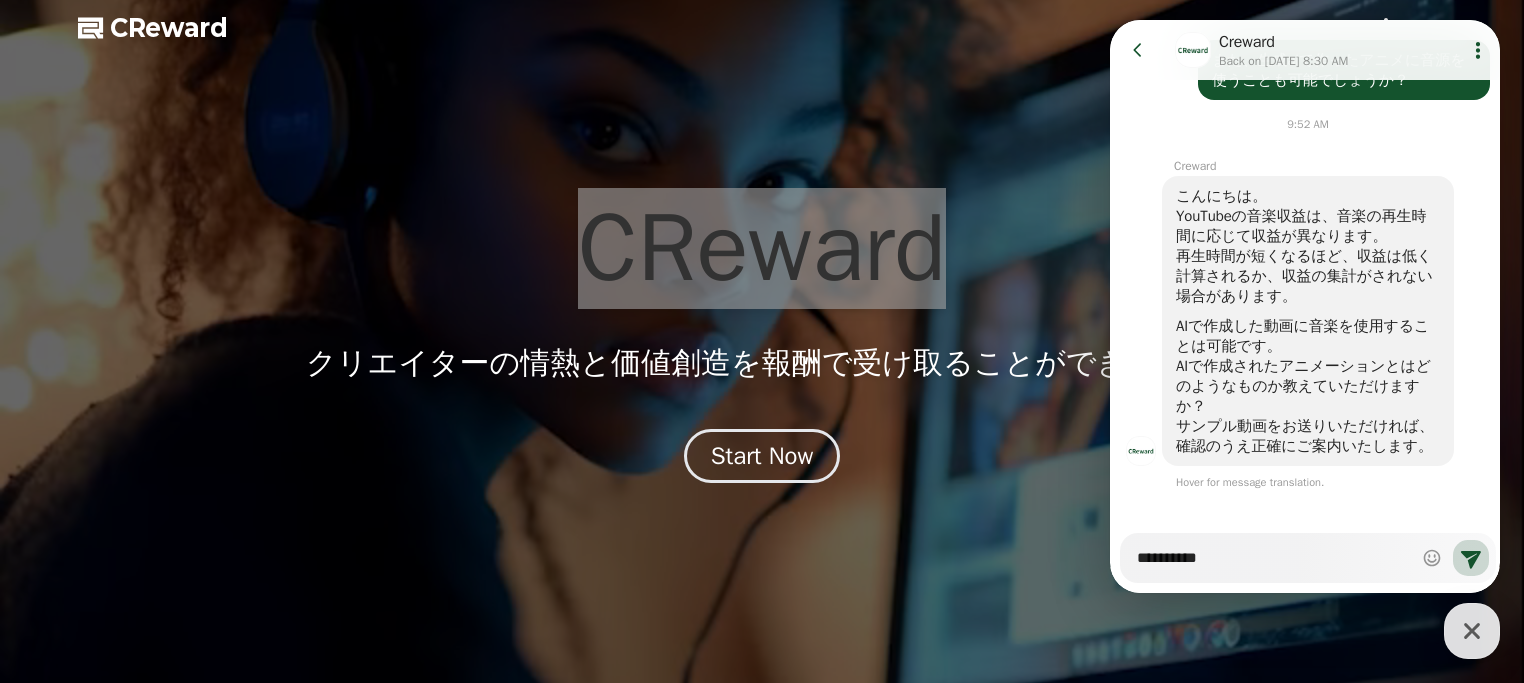 type on "**********" 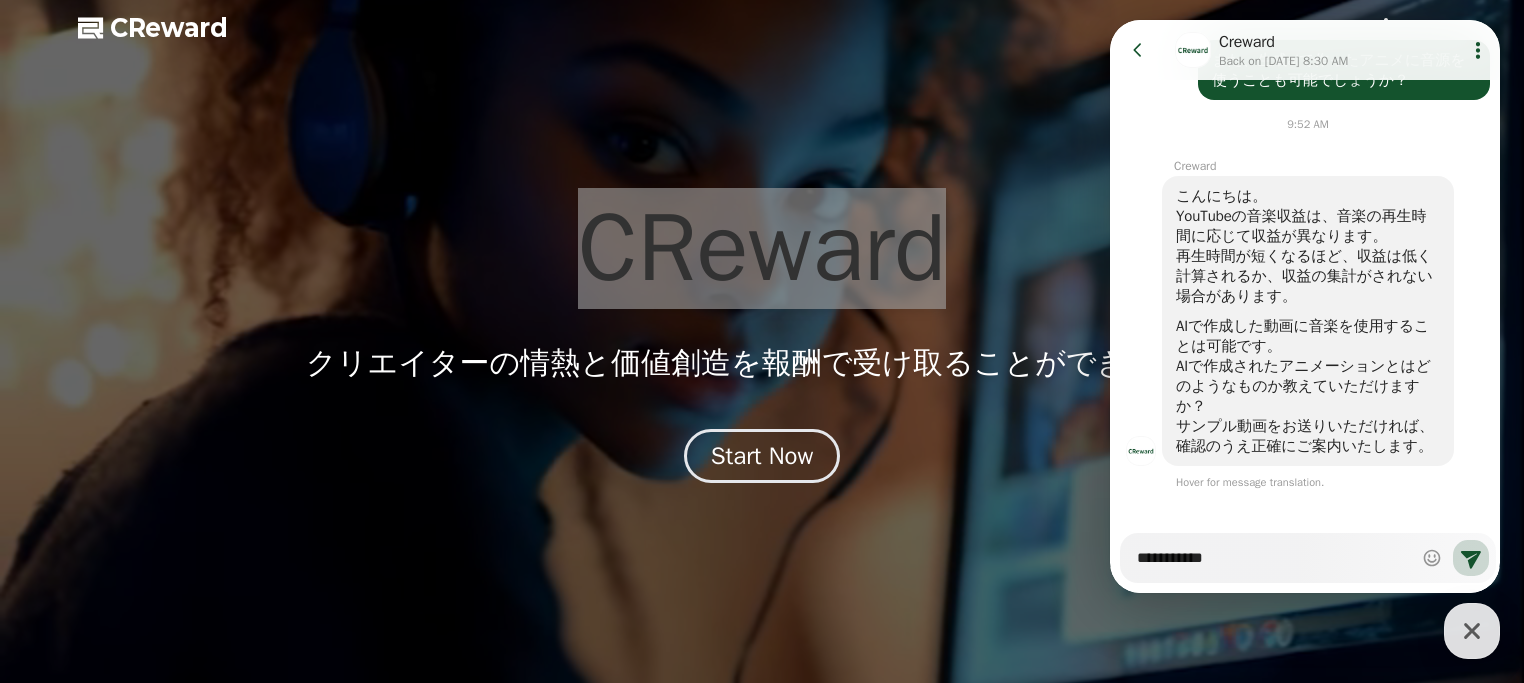 type on "*" 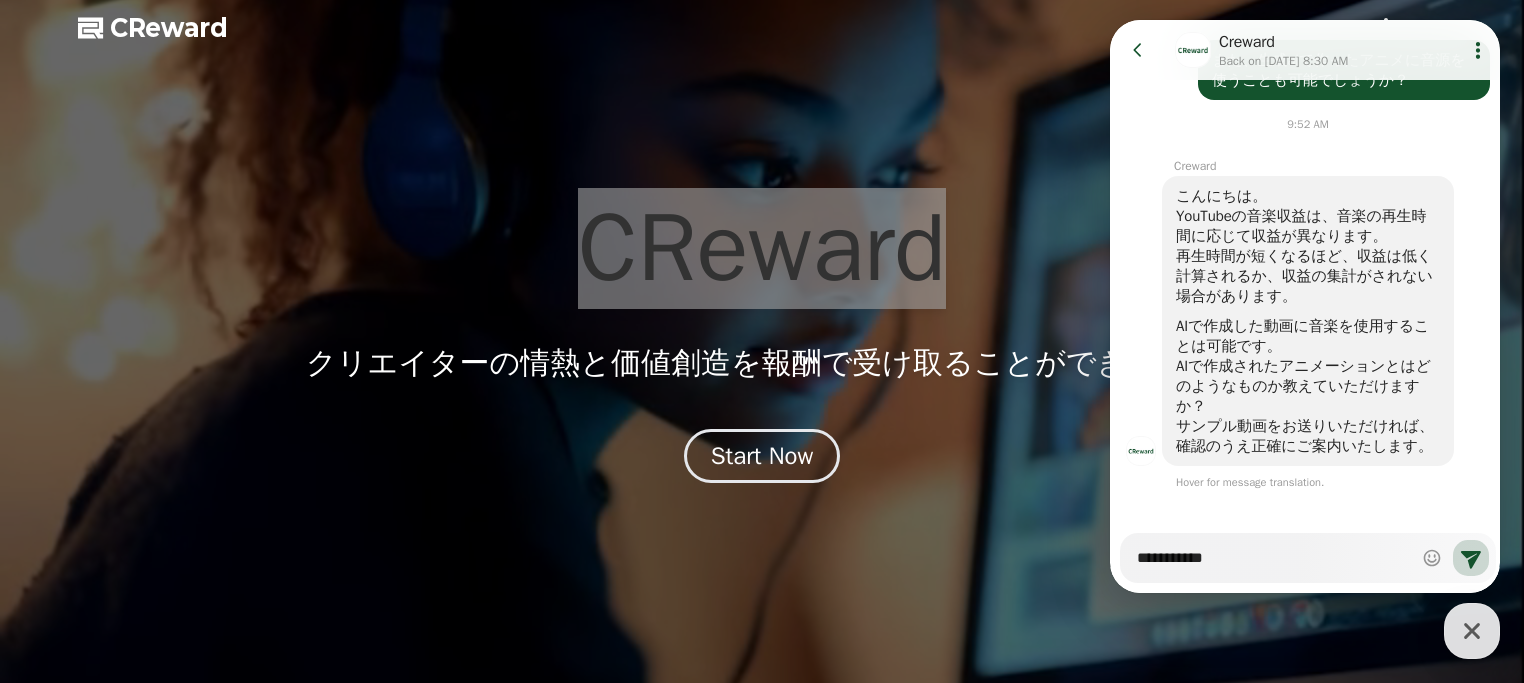 type on "**********" 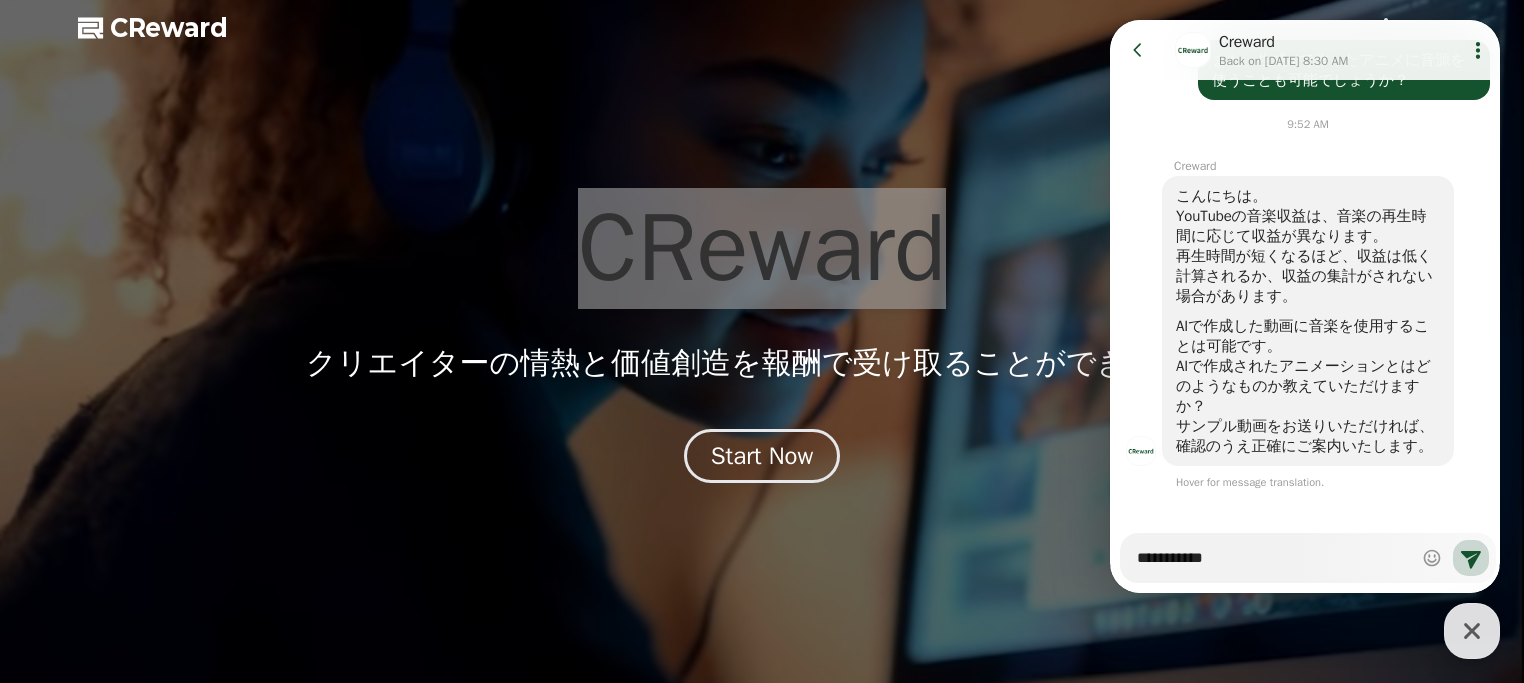 type on "*" 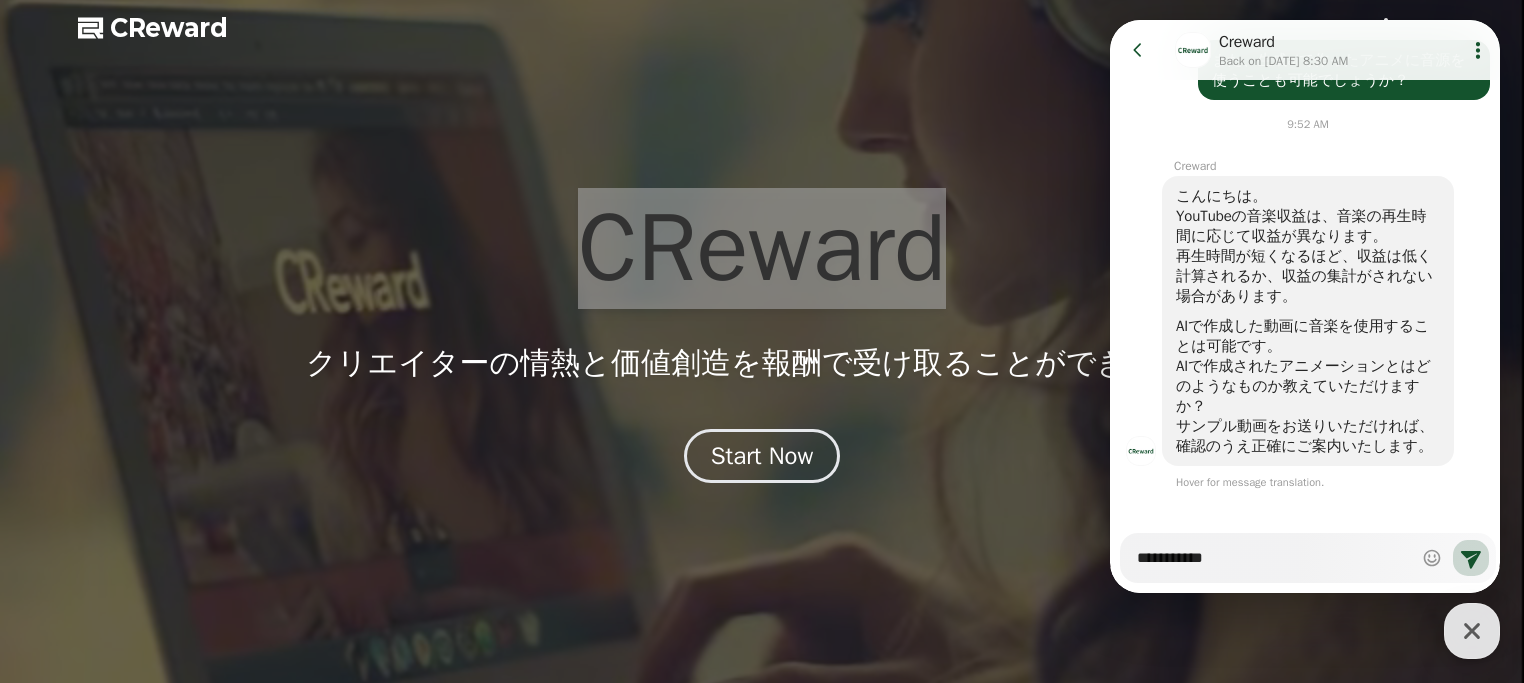 type on "**********" 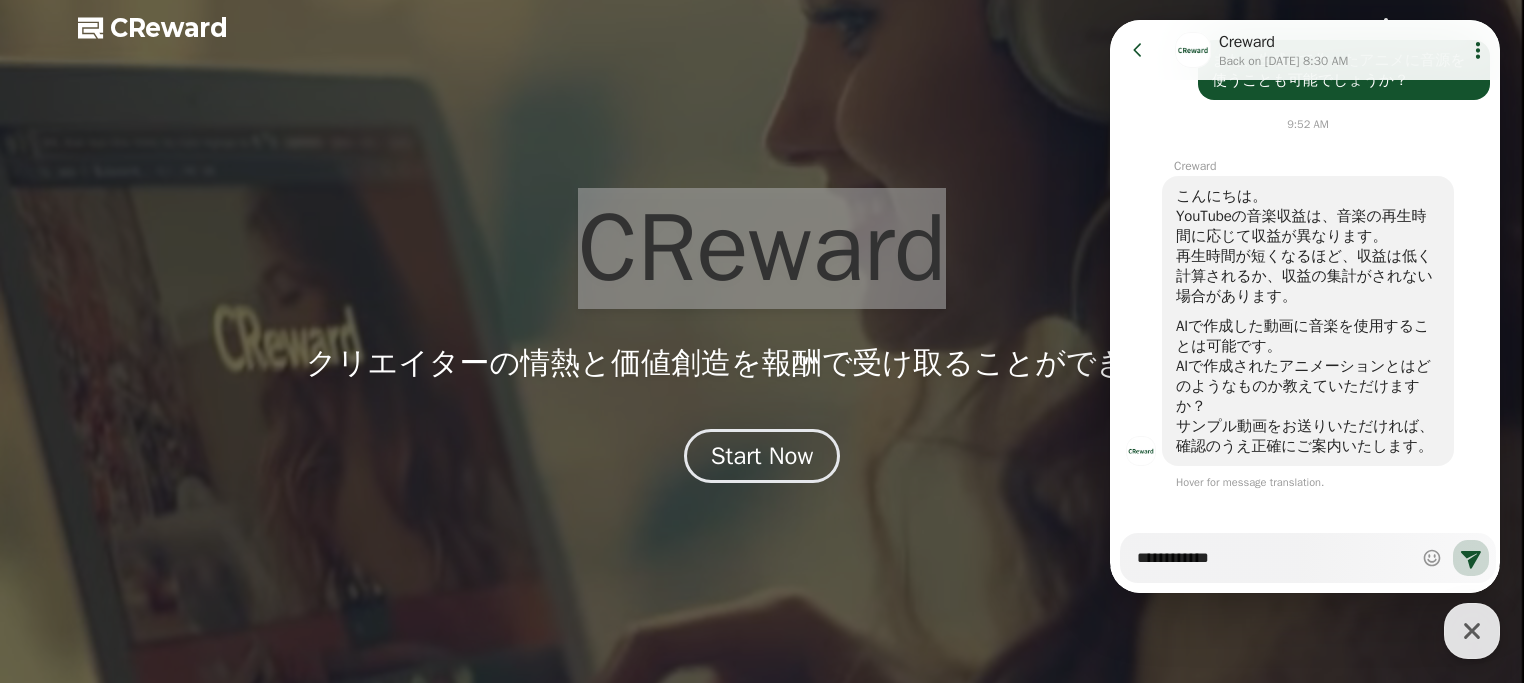 type on "*" 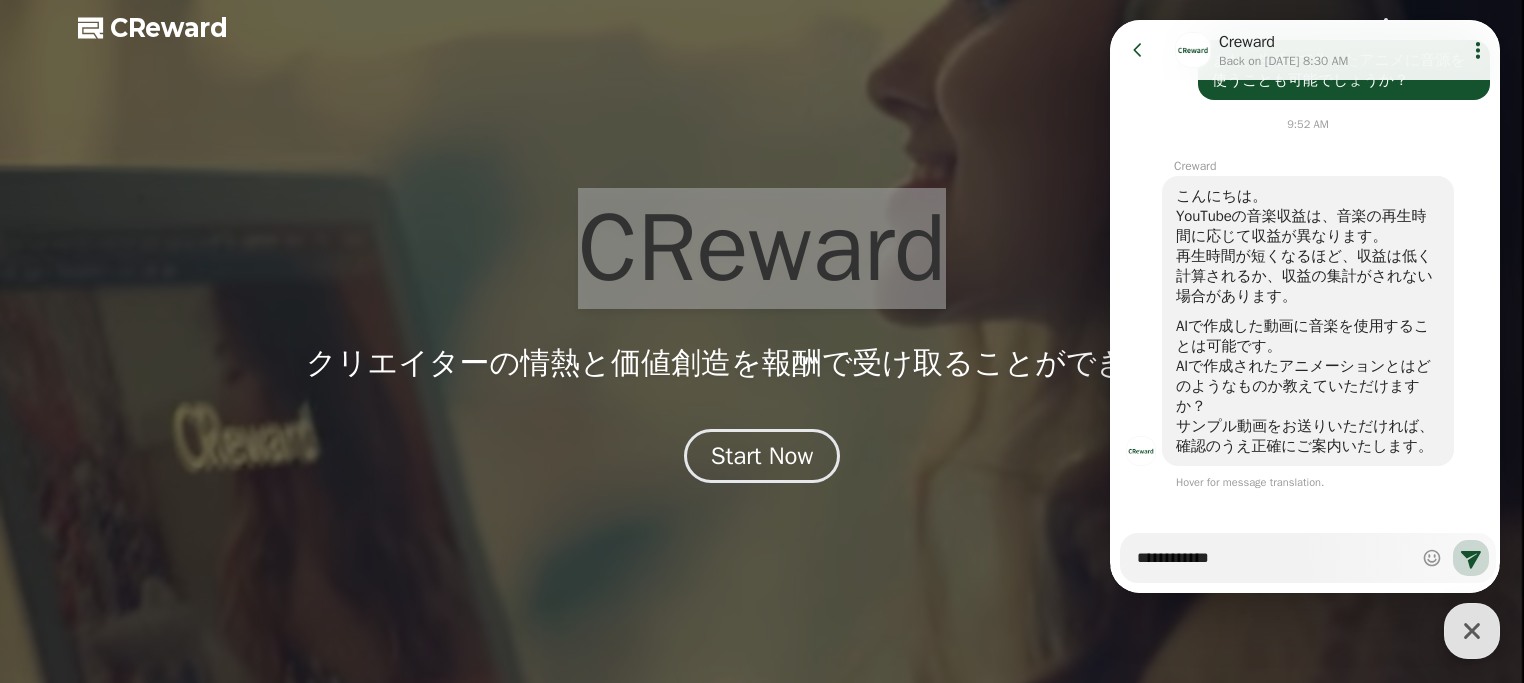 type on "**********" 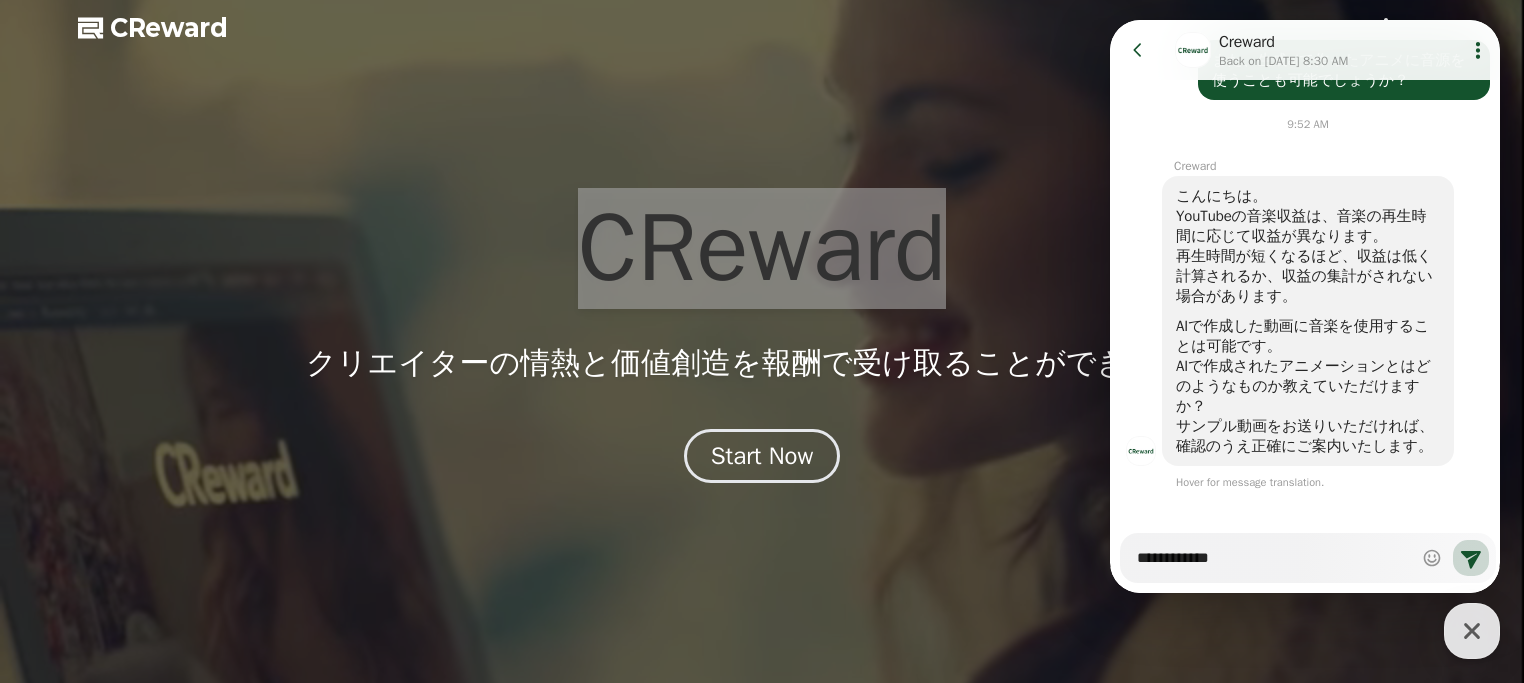type on "*" 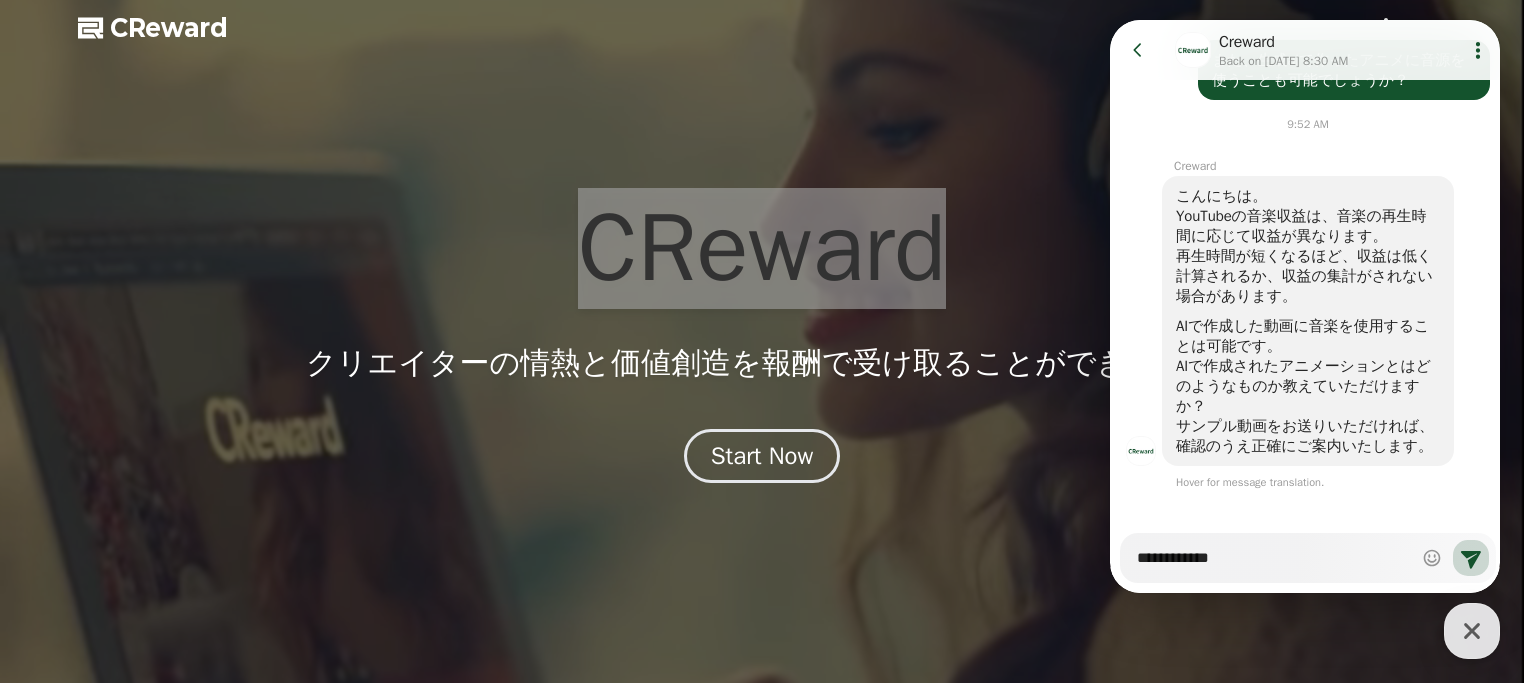 type on "**********" 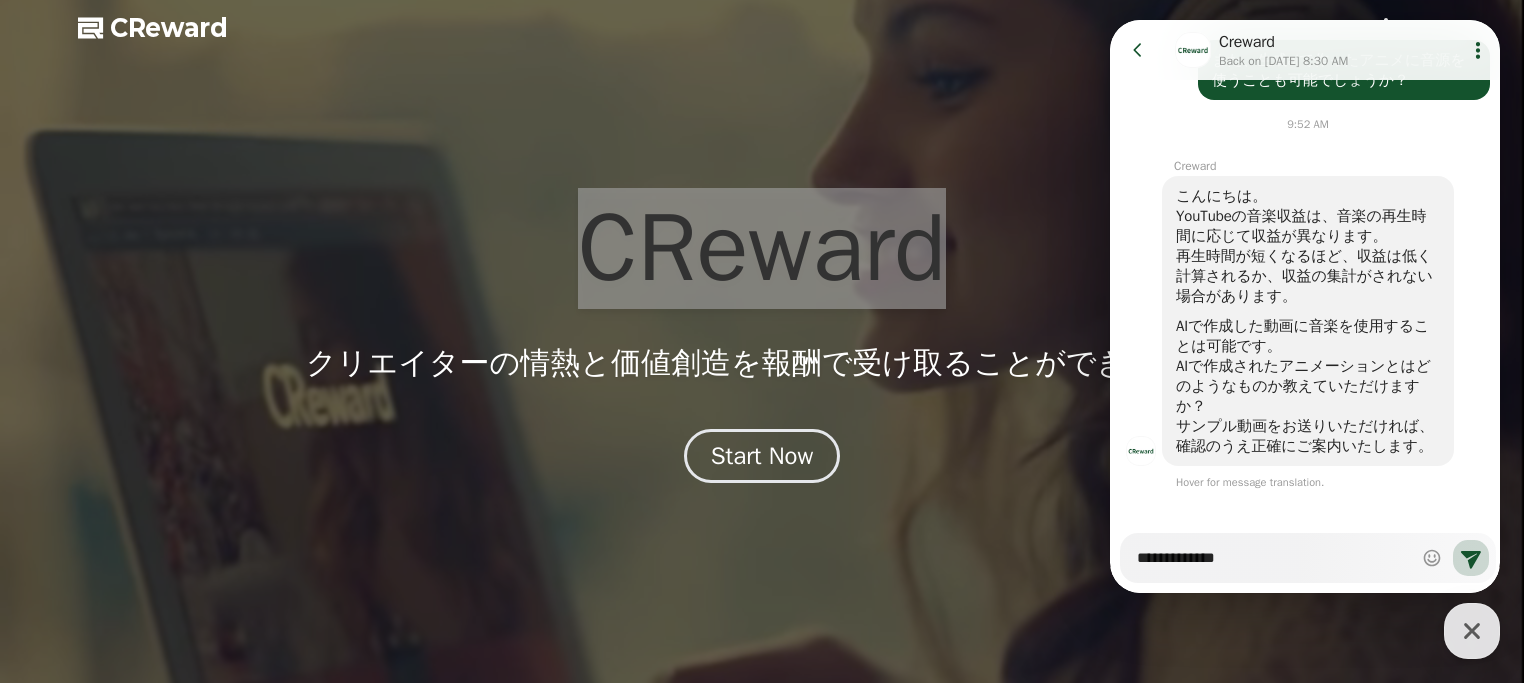 type on "*" 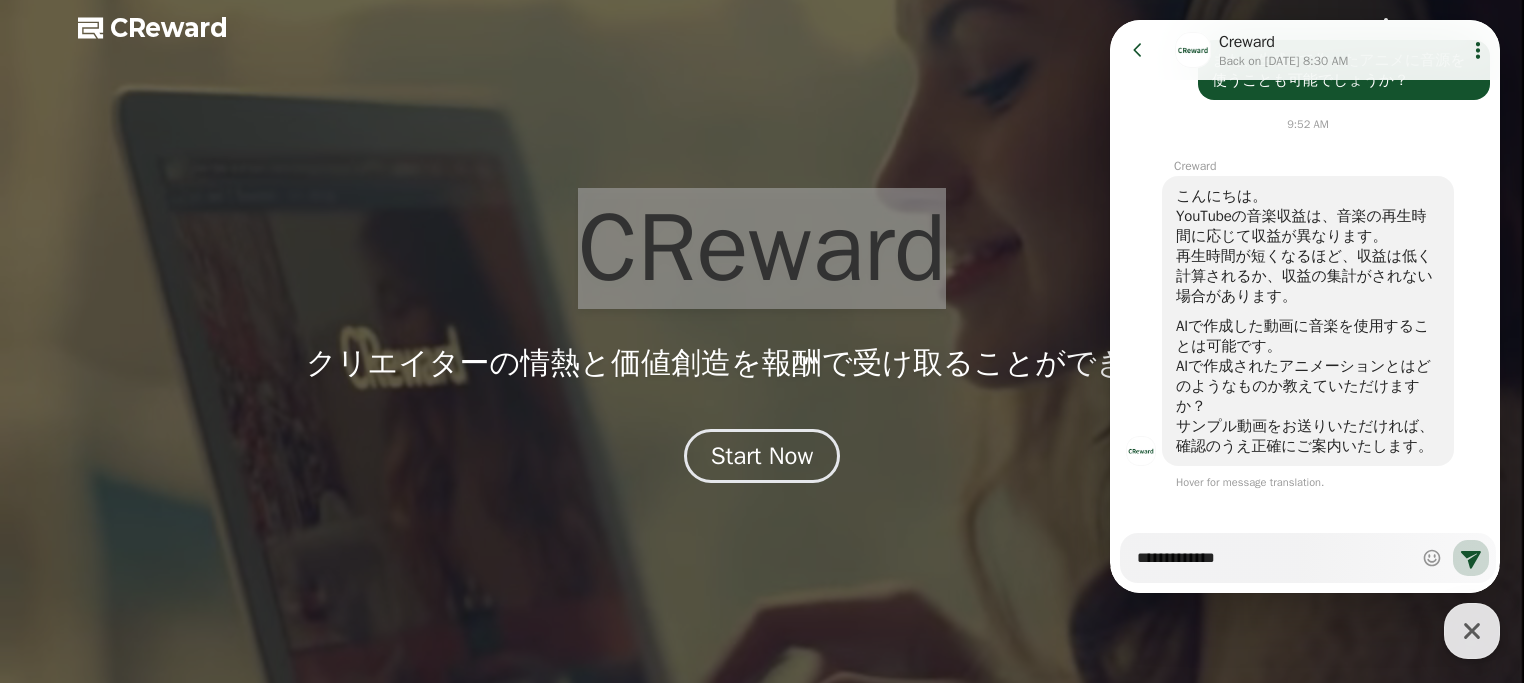 type on "**********" 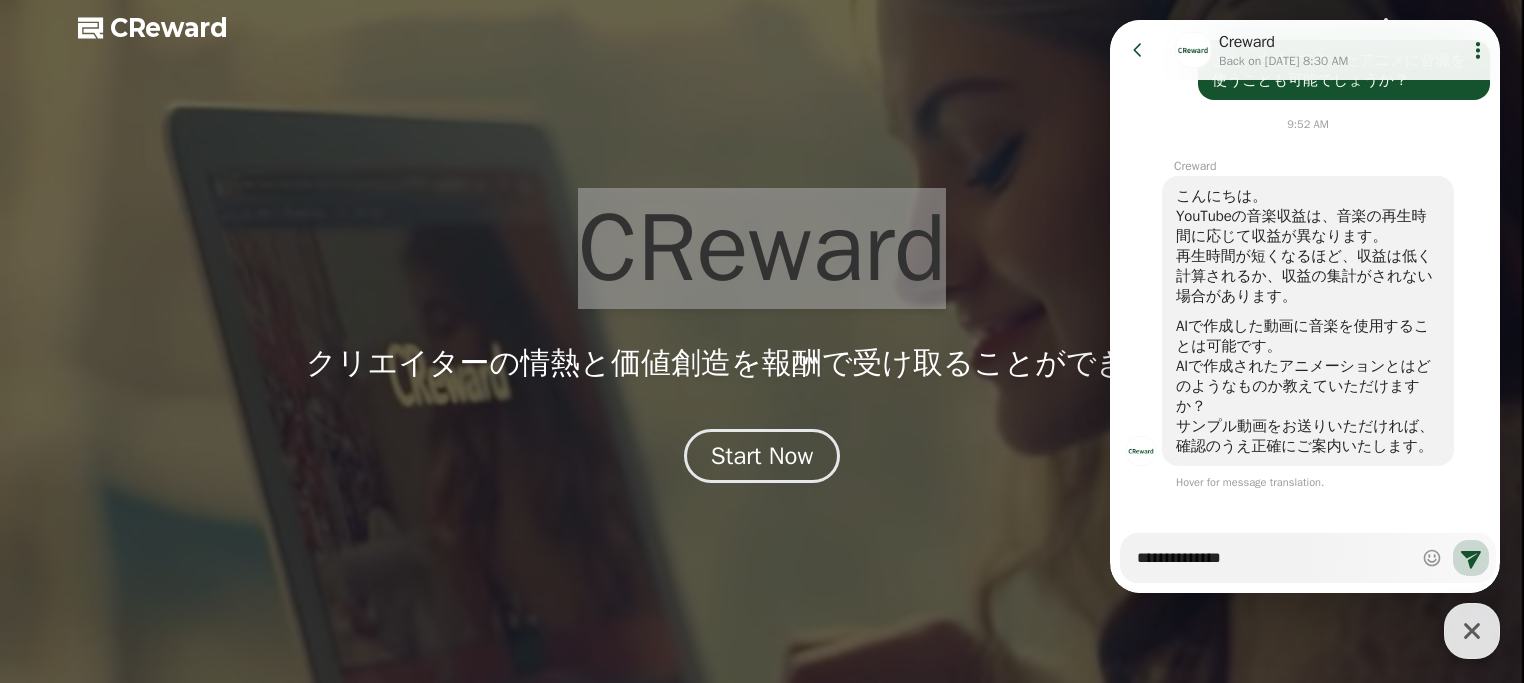 type on "*" 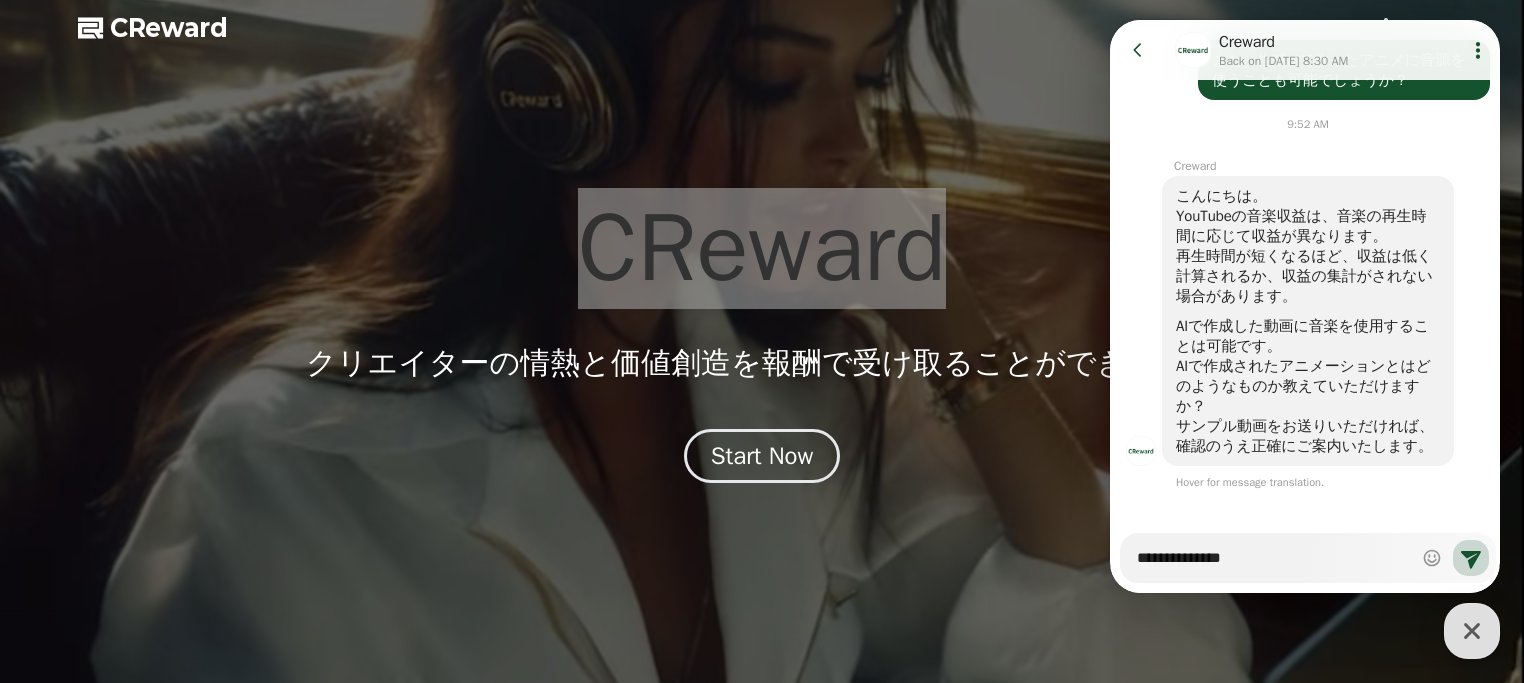 type on "**********" 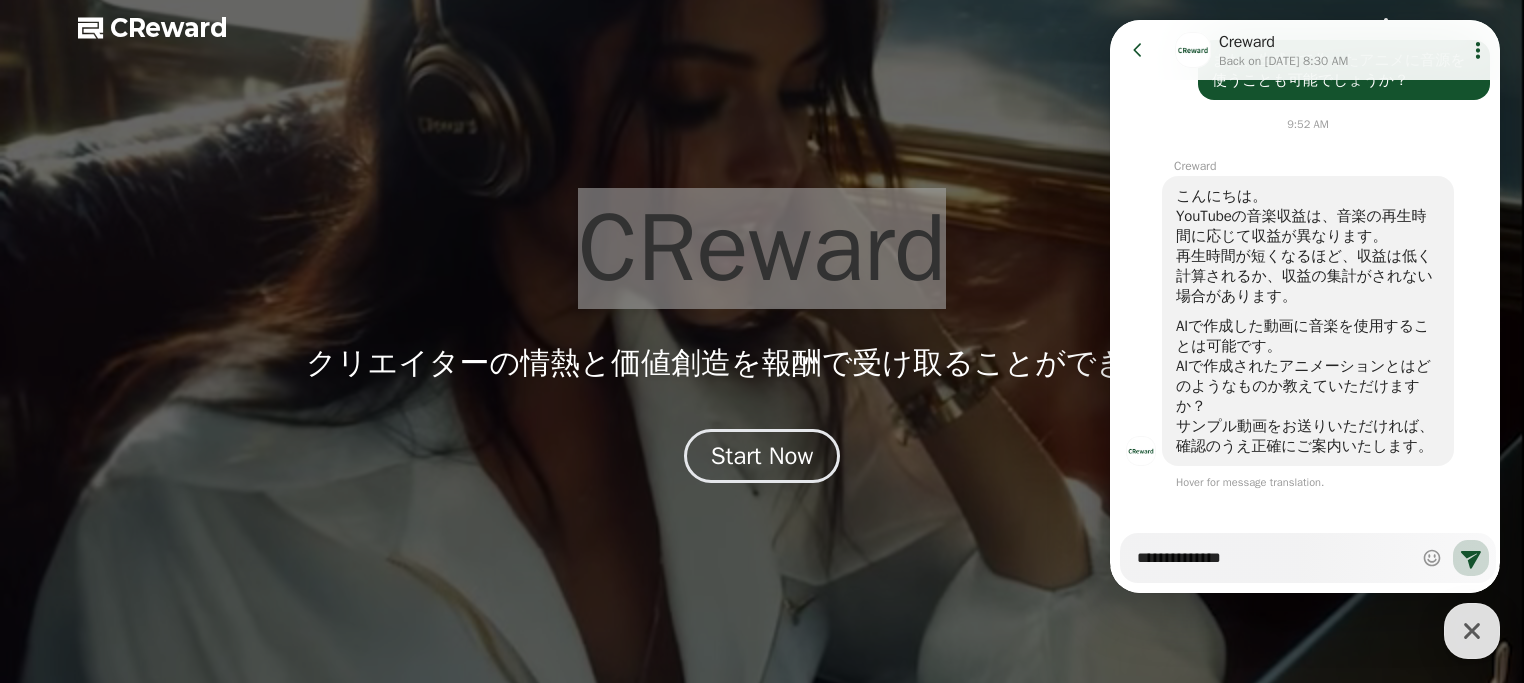type on "*" 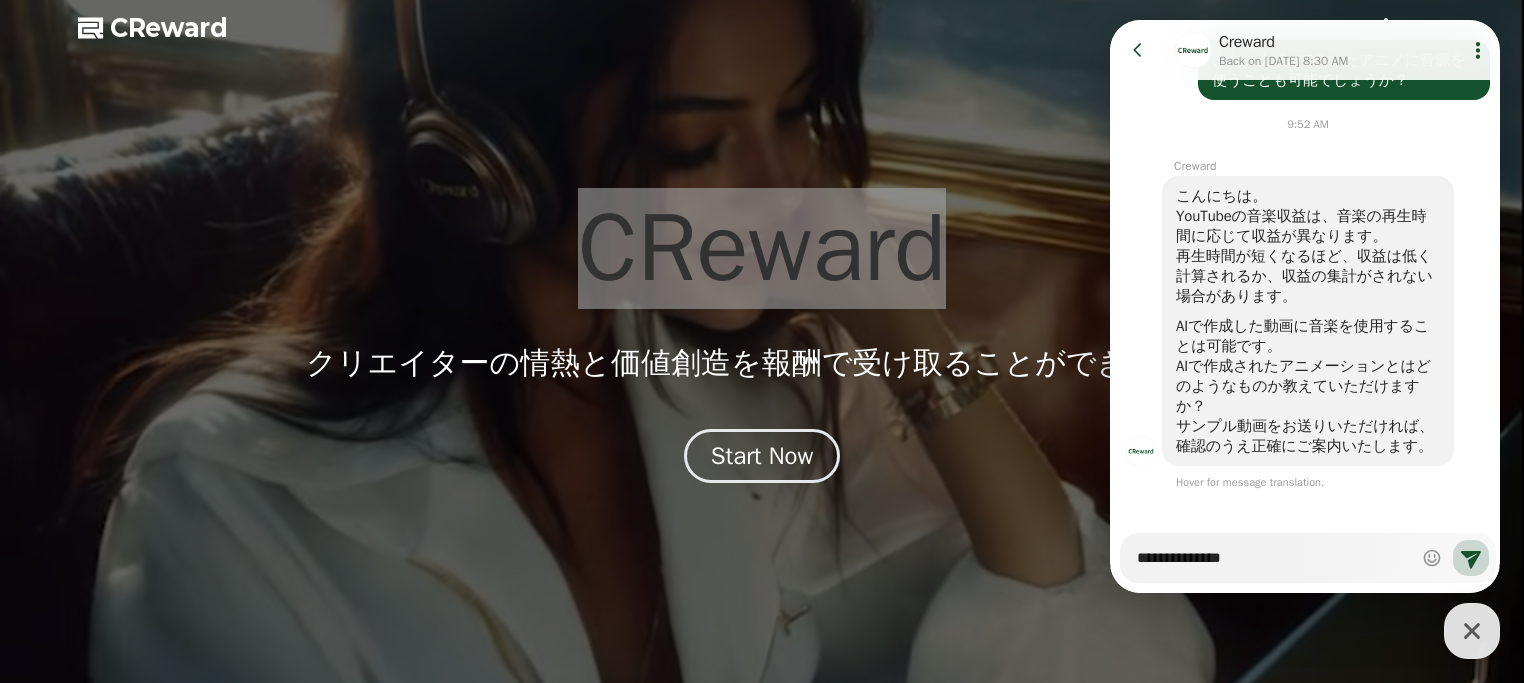 type on "**********" 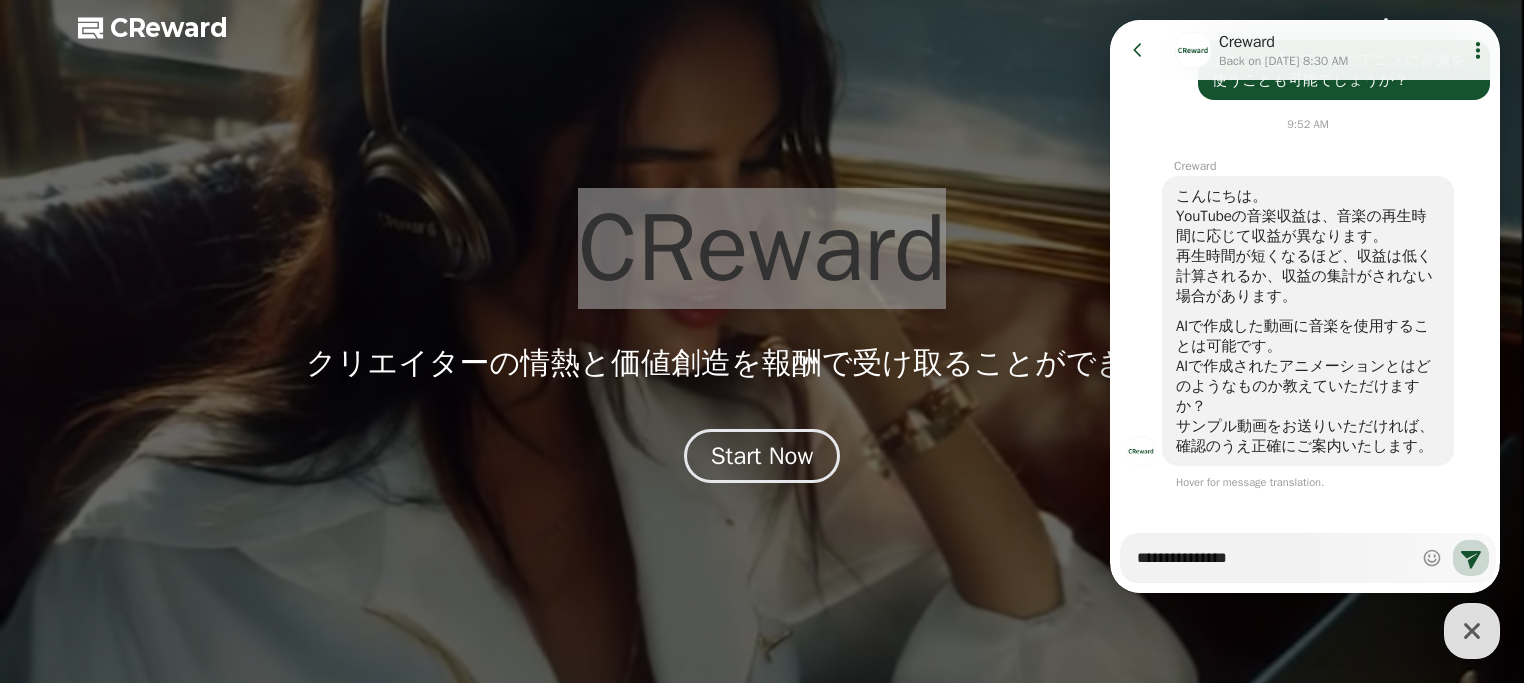 type on "*" 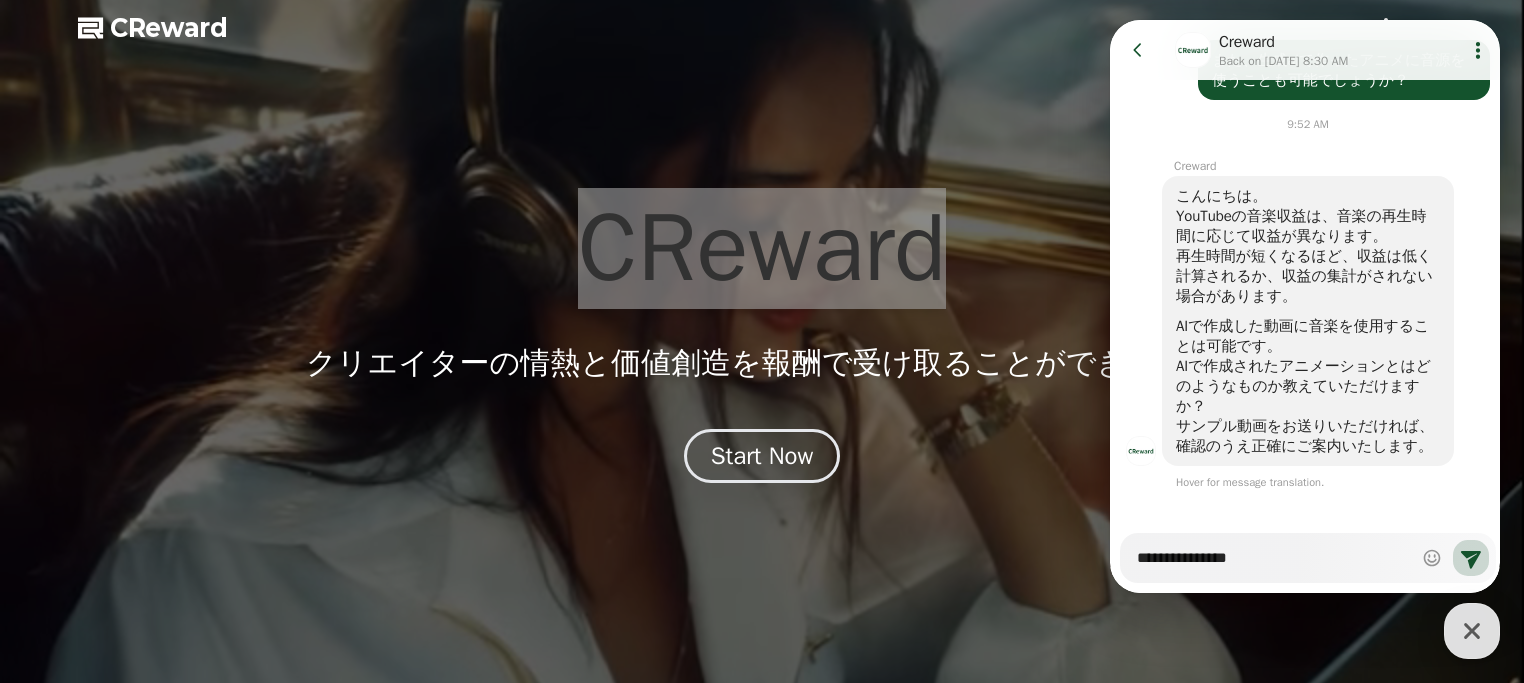 type on "**********" 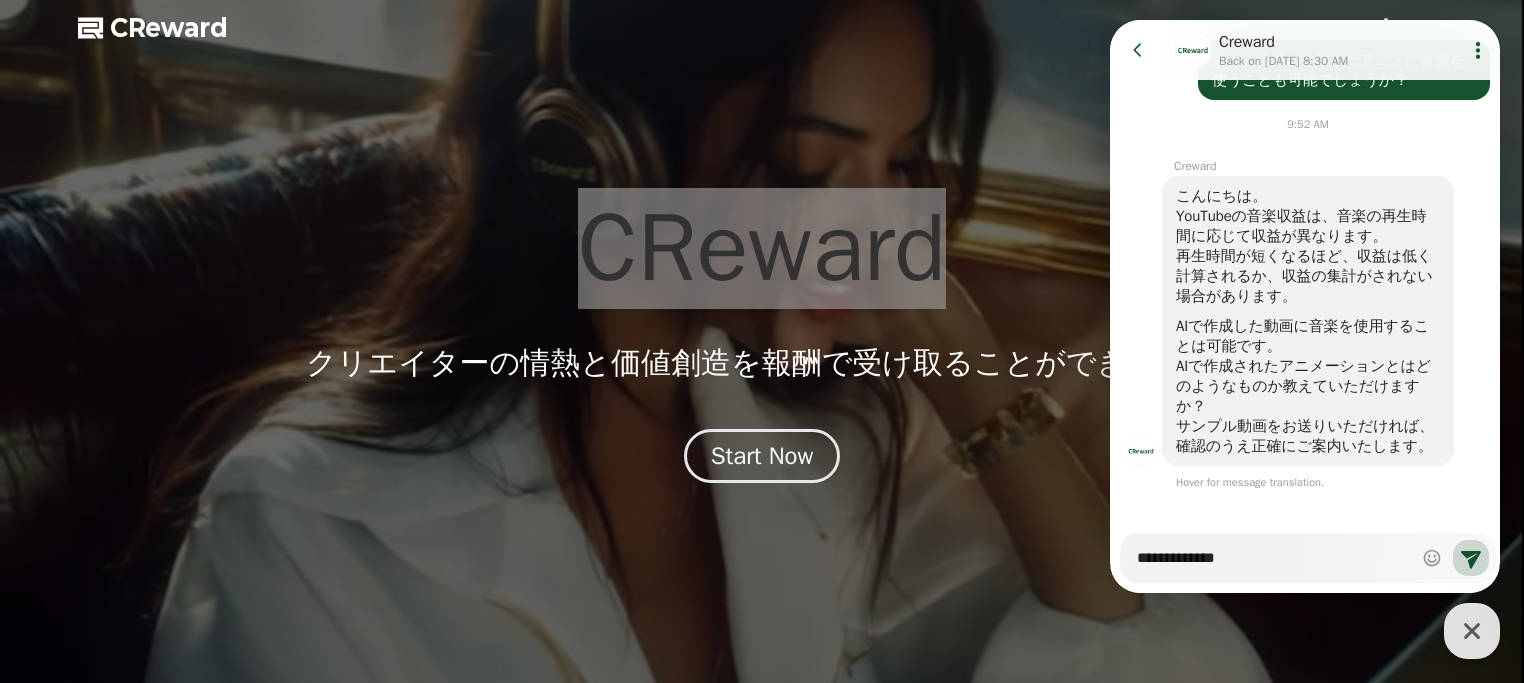 type on "*" 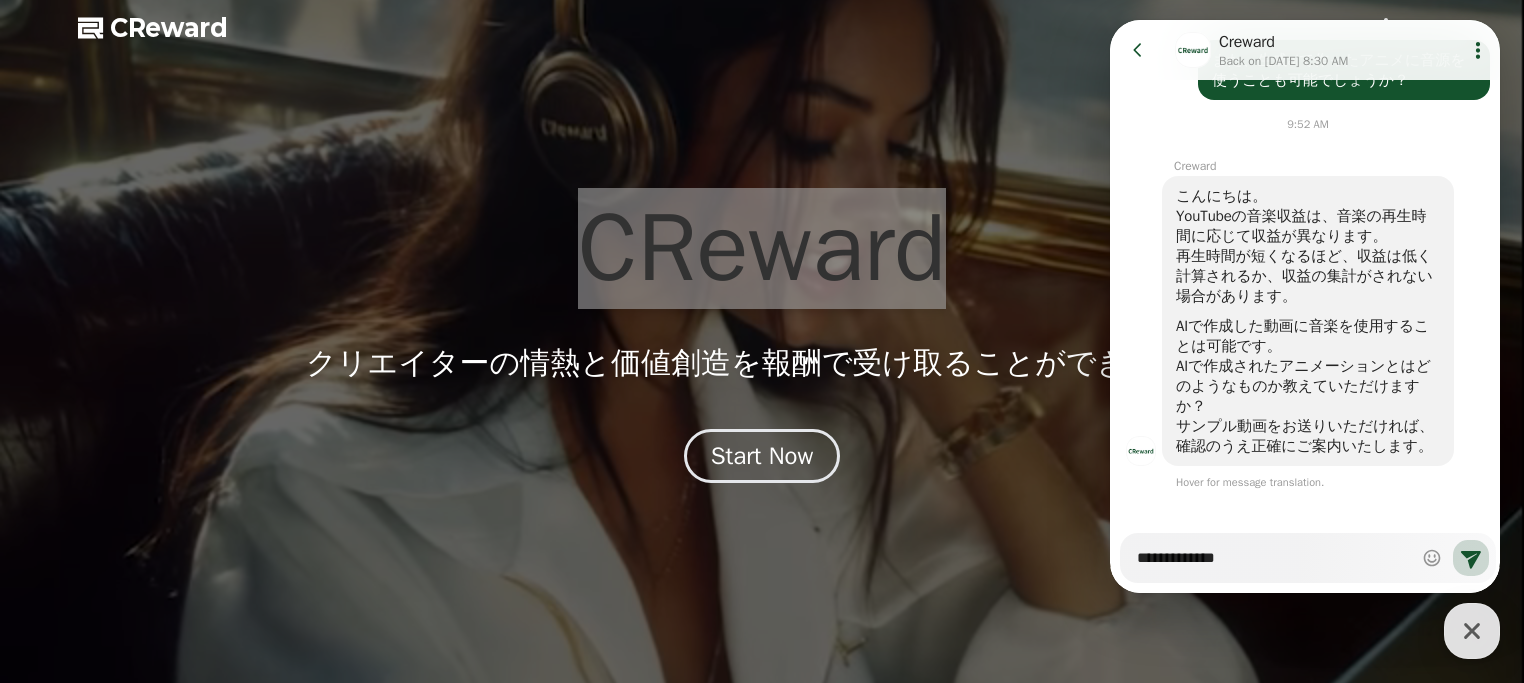 type on "**********" 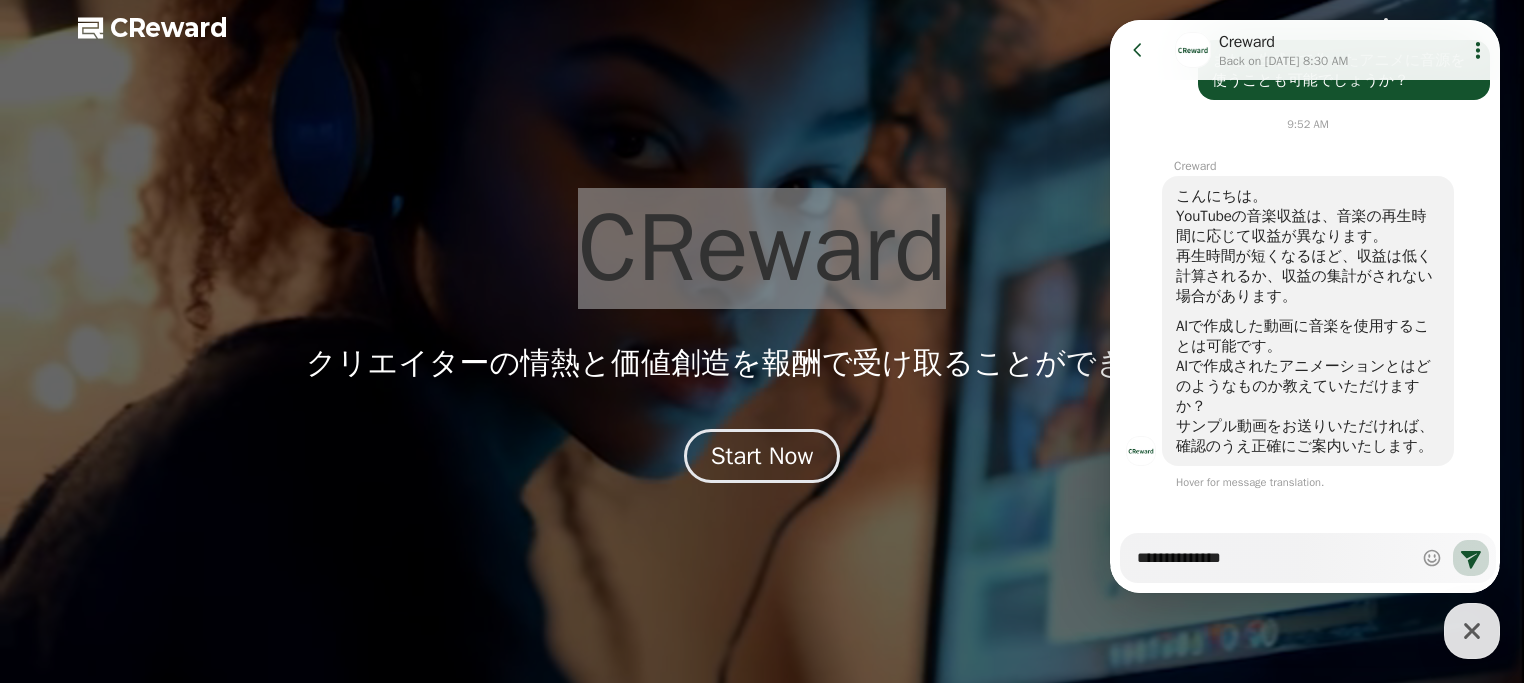 type on "*" 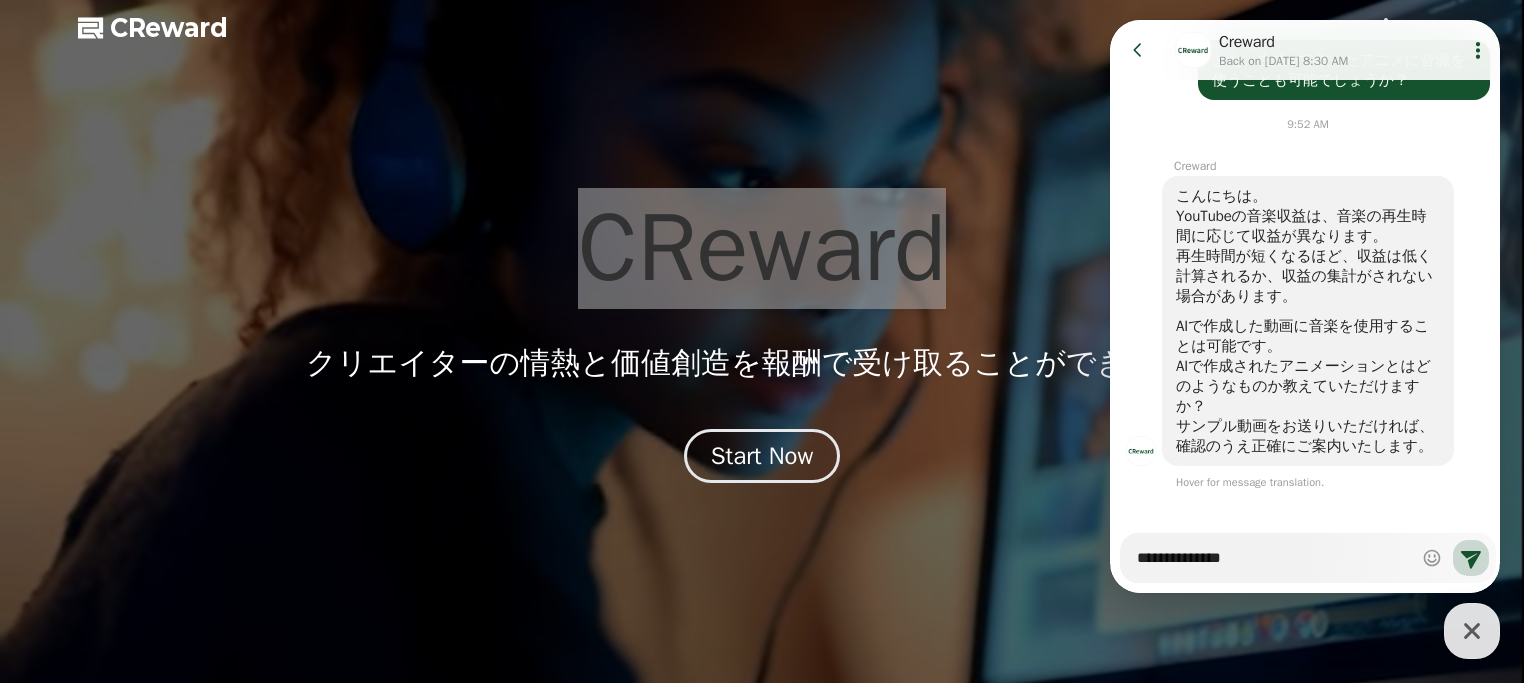 type on "**********" 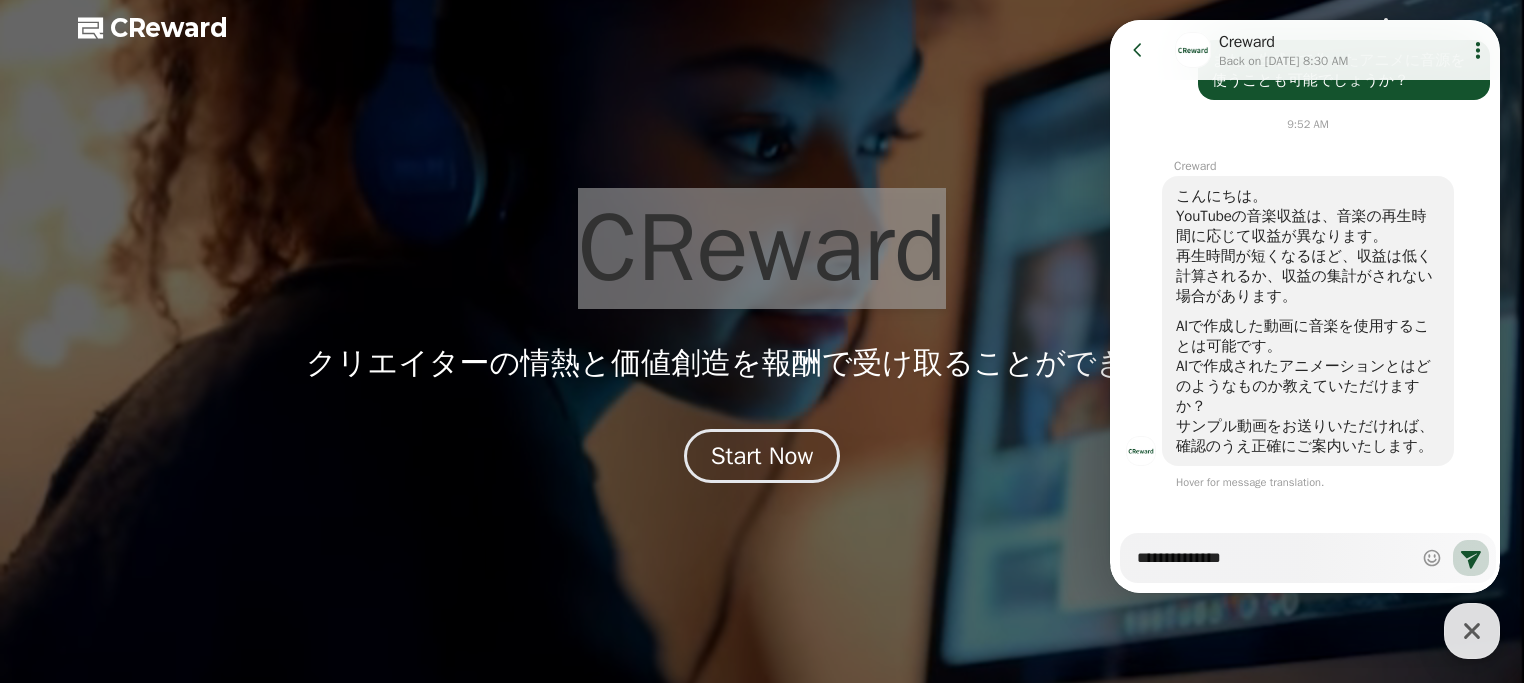 type on "*" 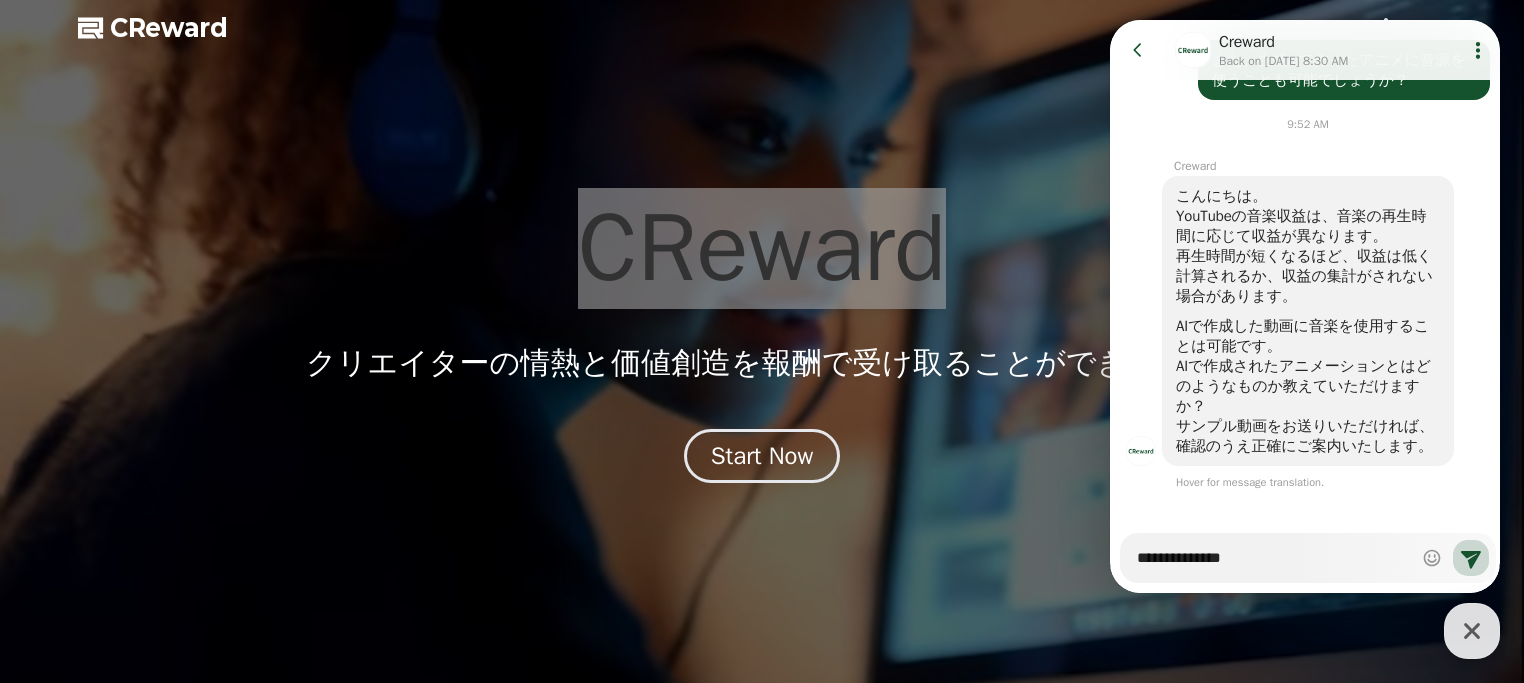type on "**********" 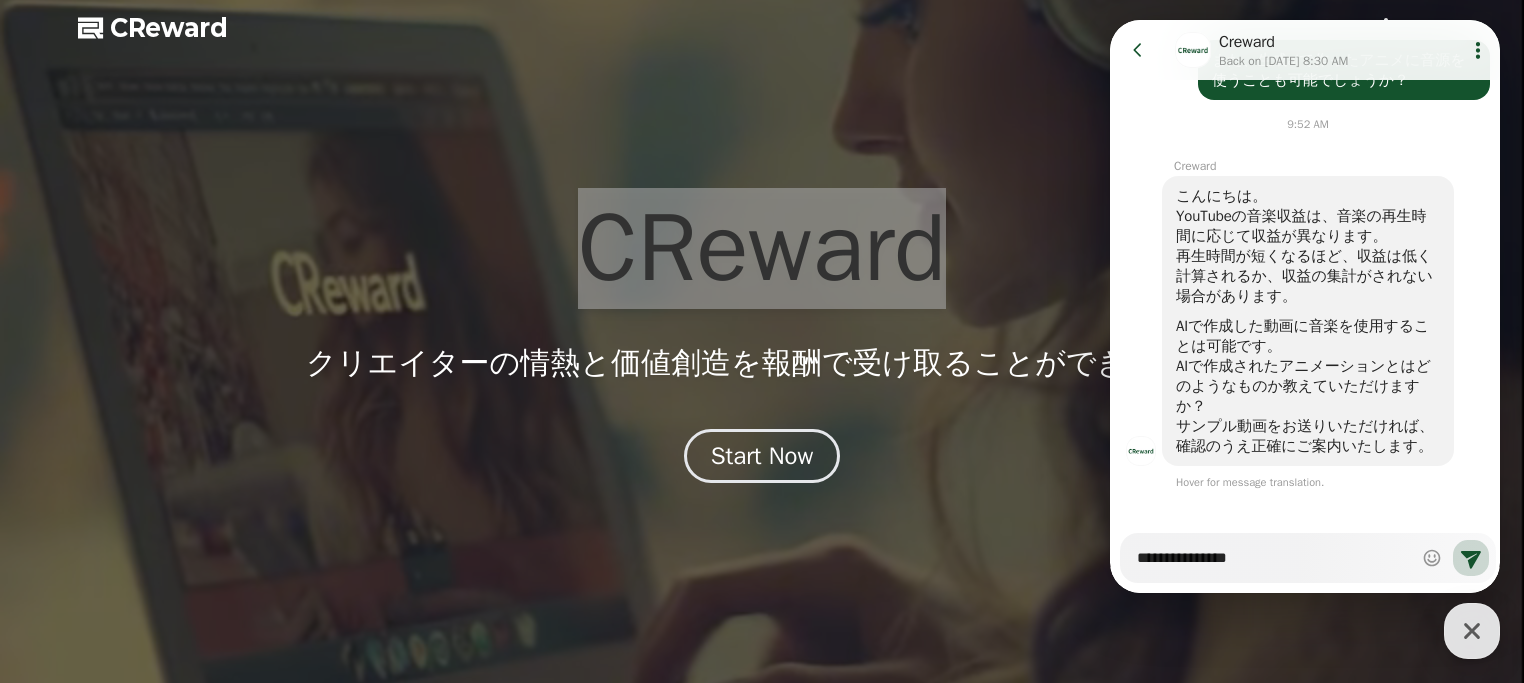 type on "*" 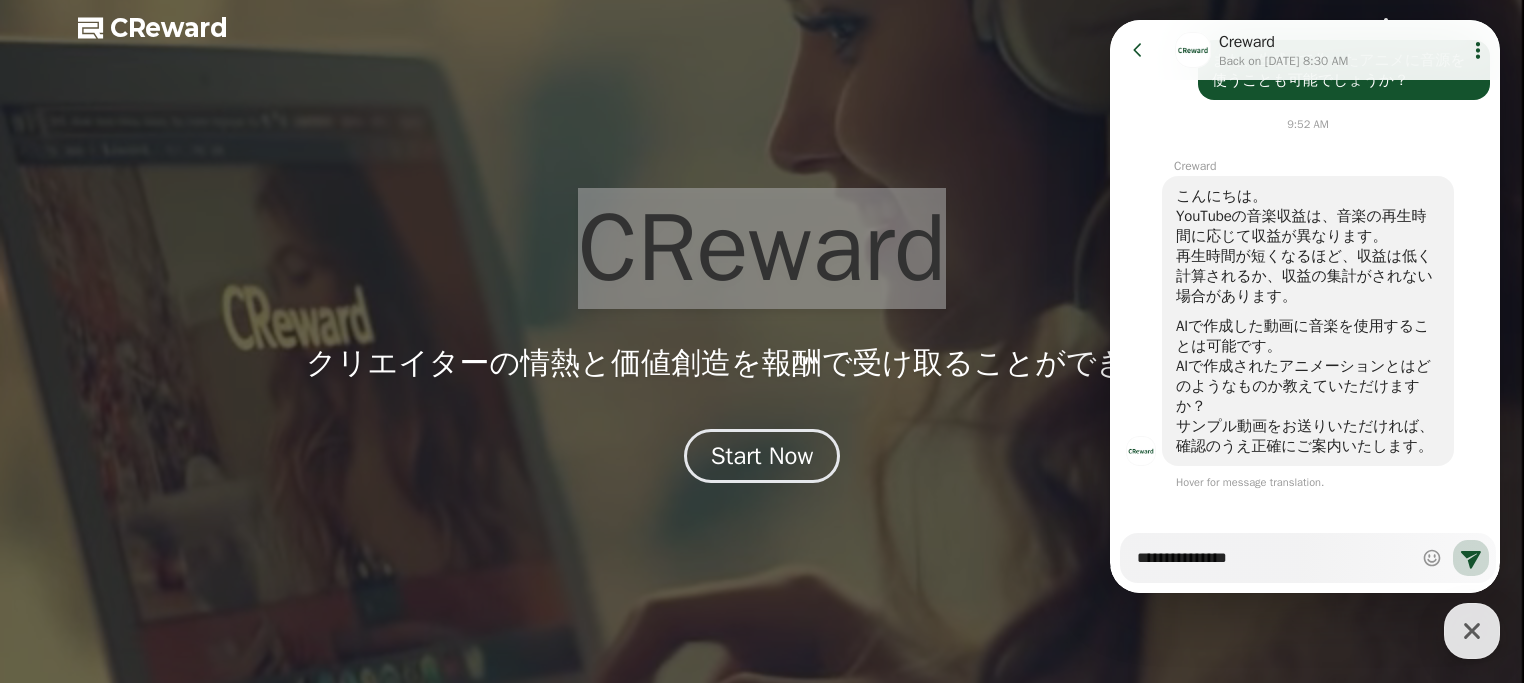 type on "**********" 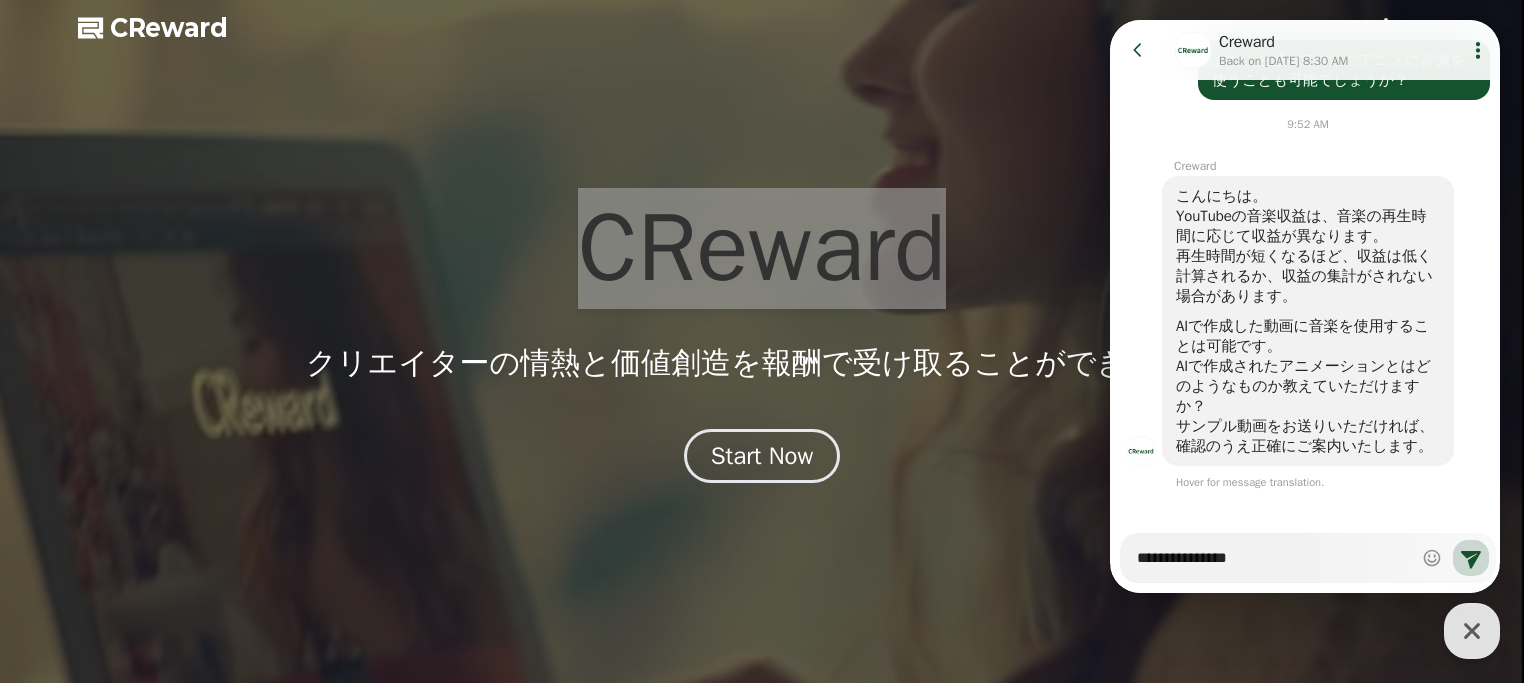 type on "*" 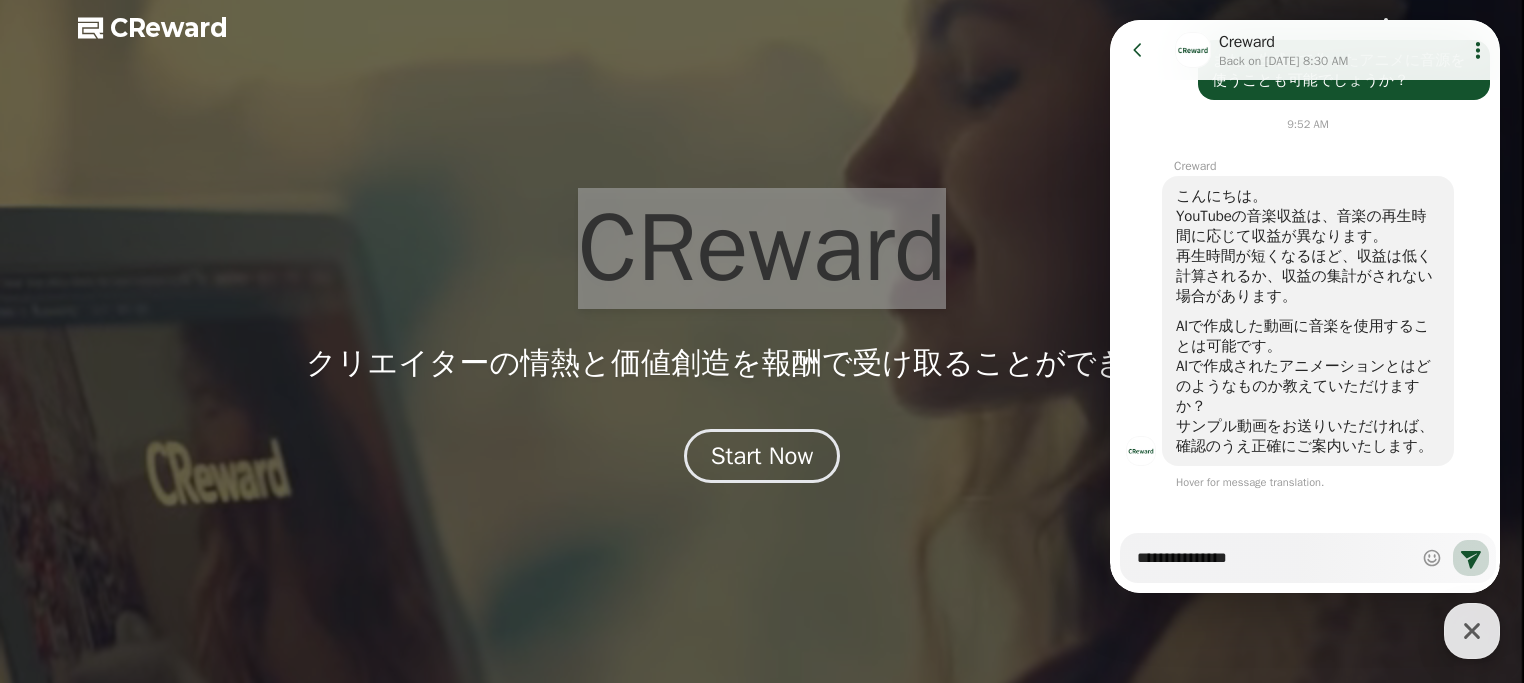 type on "**********" 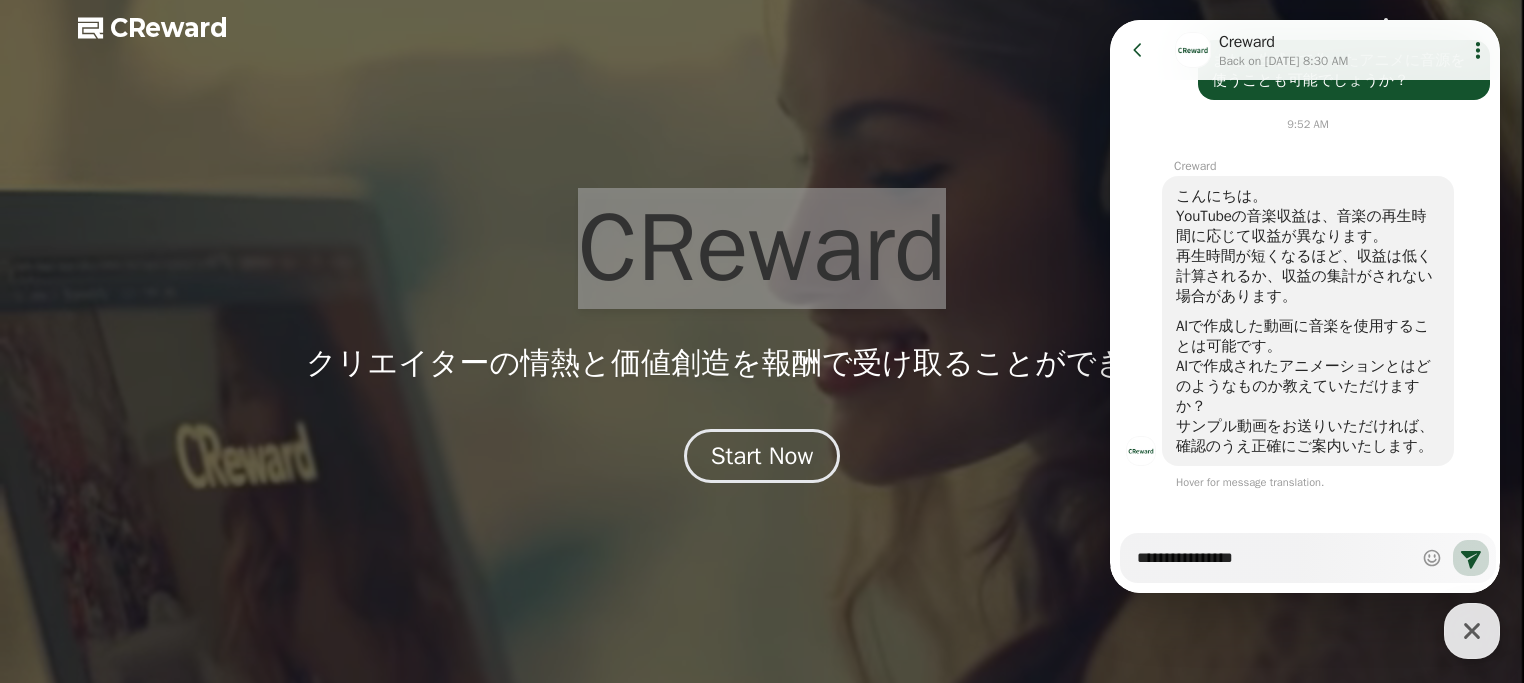 type on "*" 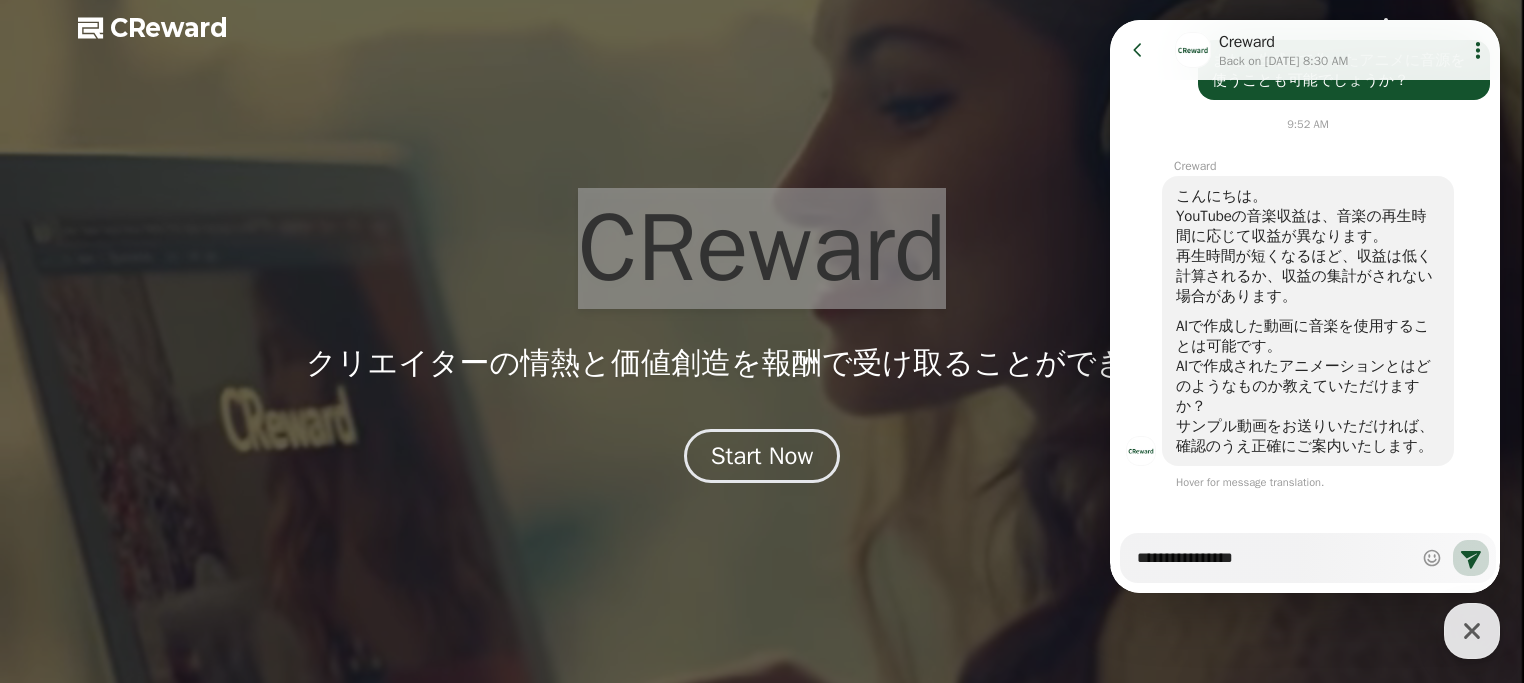 type on "**********" 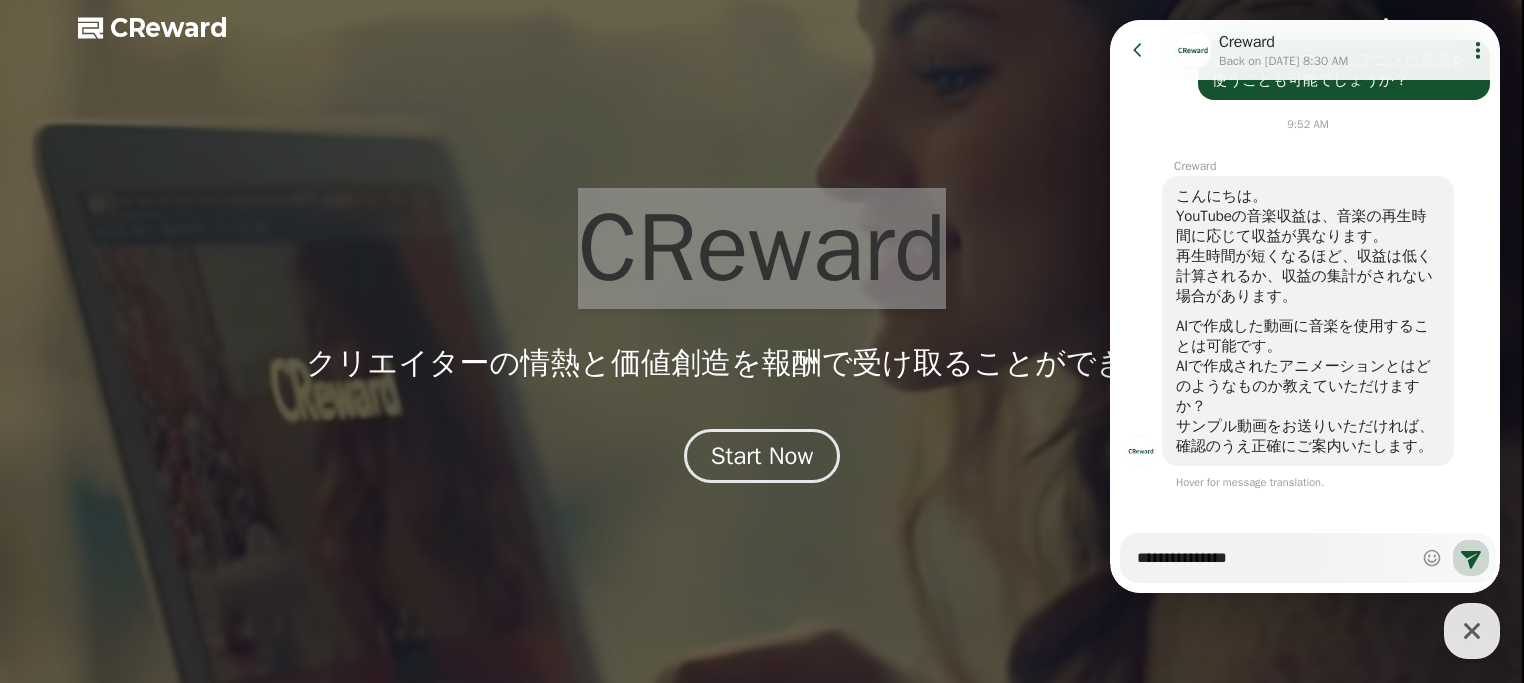 type on "*" 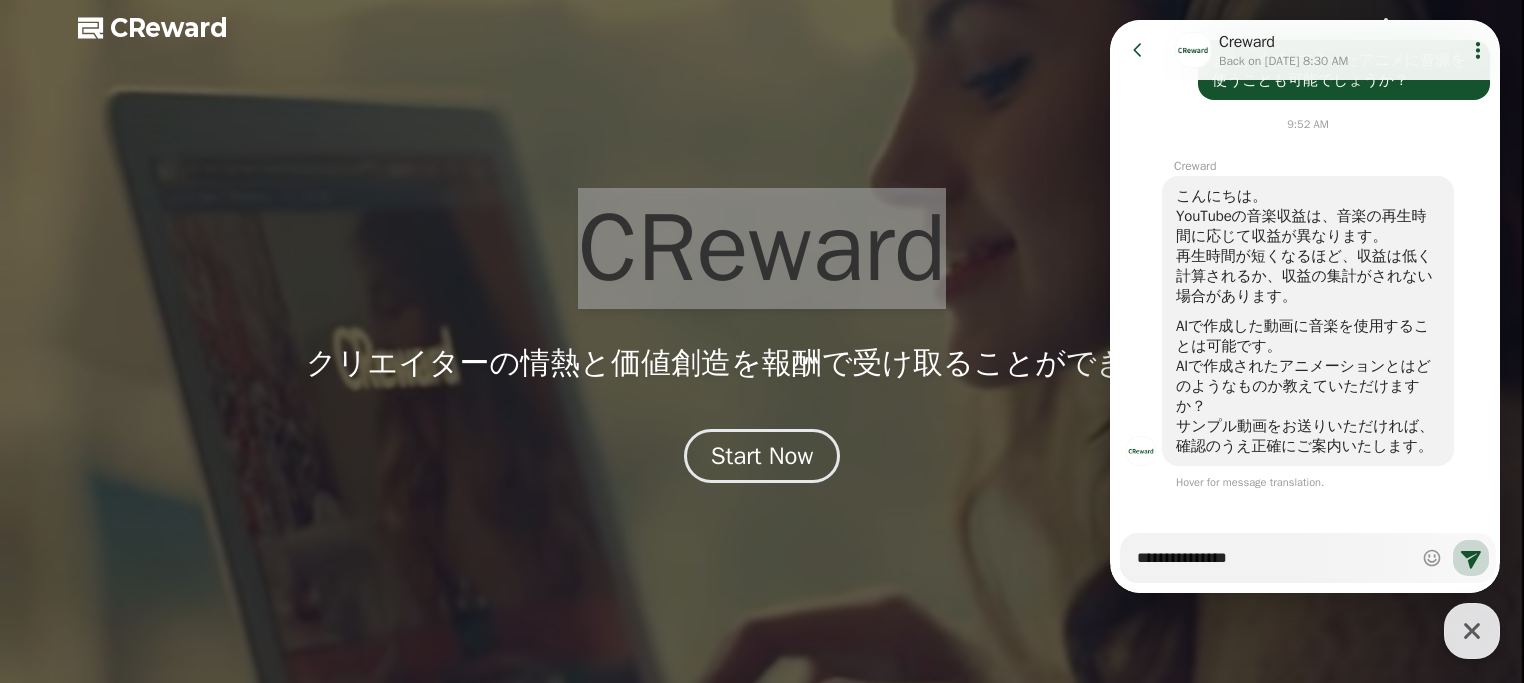 type on "**********" 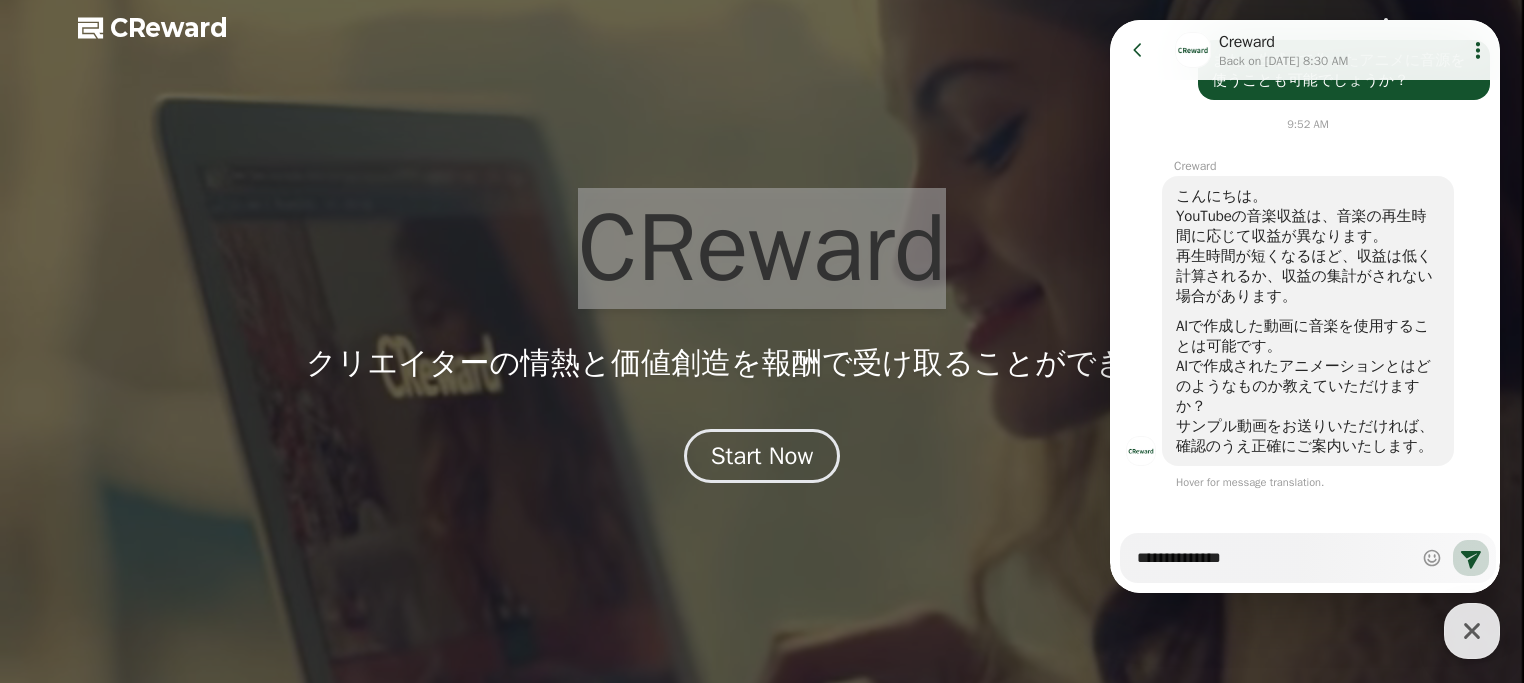 type on "*" 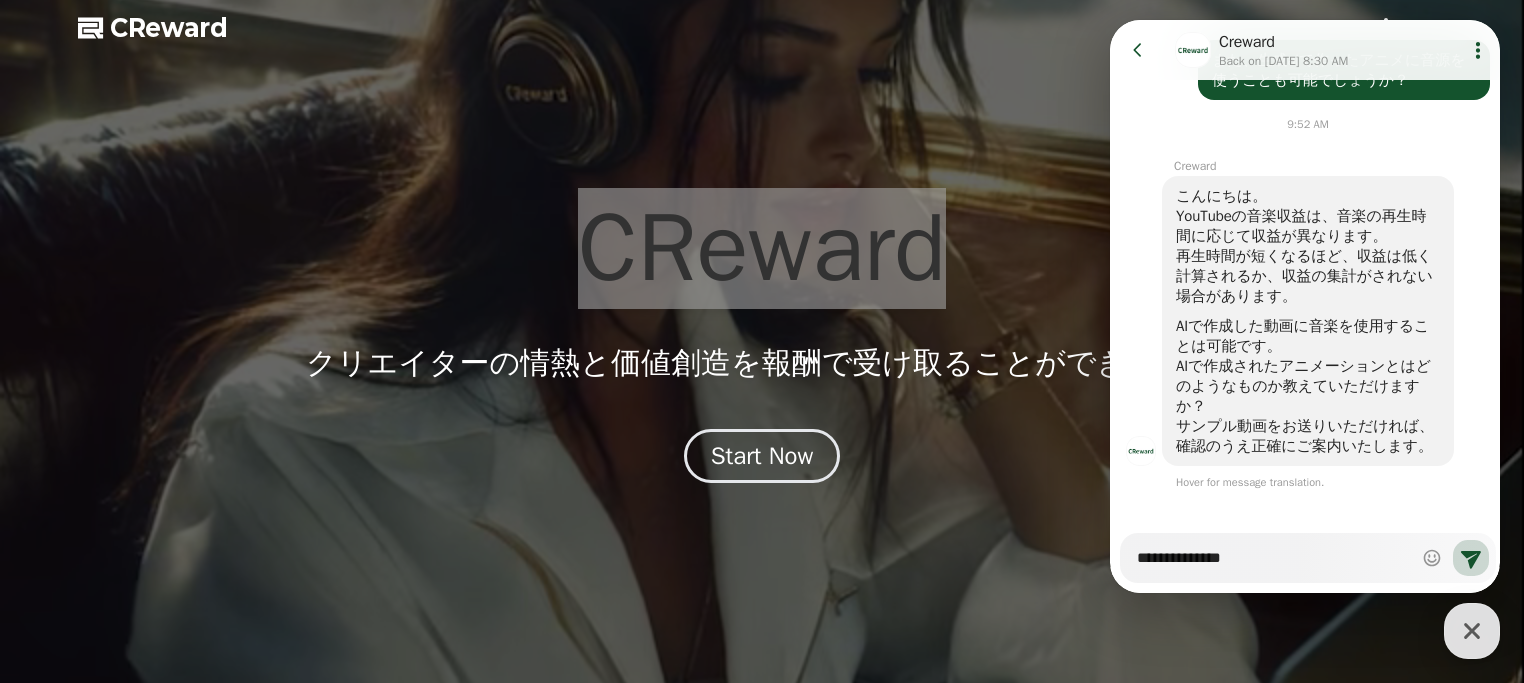 type on "**********" 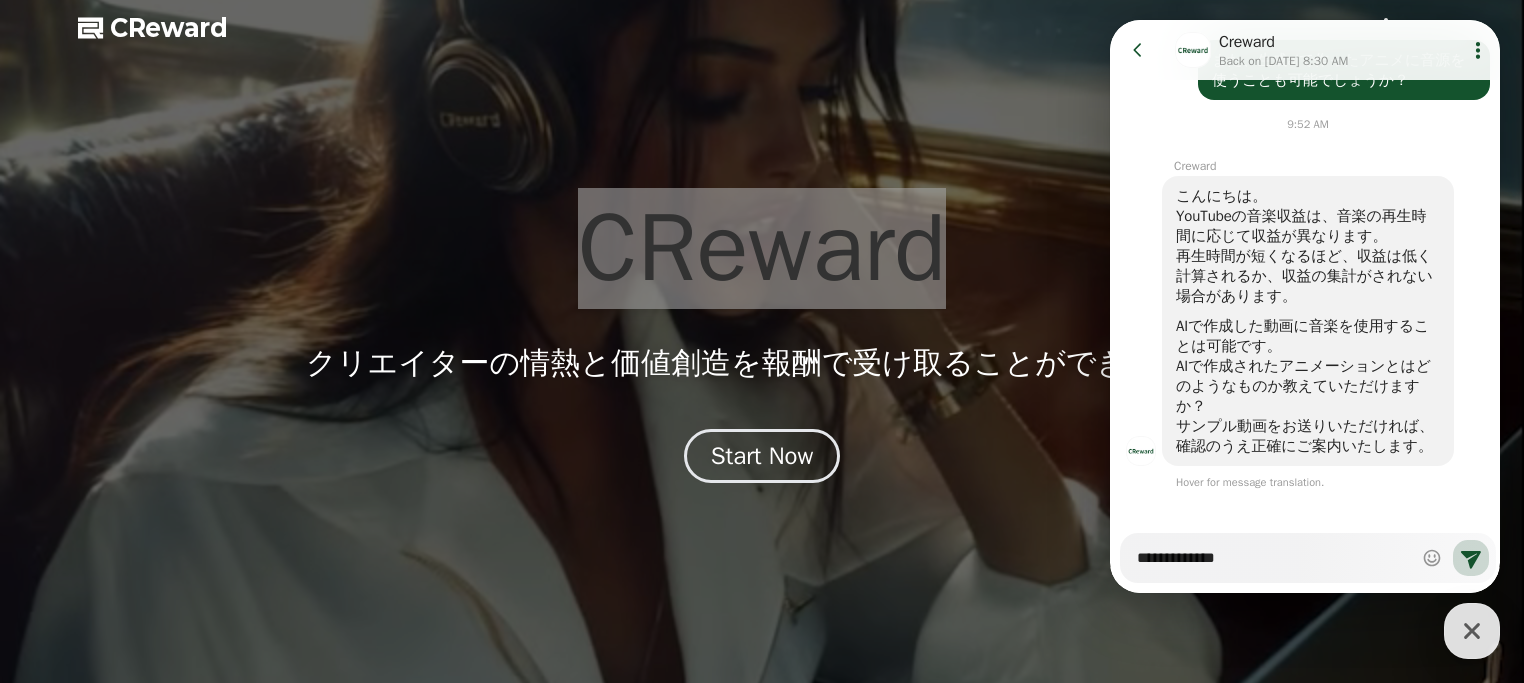 type on "*" 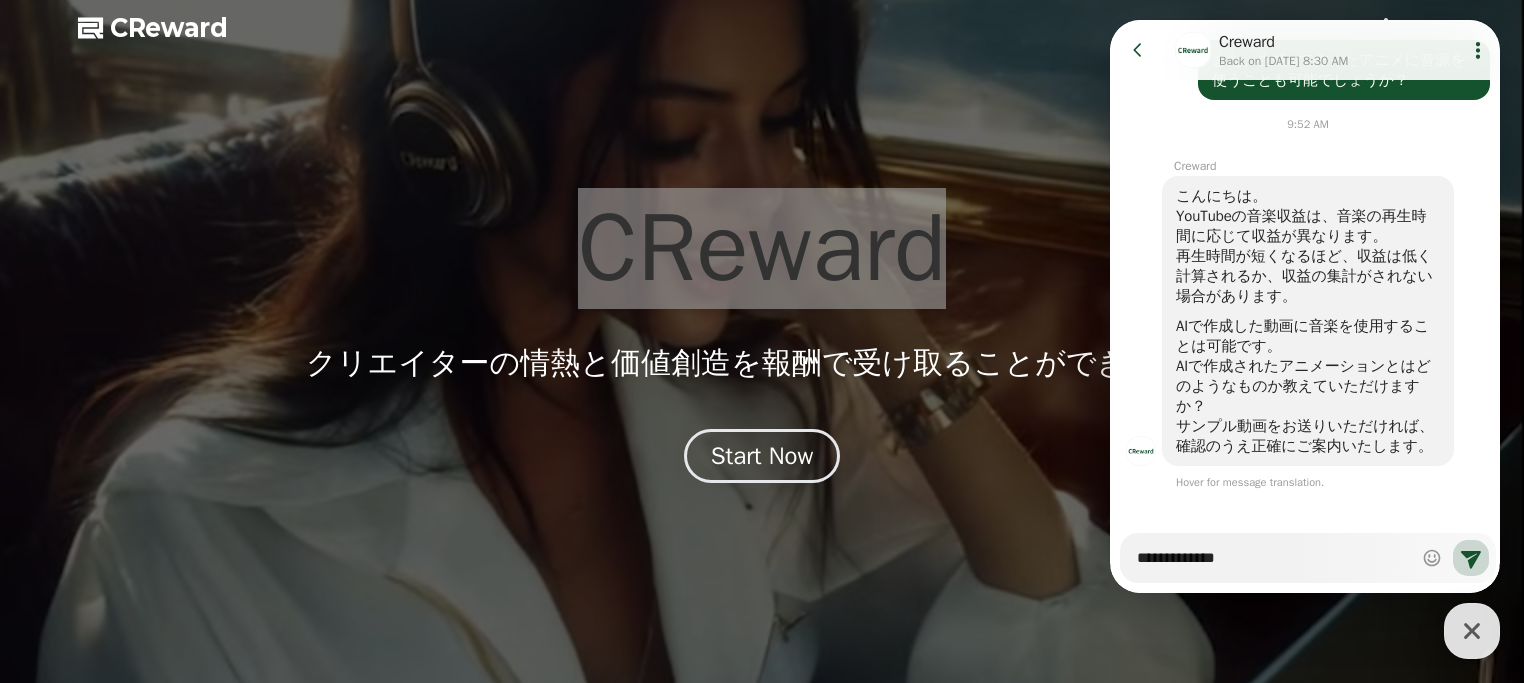type on "**********" 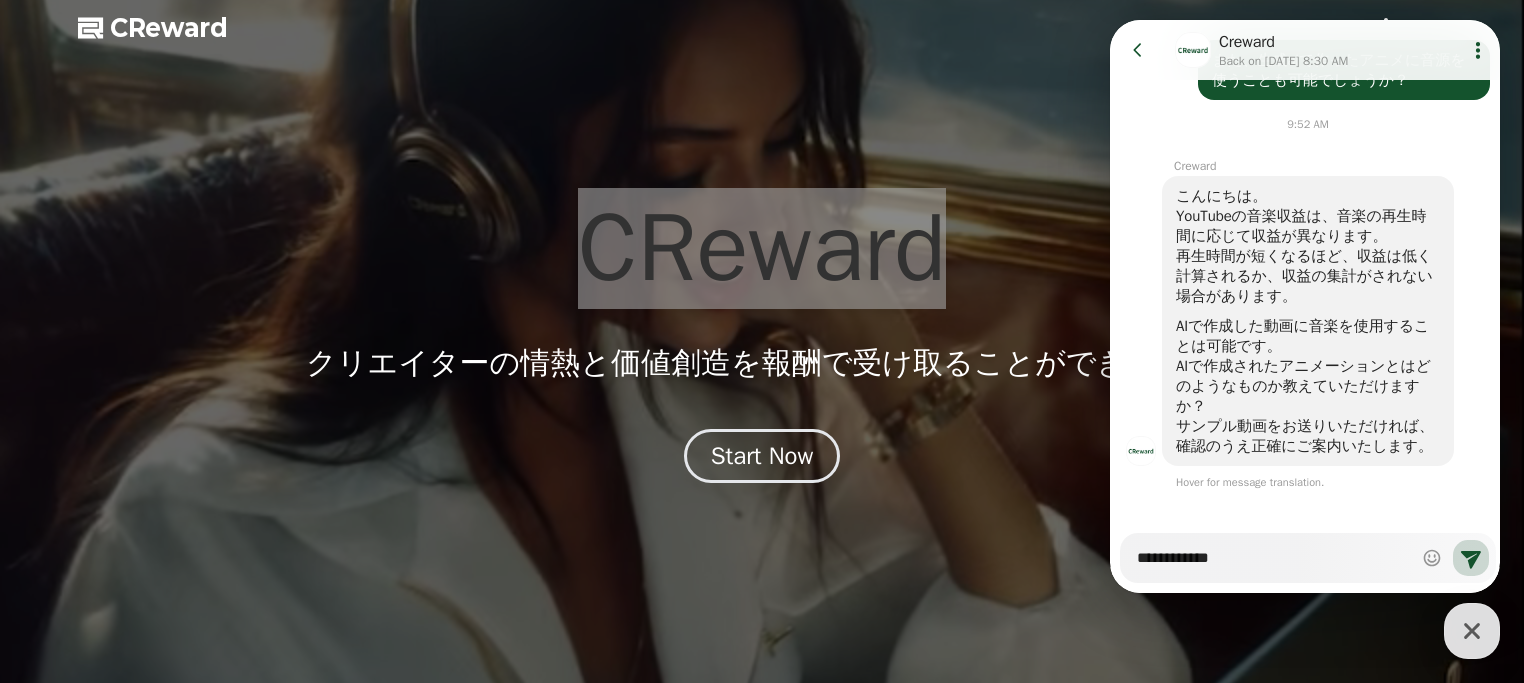 type on "*" 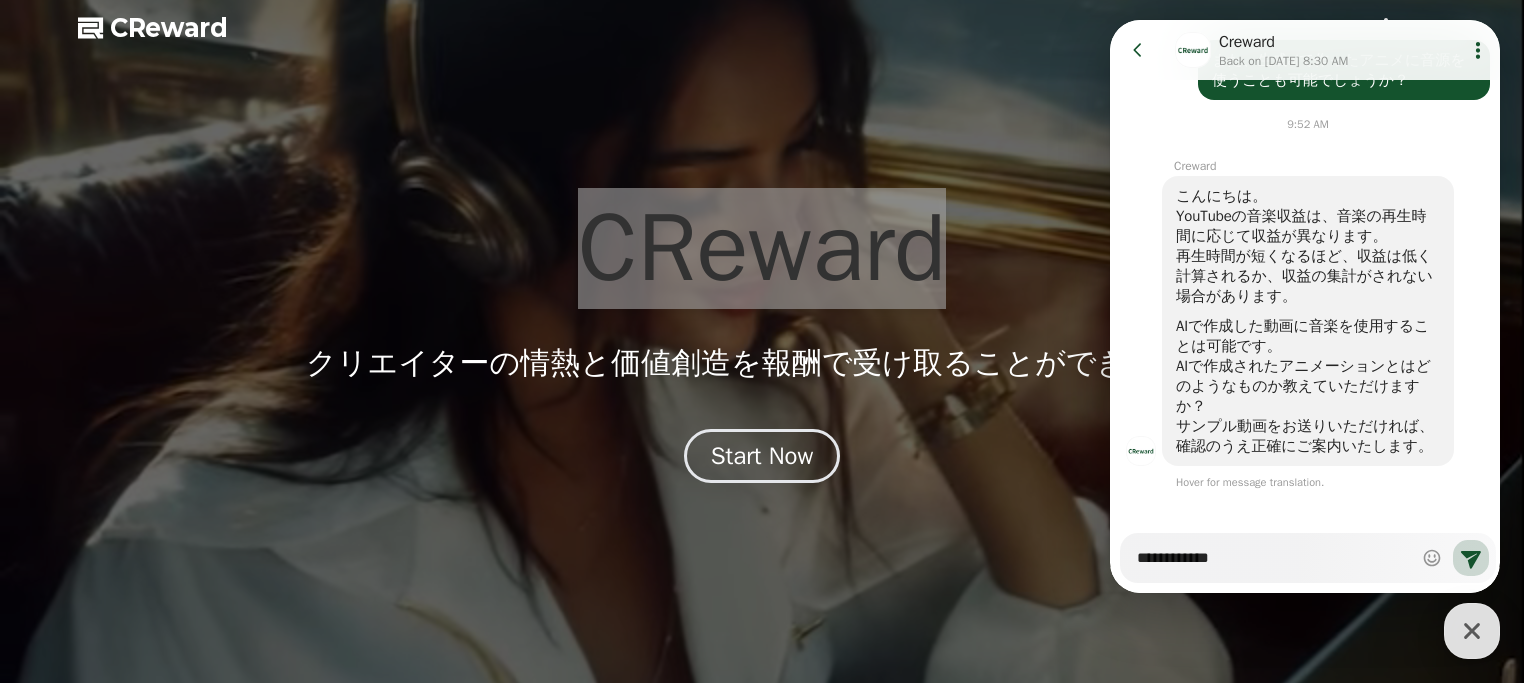 type on "**********" 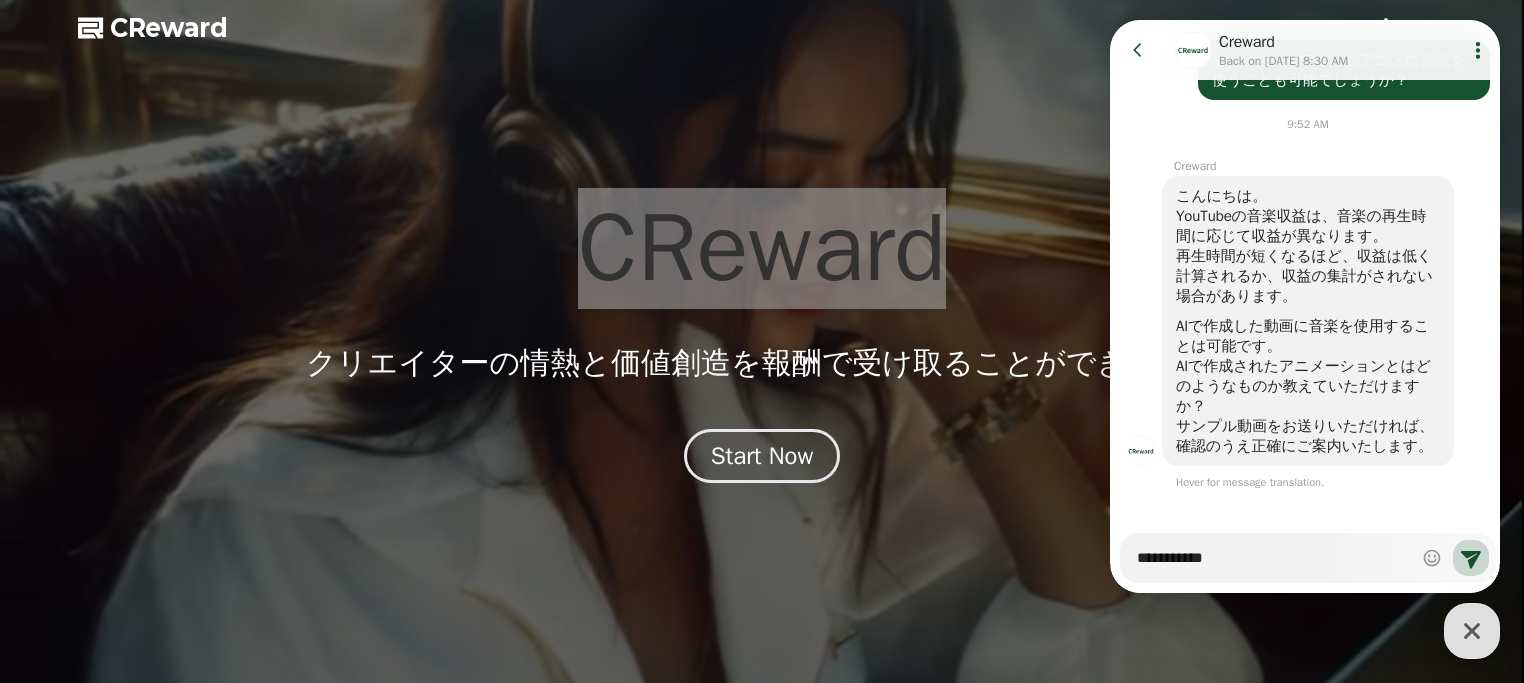 type on "*" 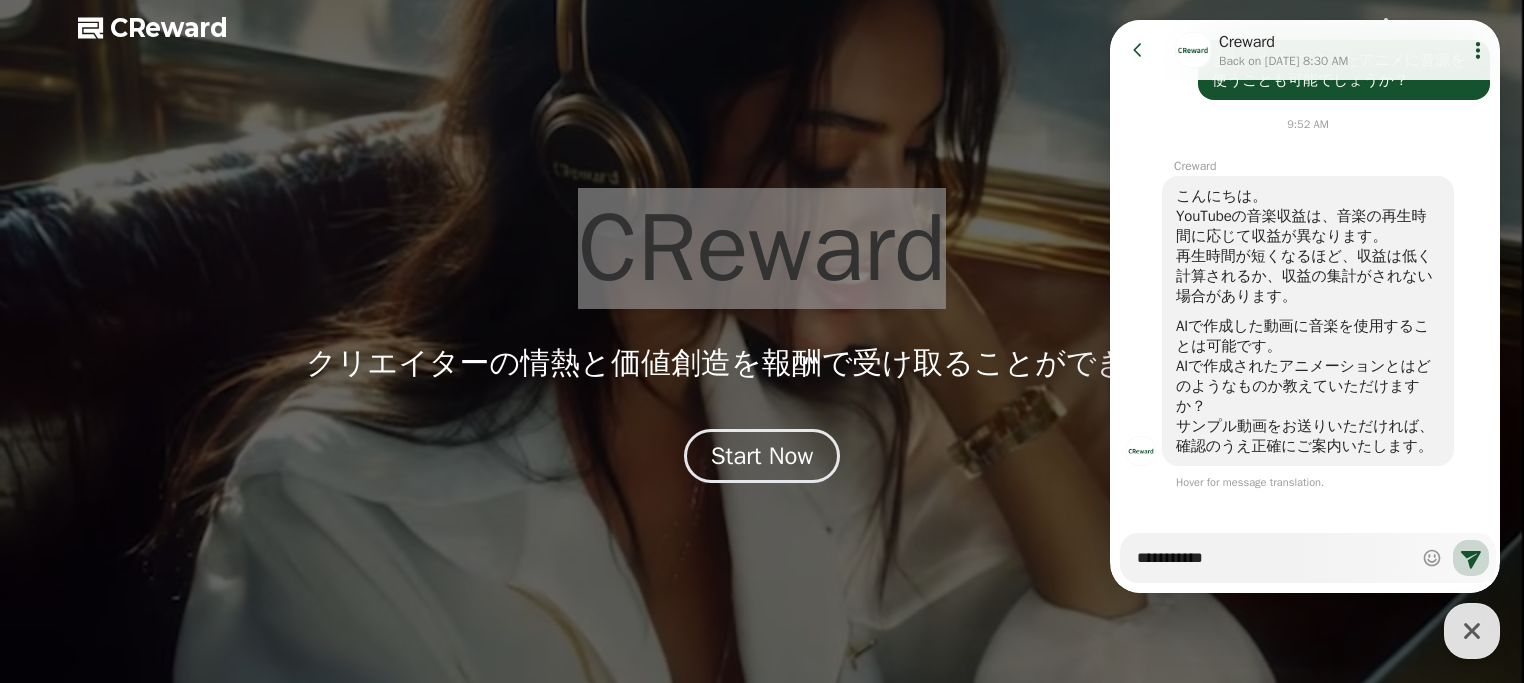 type on "**********" 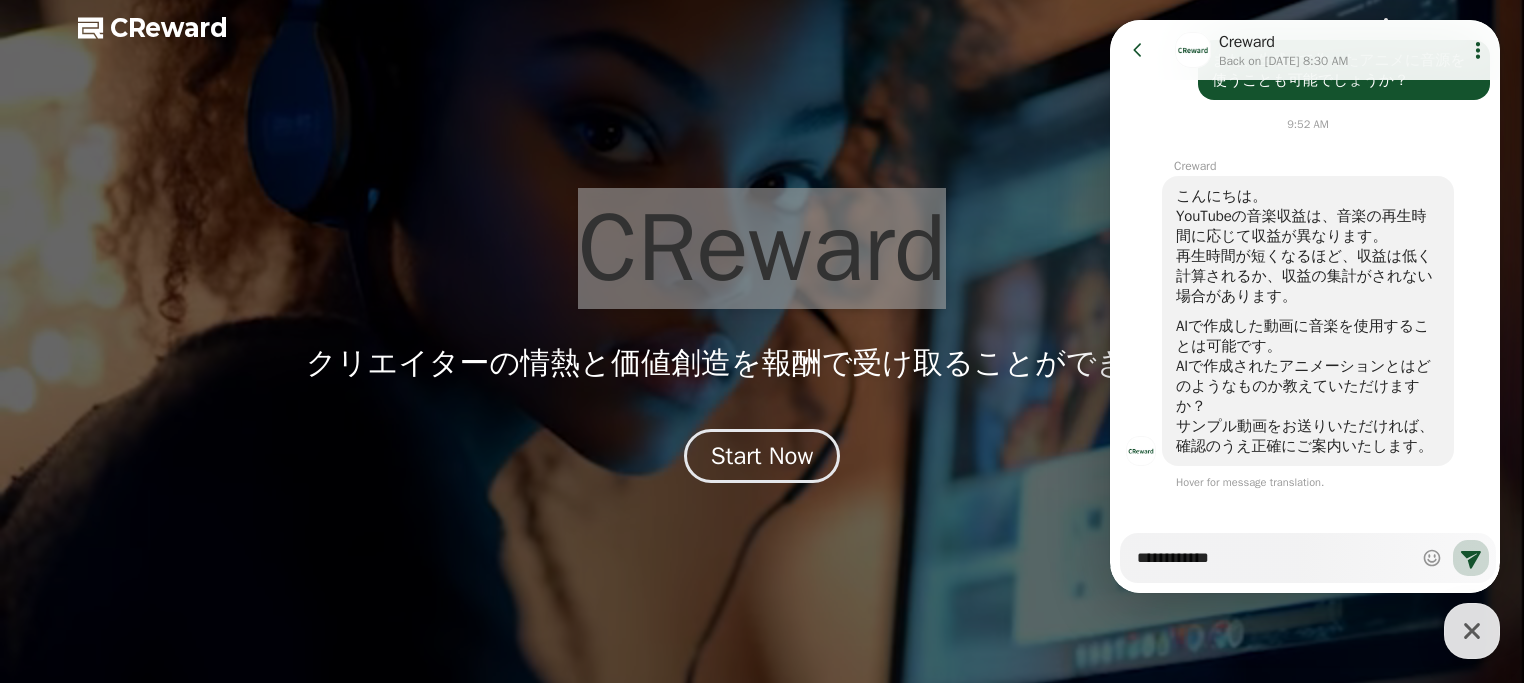 type on "*" 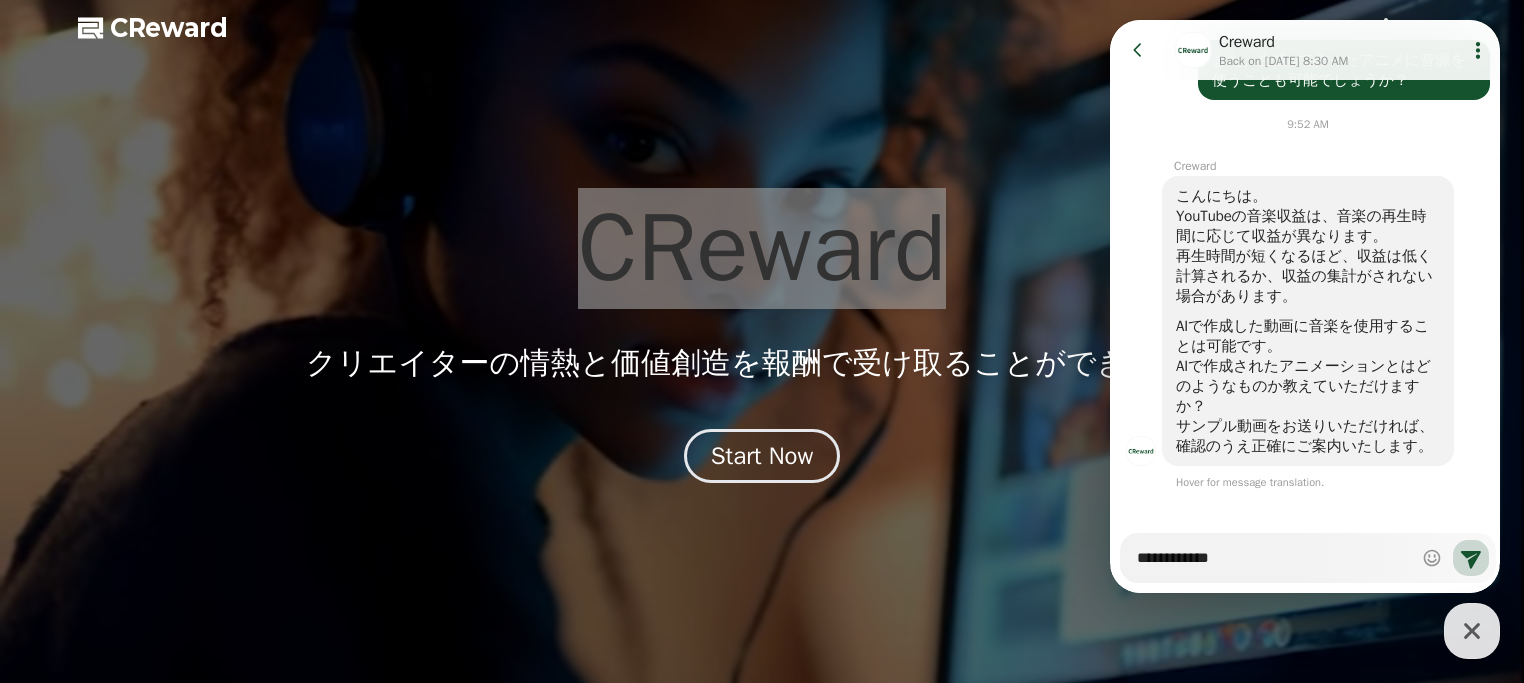 type on "**********" 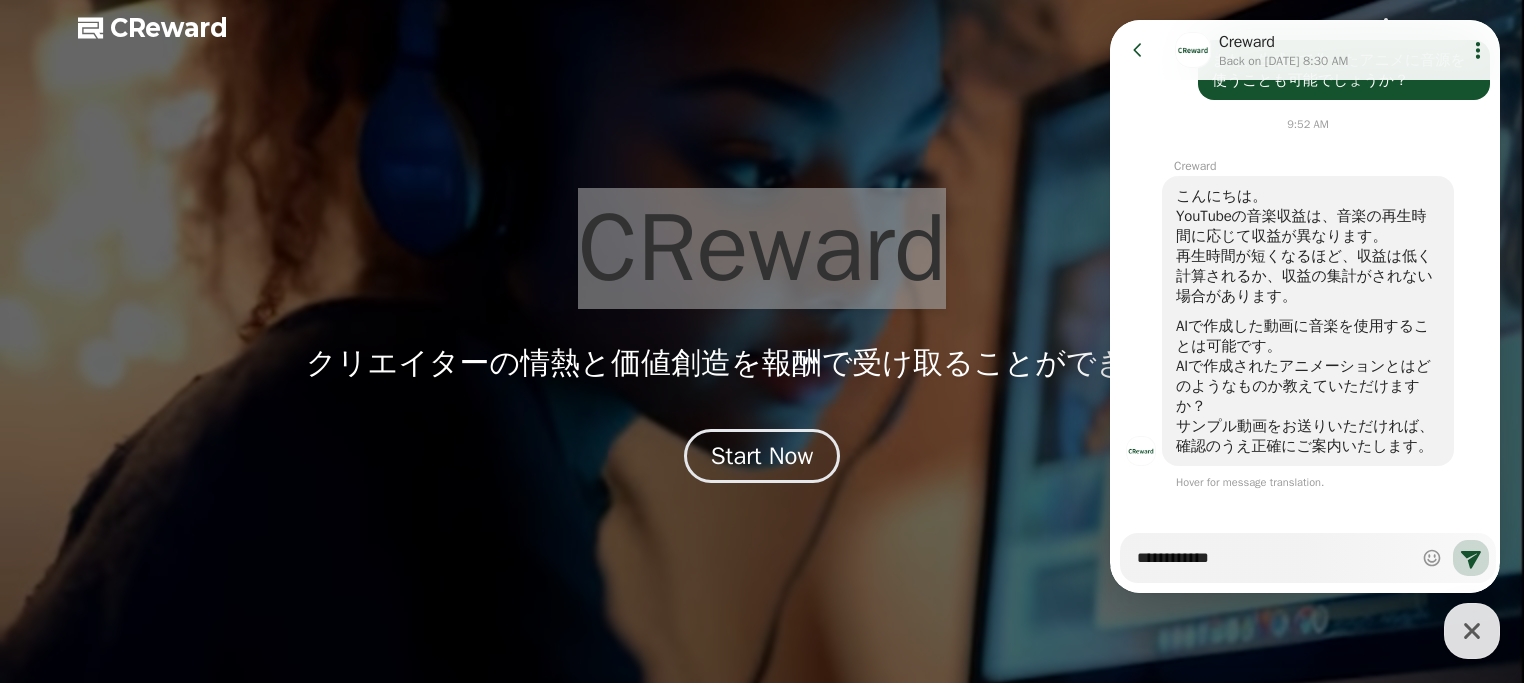 type on "*" 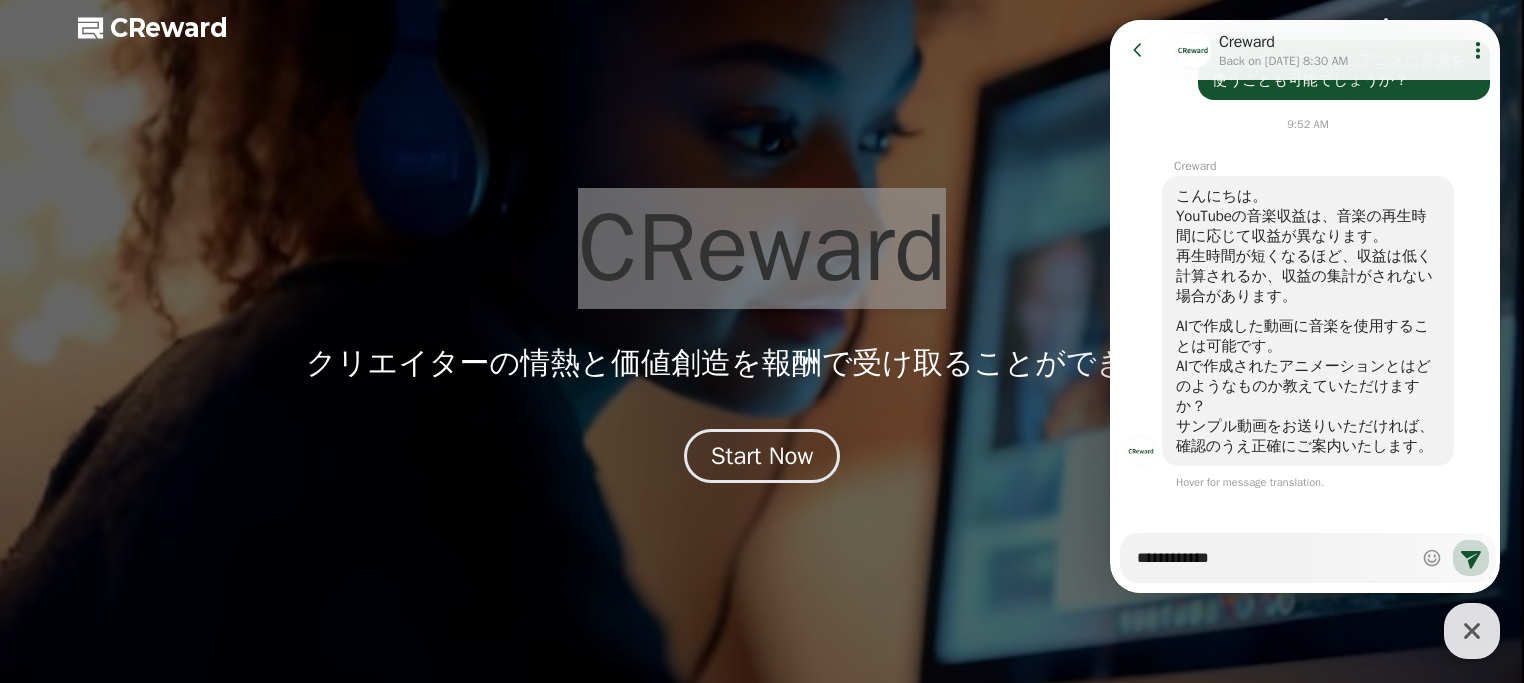 type on "**********" 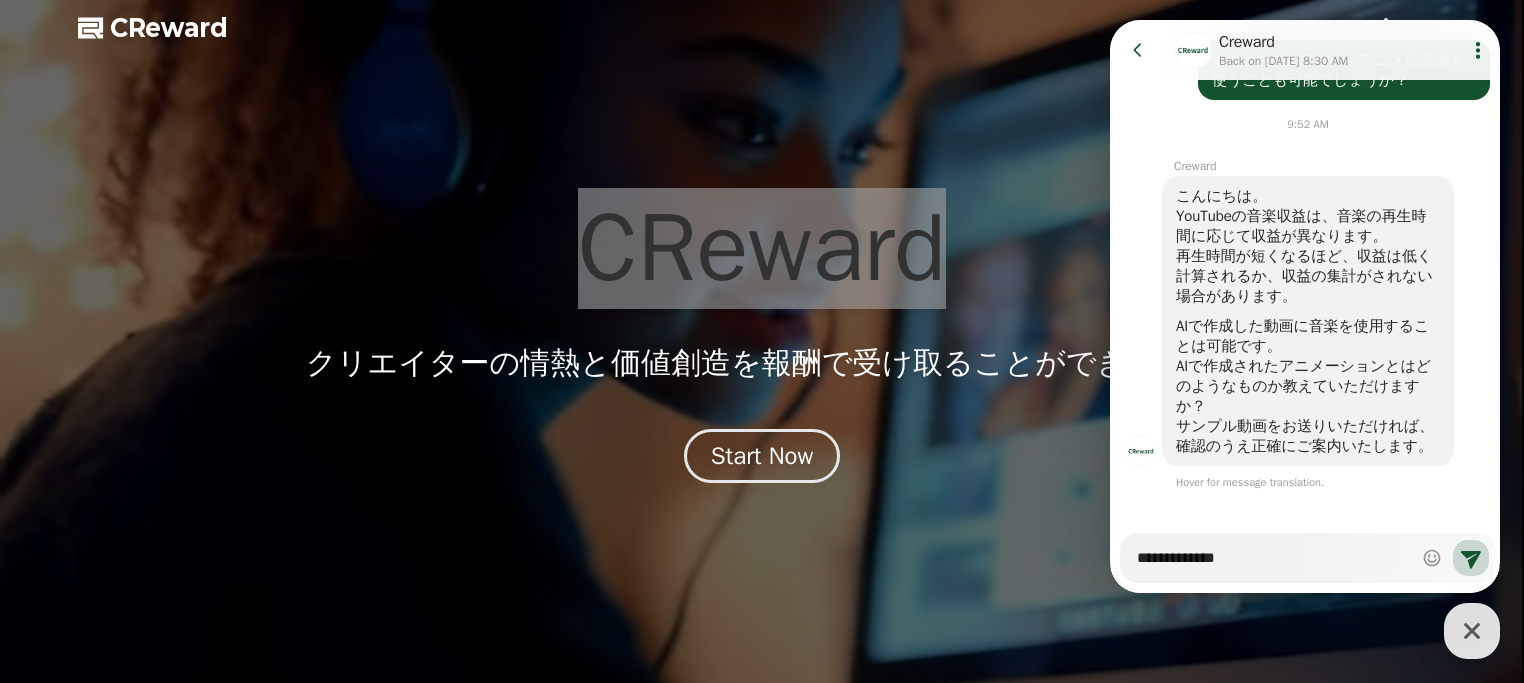 type on "*" 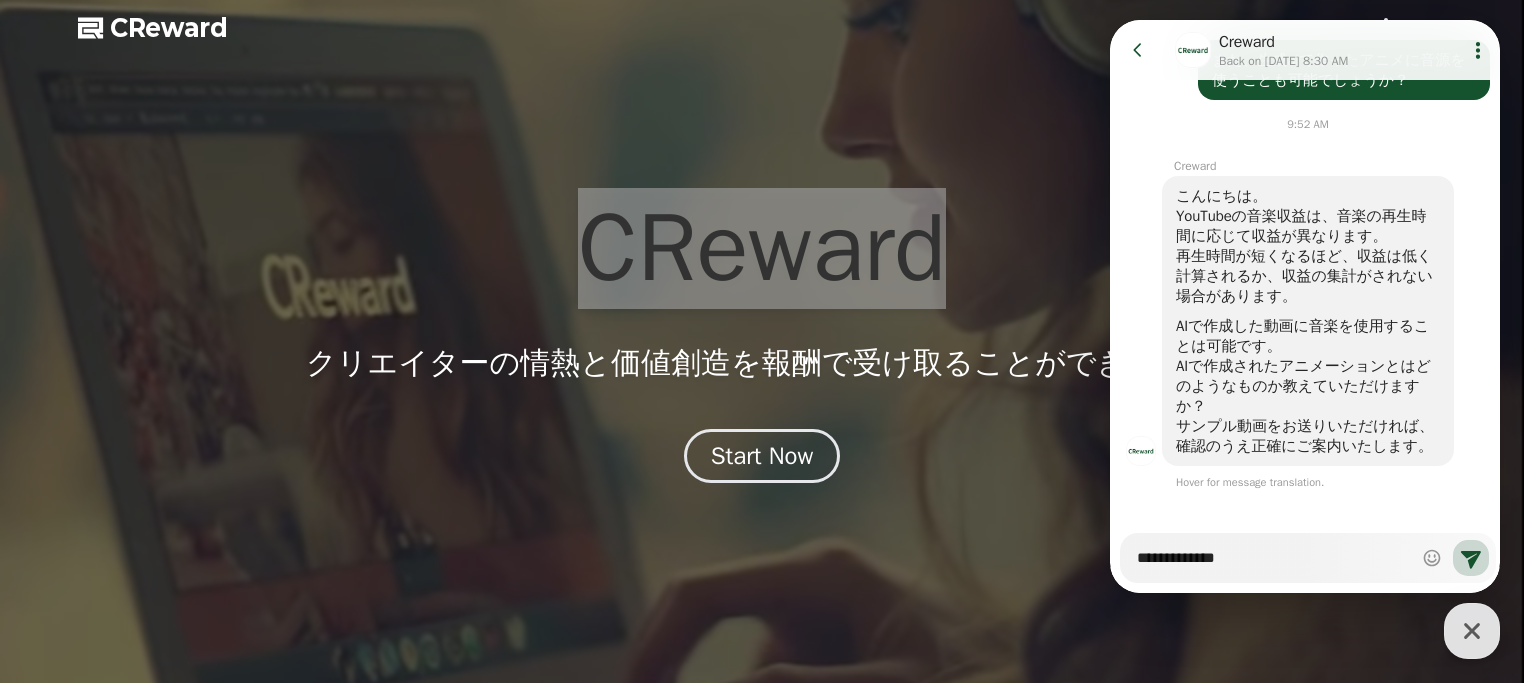 type on "**********" 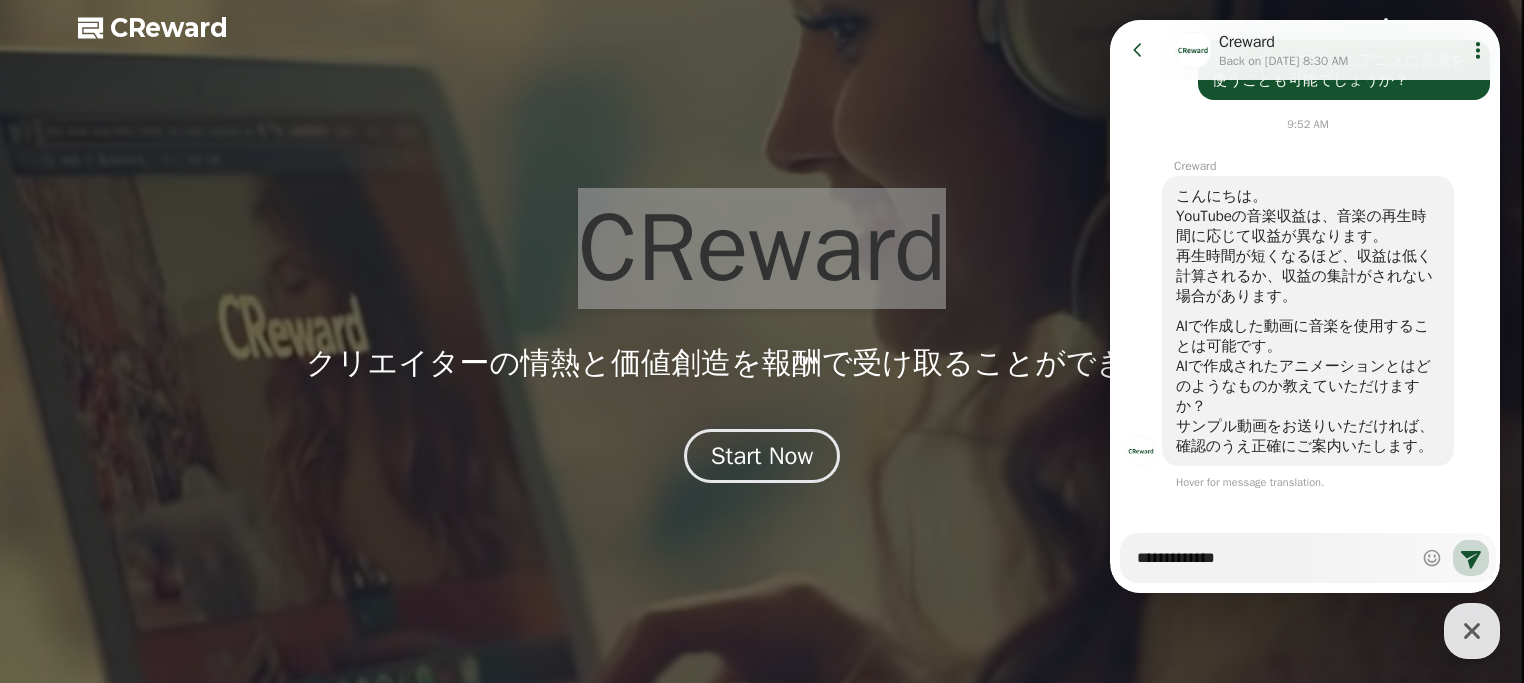 type on "*" 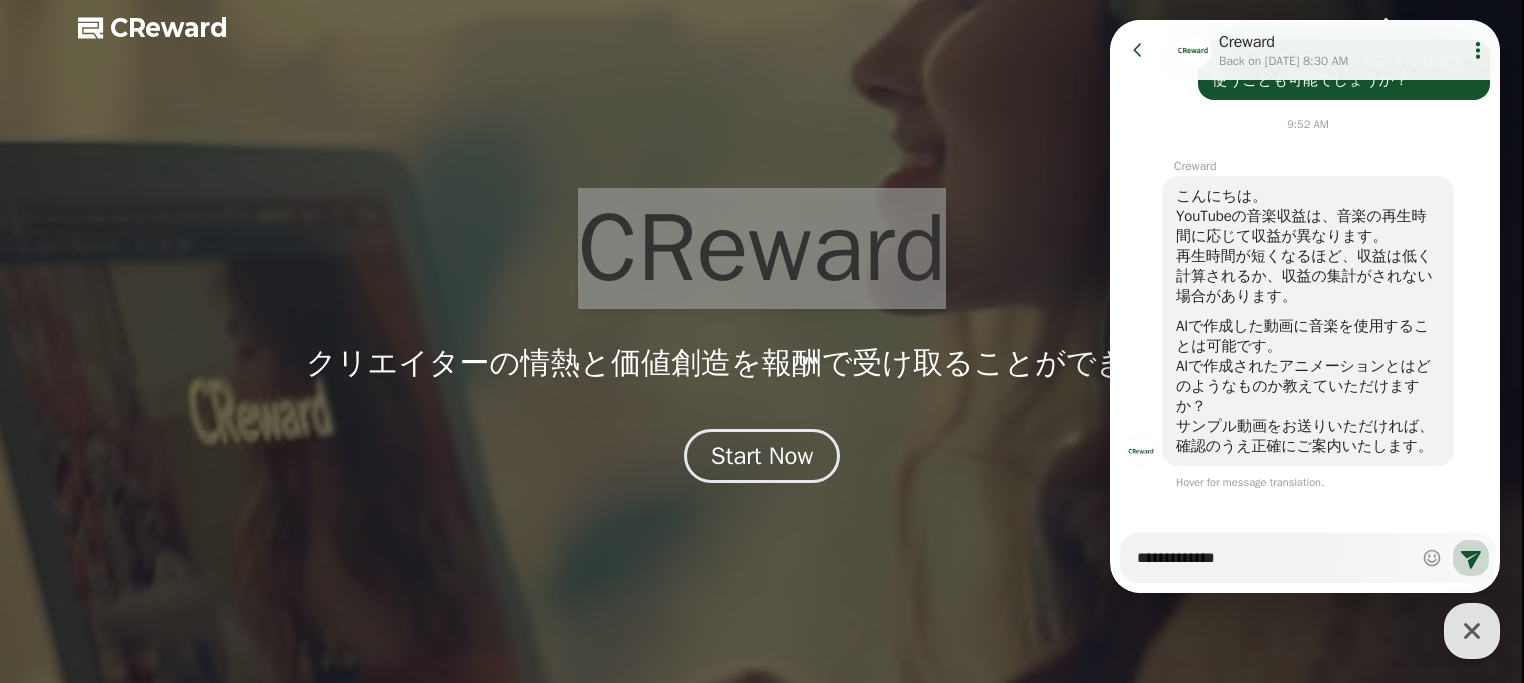 type on "**********" 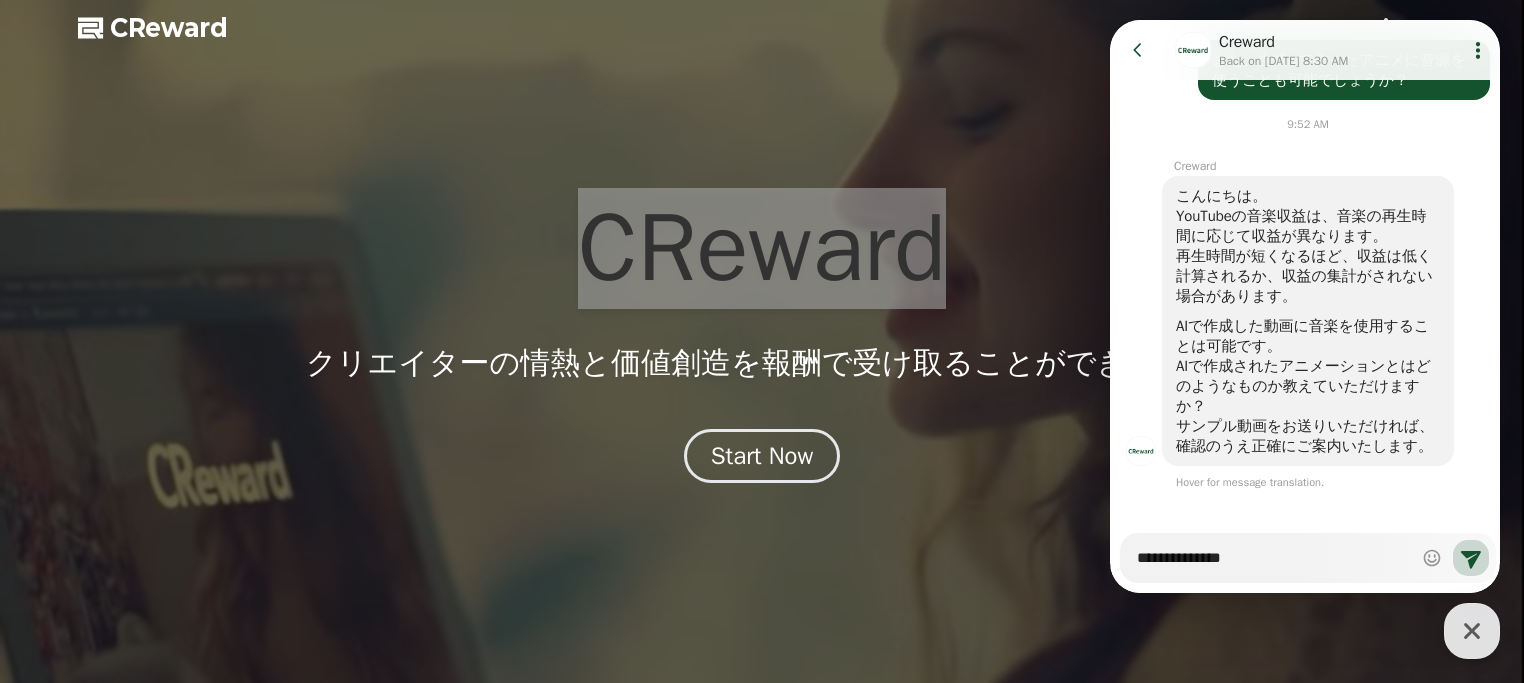 type on "*" 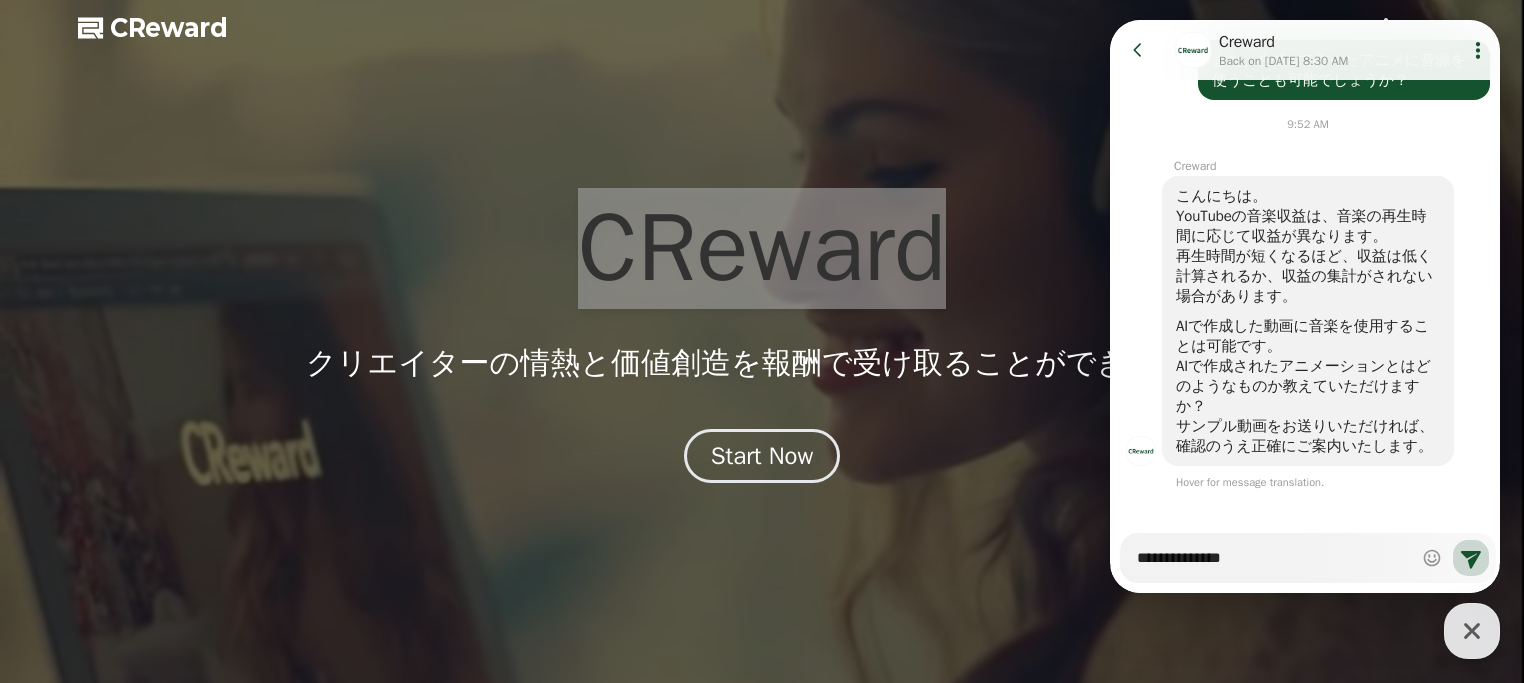 type on "**********" 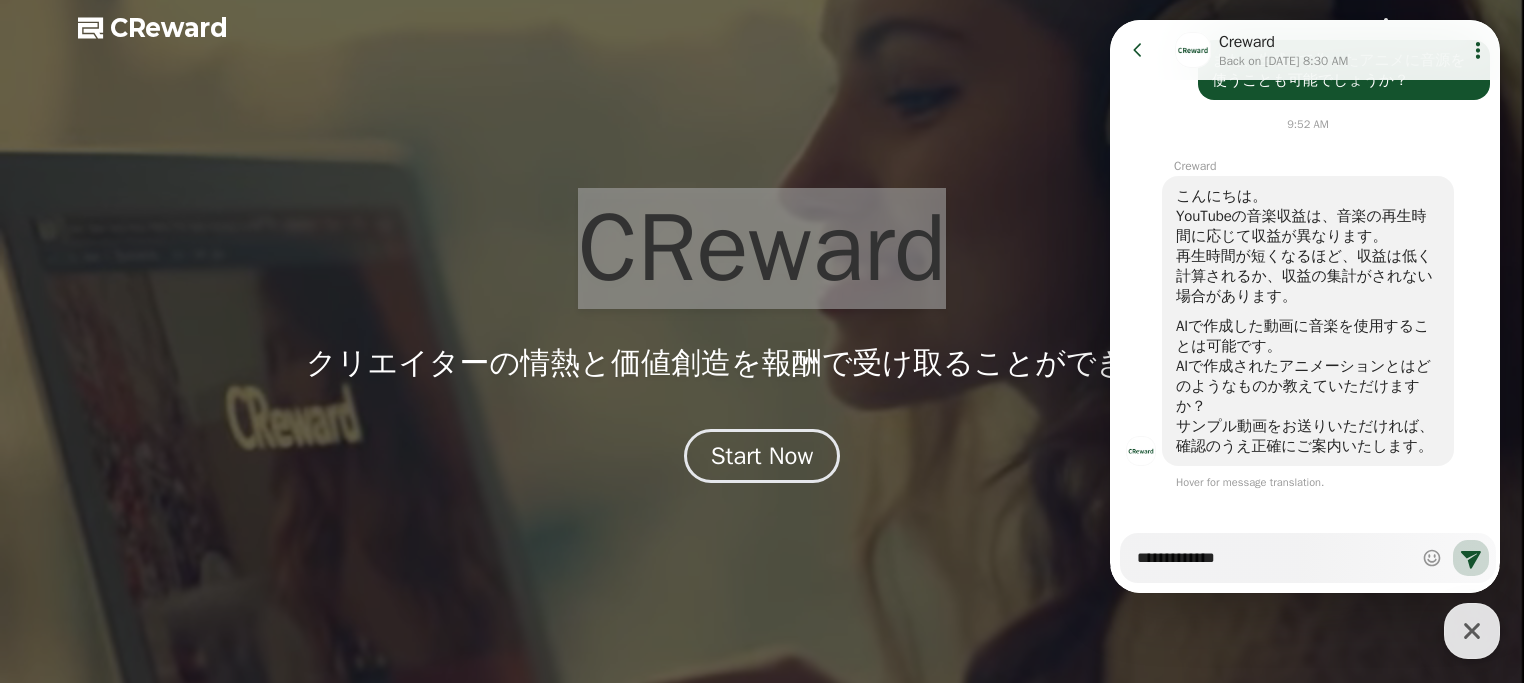 type on "*" 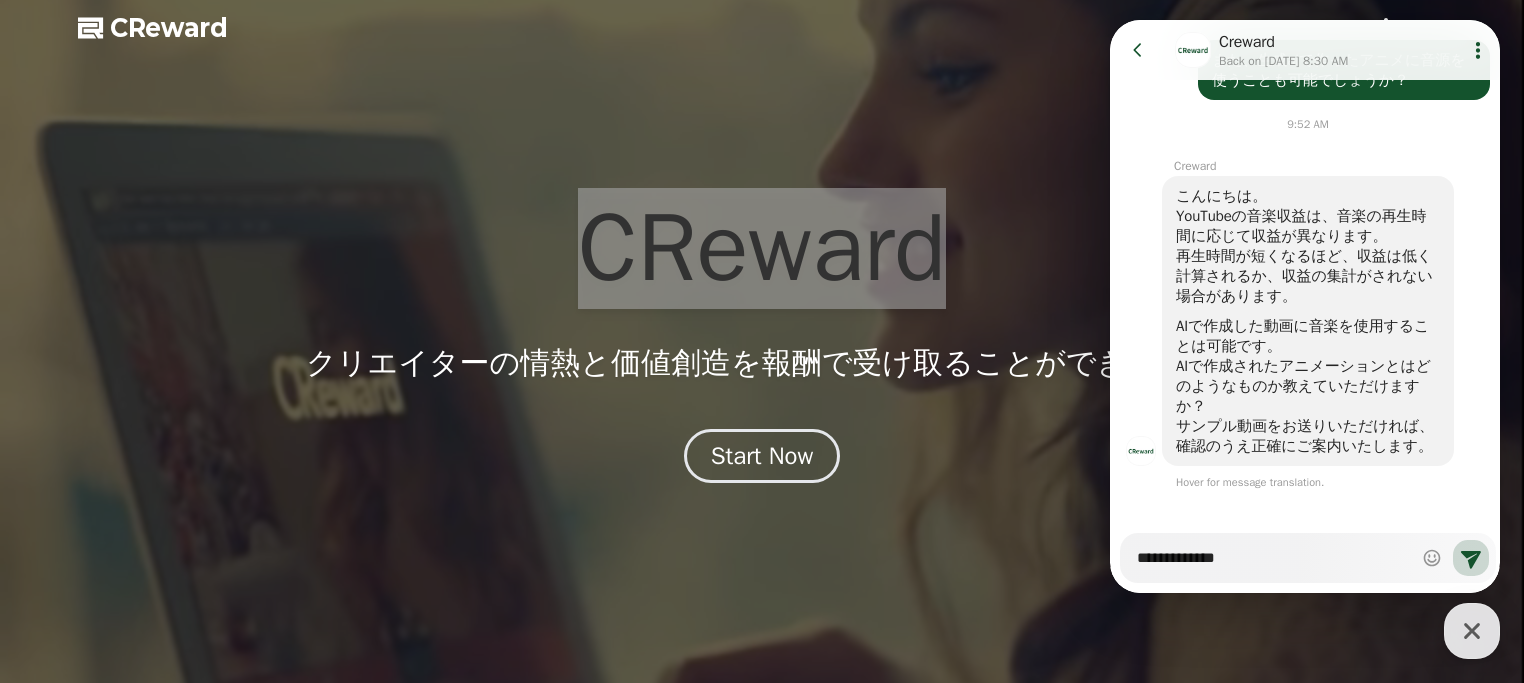 type on "**********" 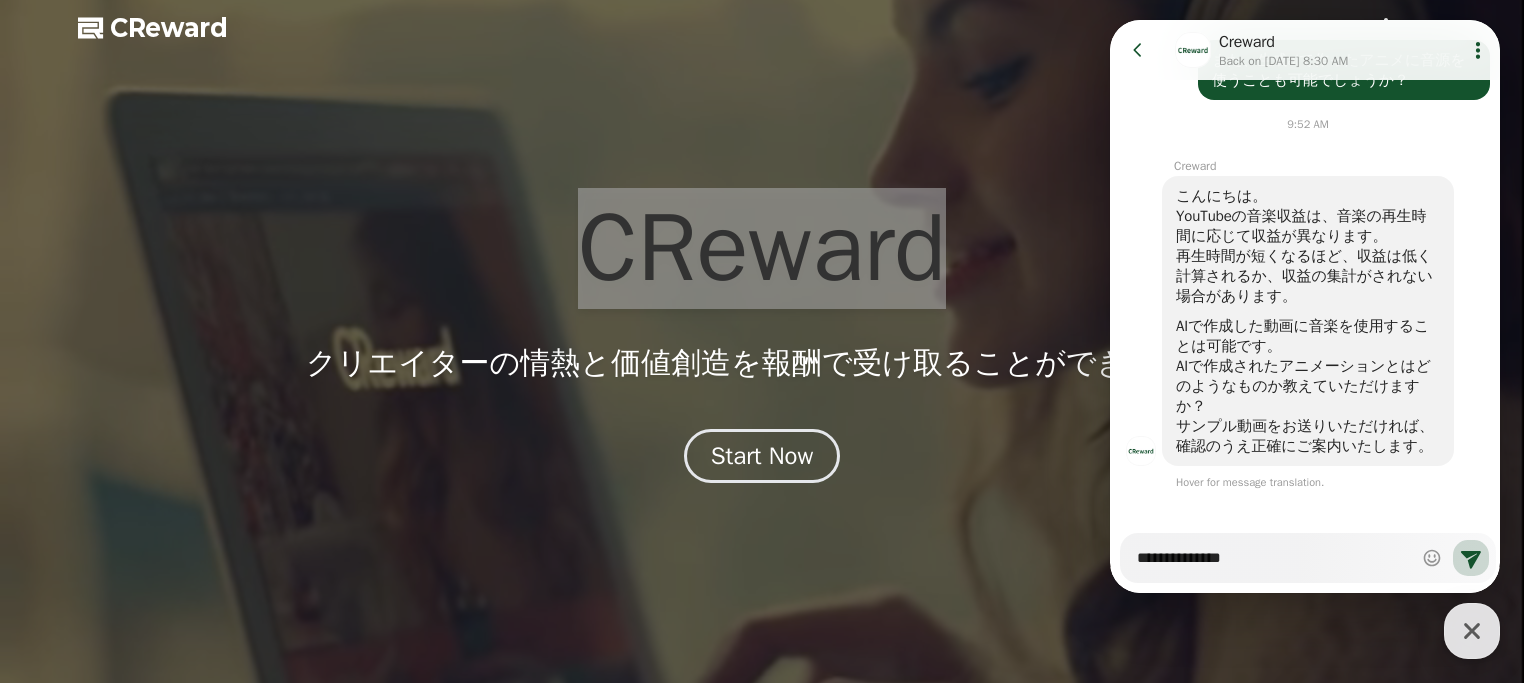 type on "*" 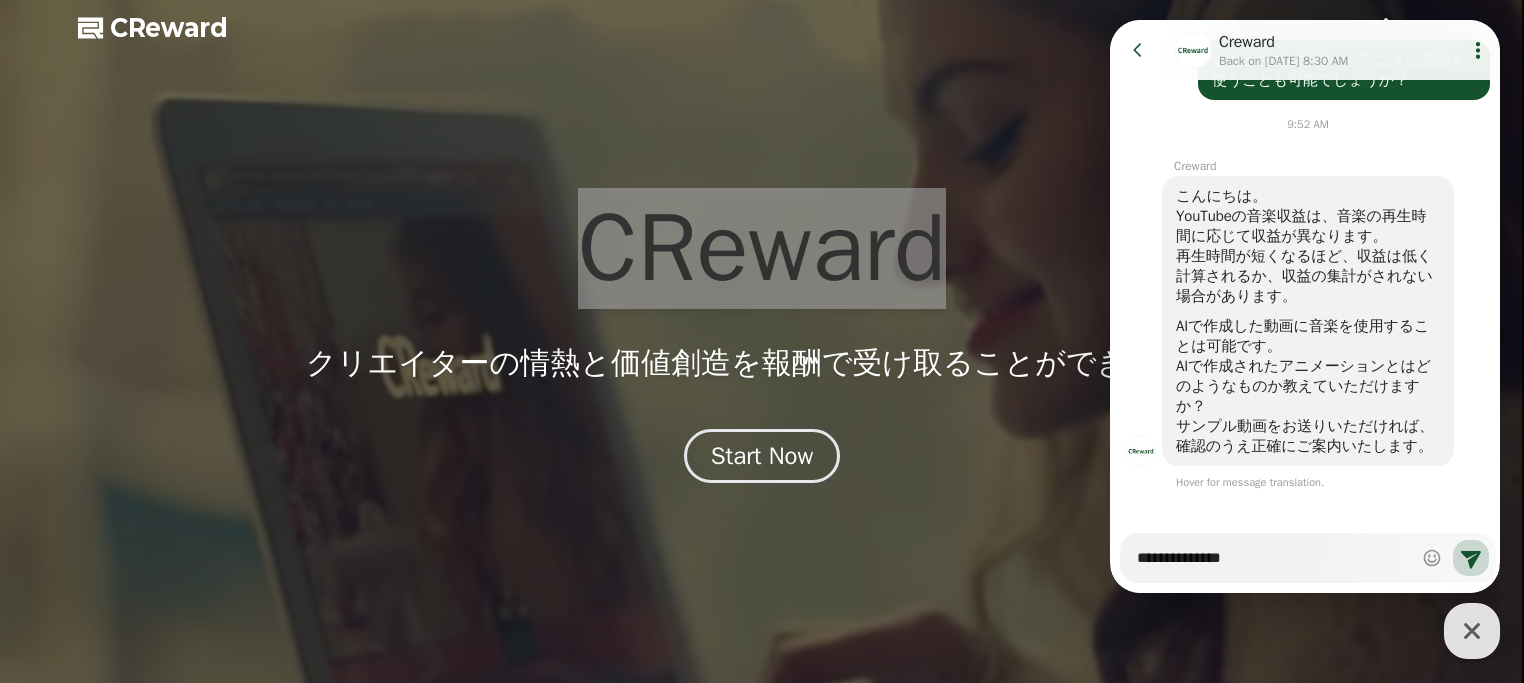 type on "**********" 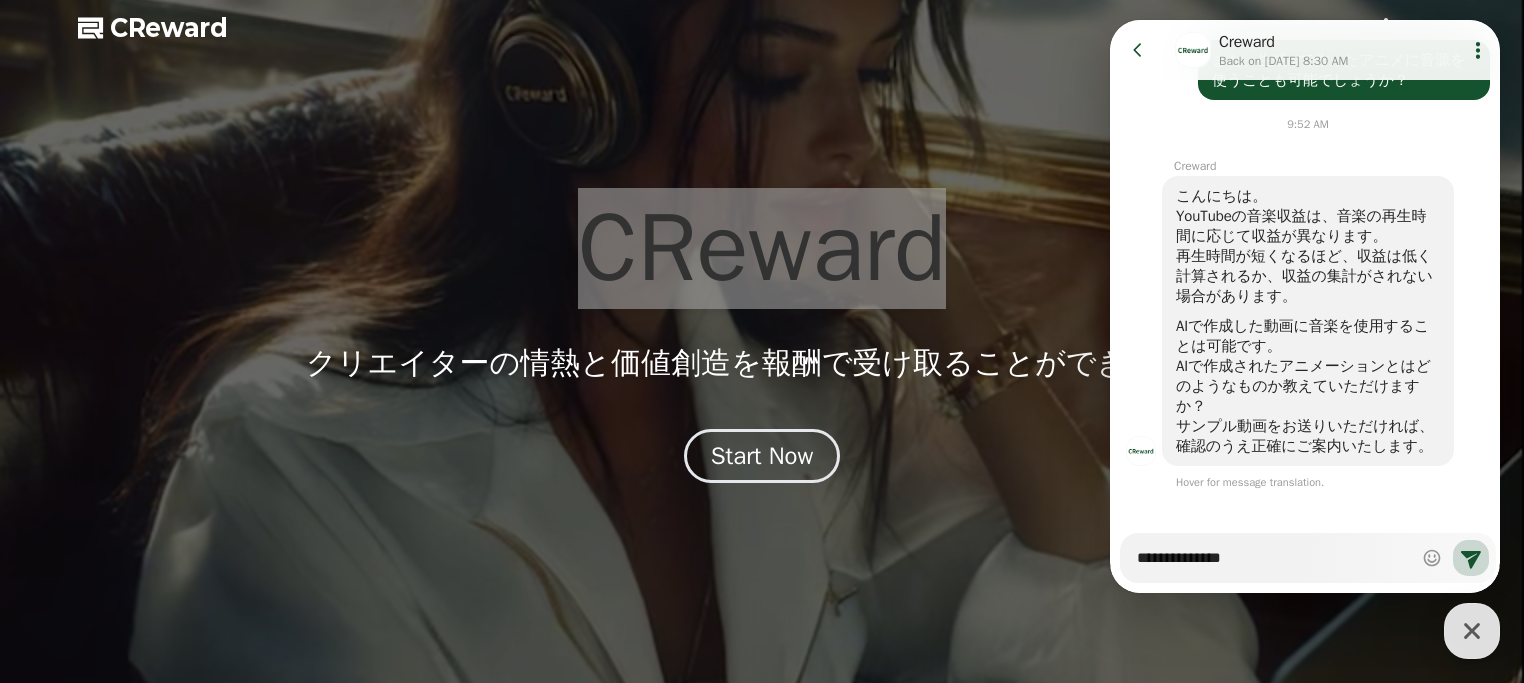 type on "*" 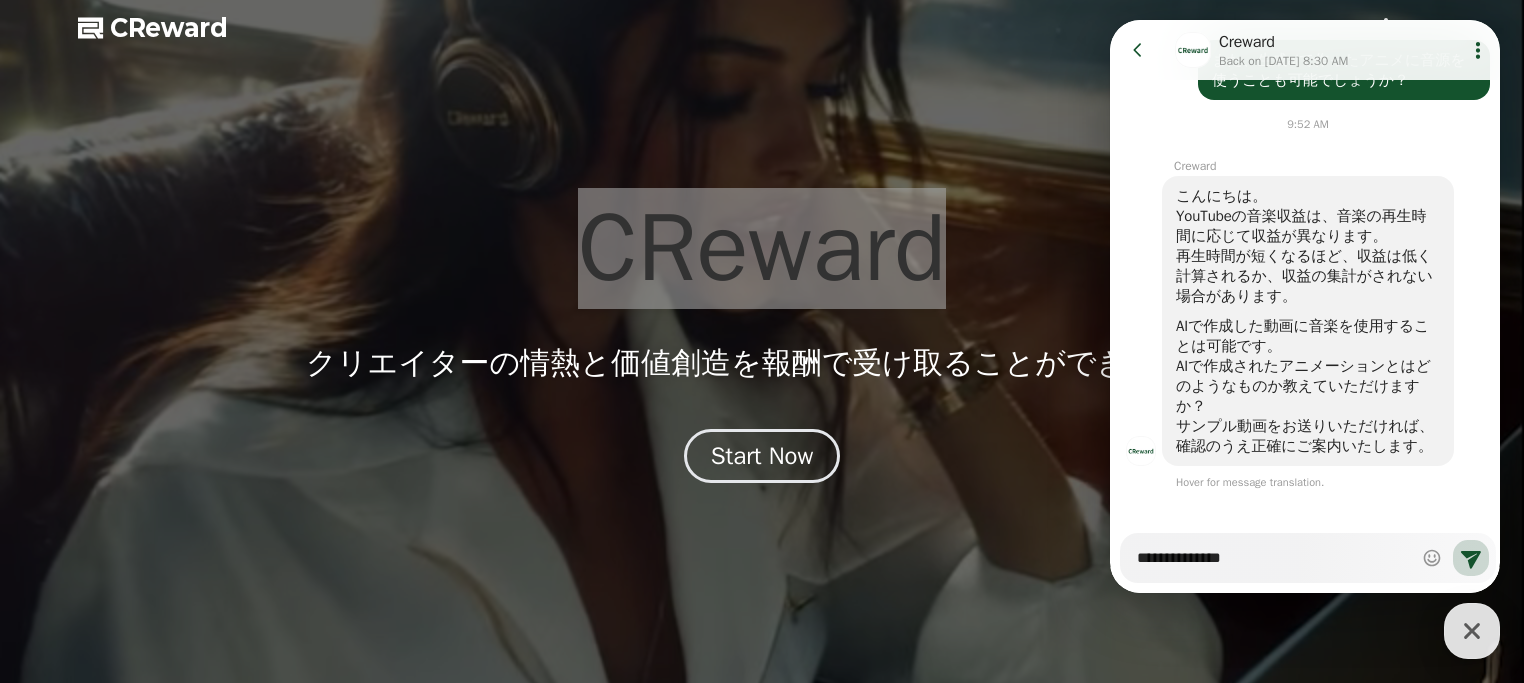 type on "**********" 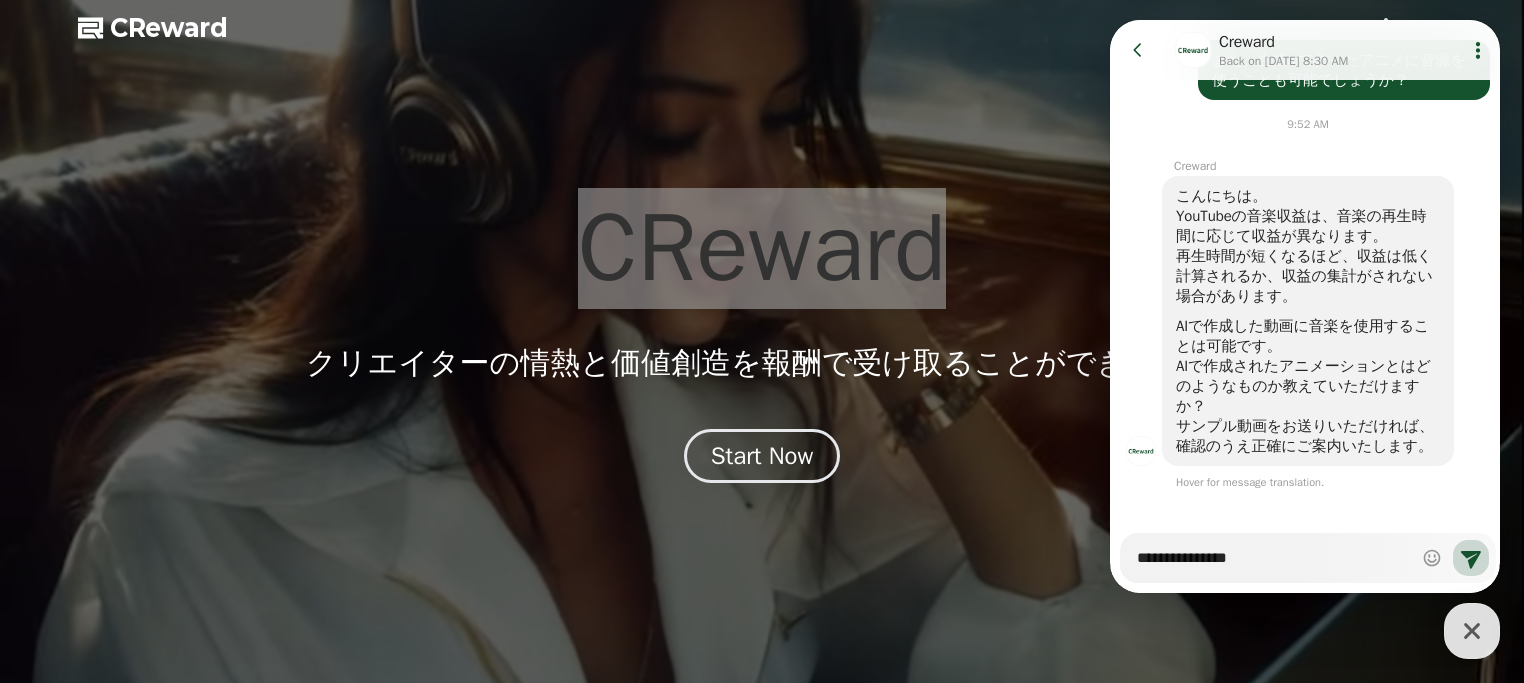 type on "*" 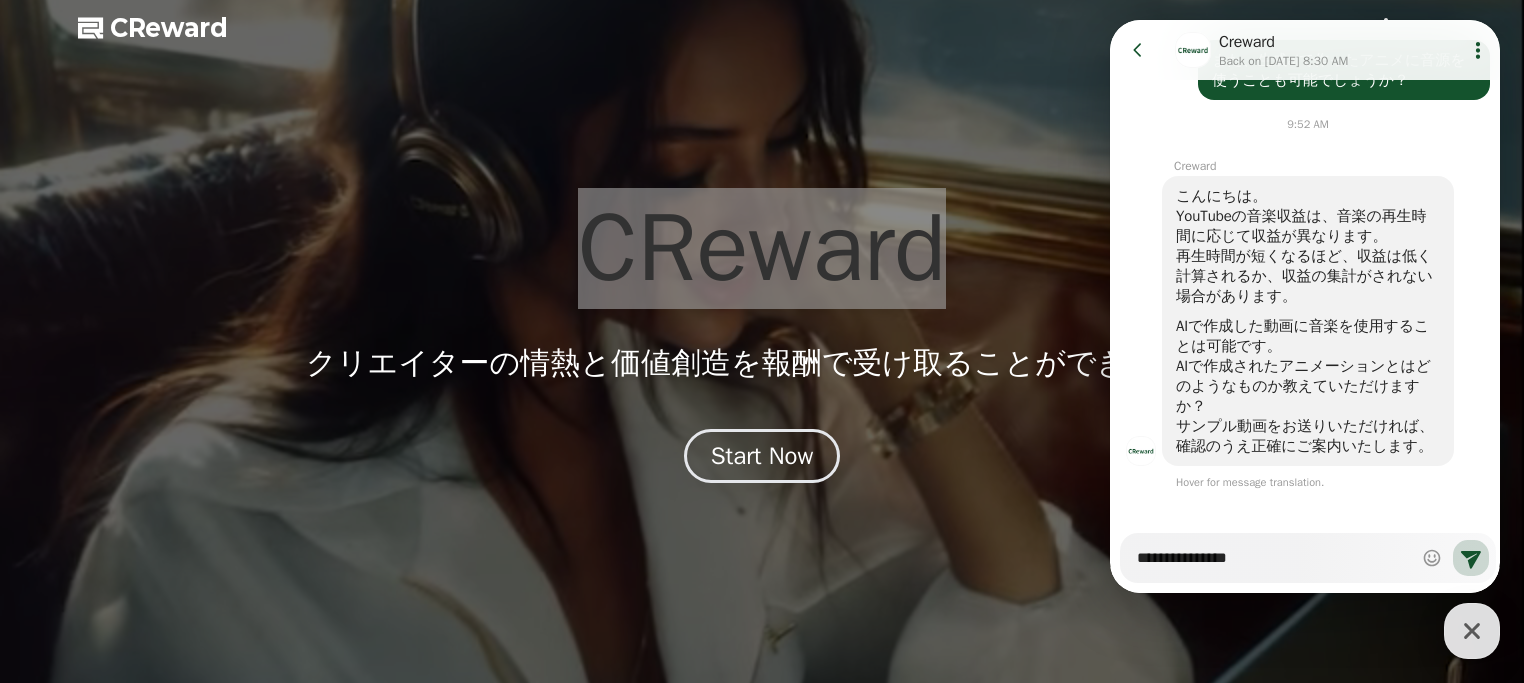 type on "**********" 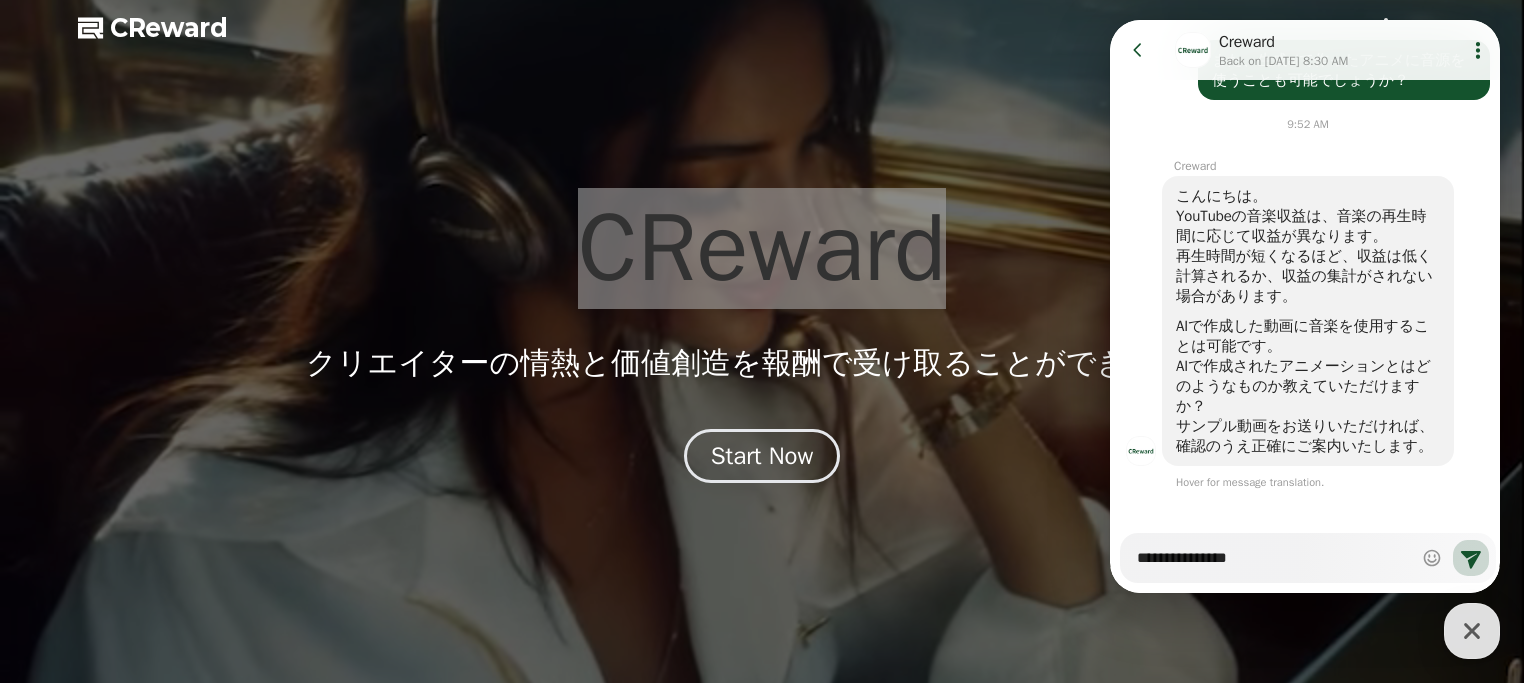 type on "*" 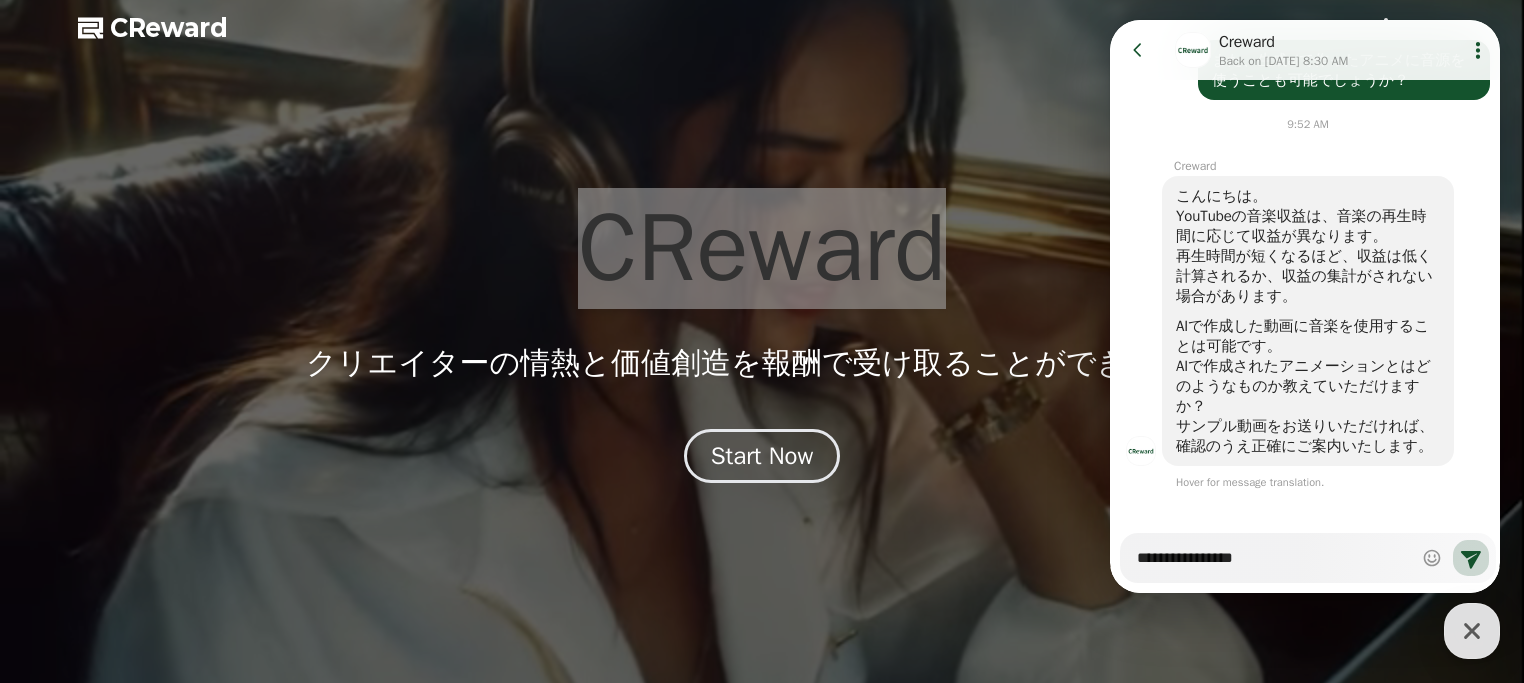 type on "**********" 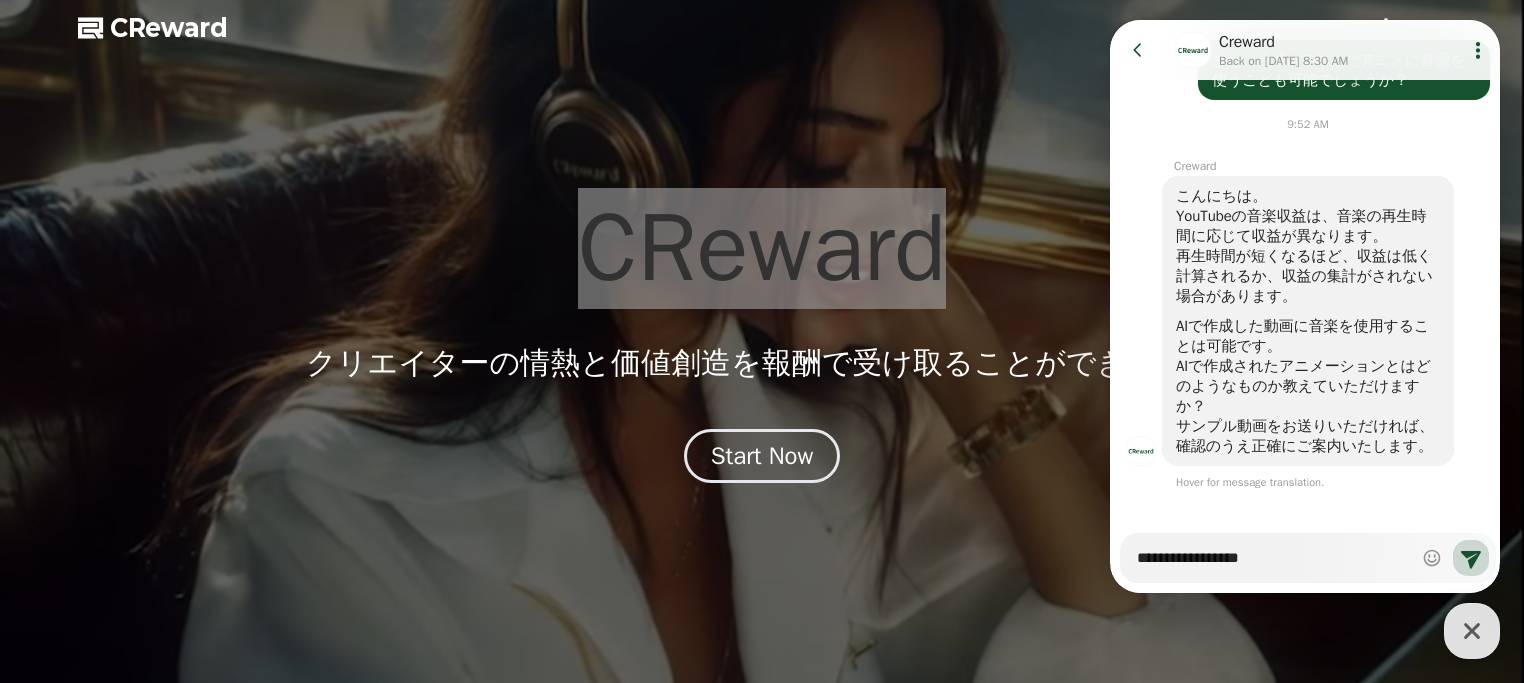 type on "*" 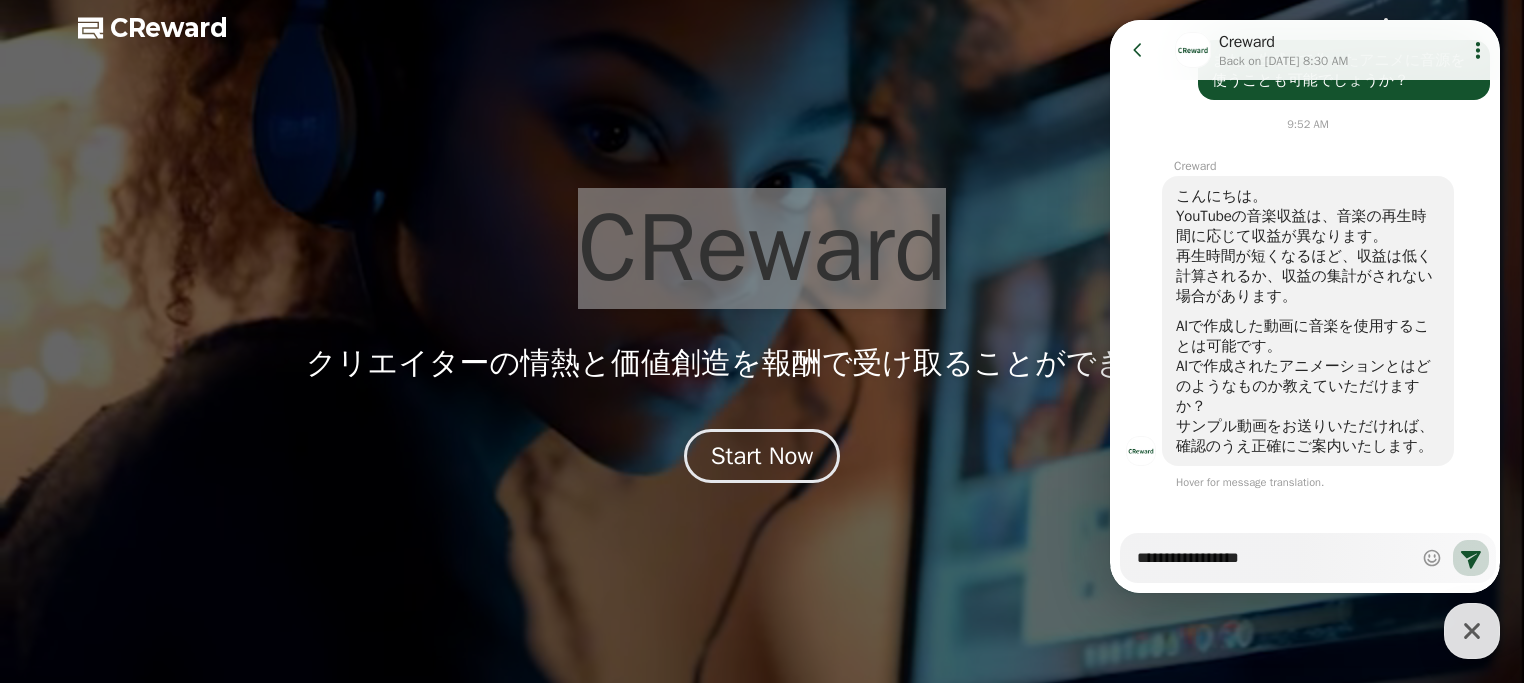 type on "**********" 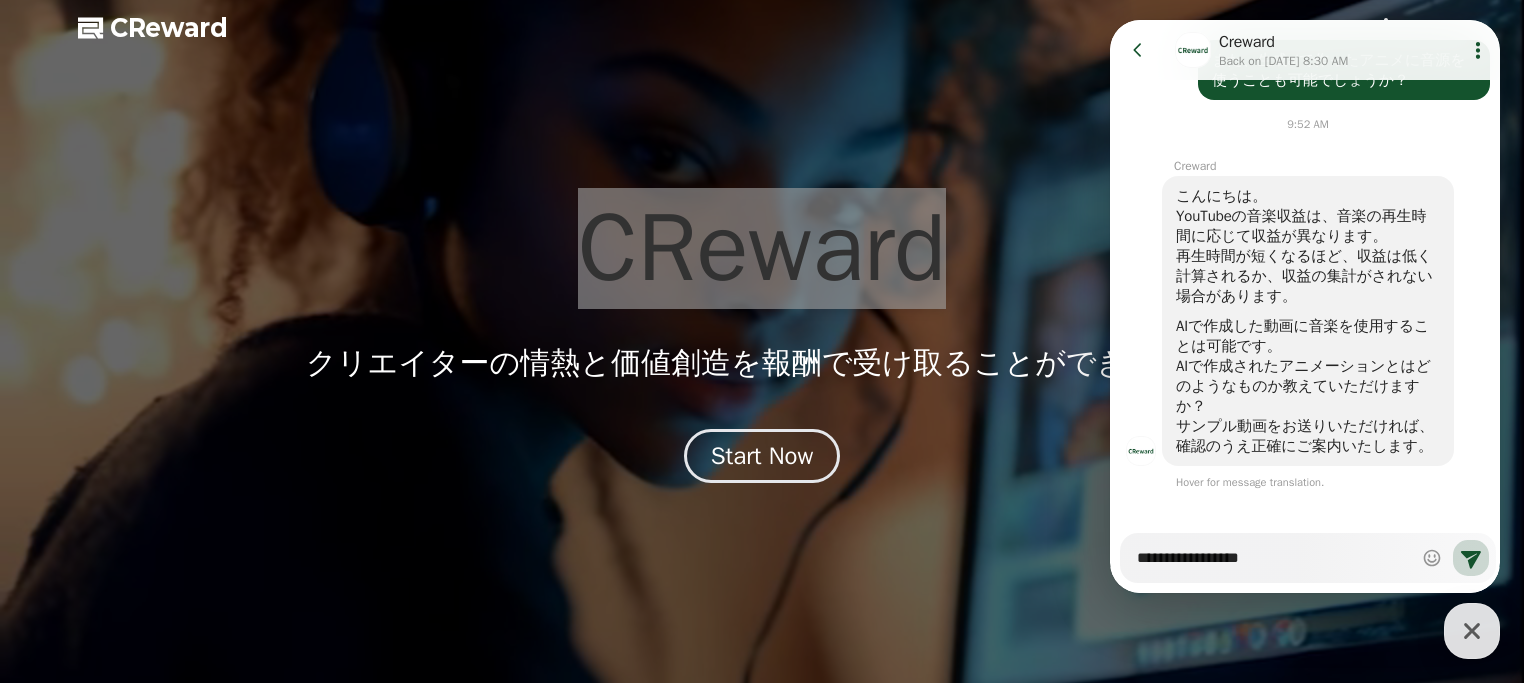 type on "*" 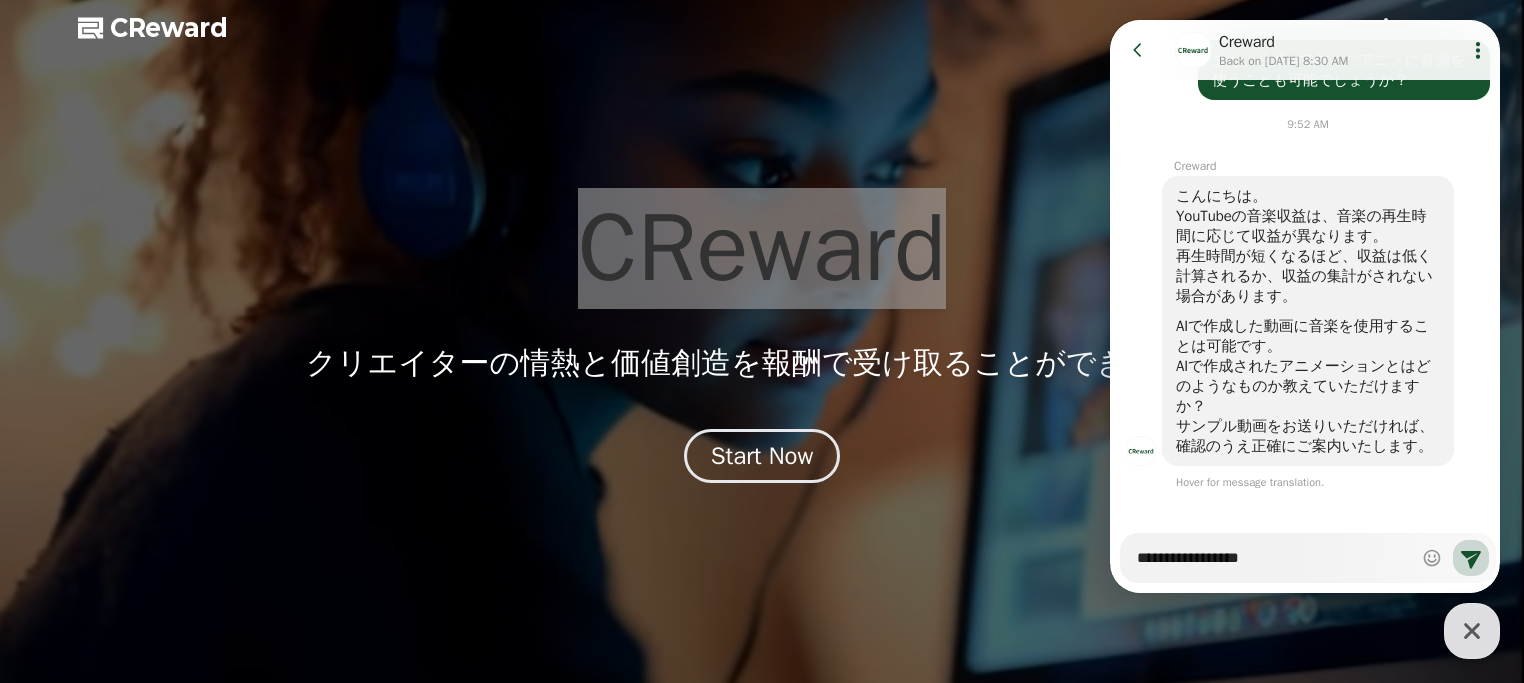 type on "**********" 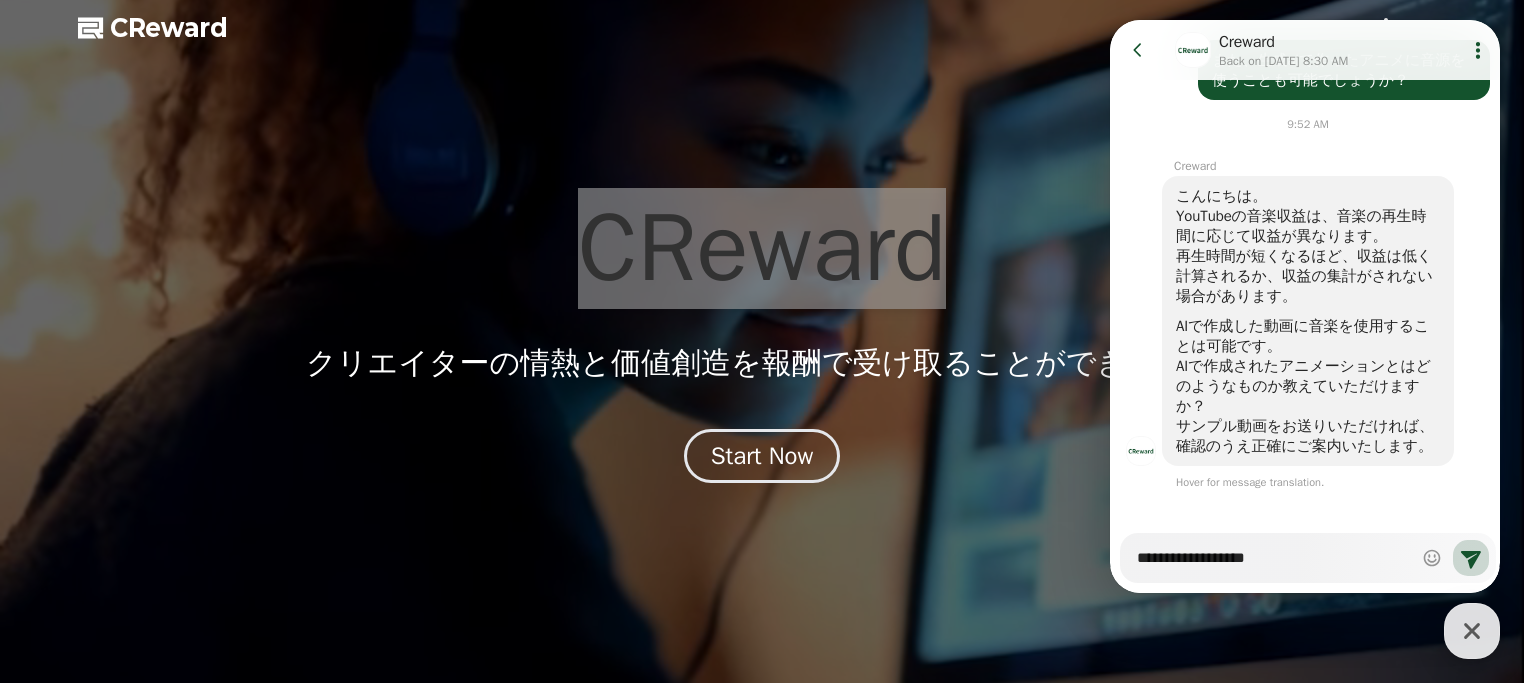 type on "*" 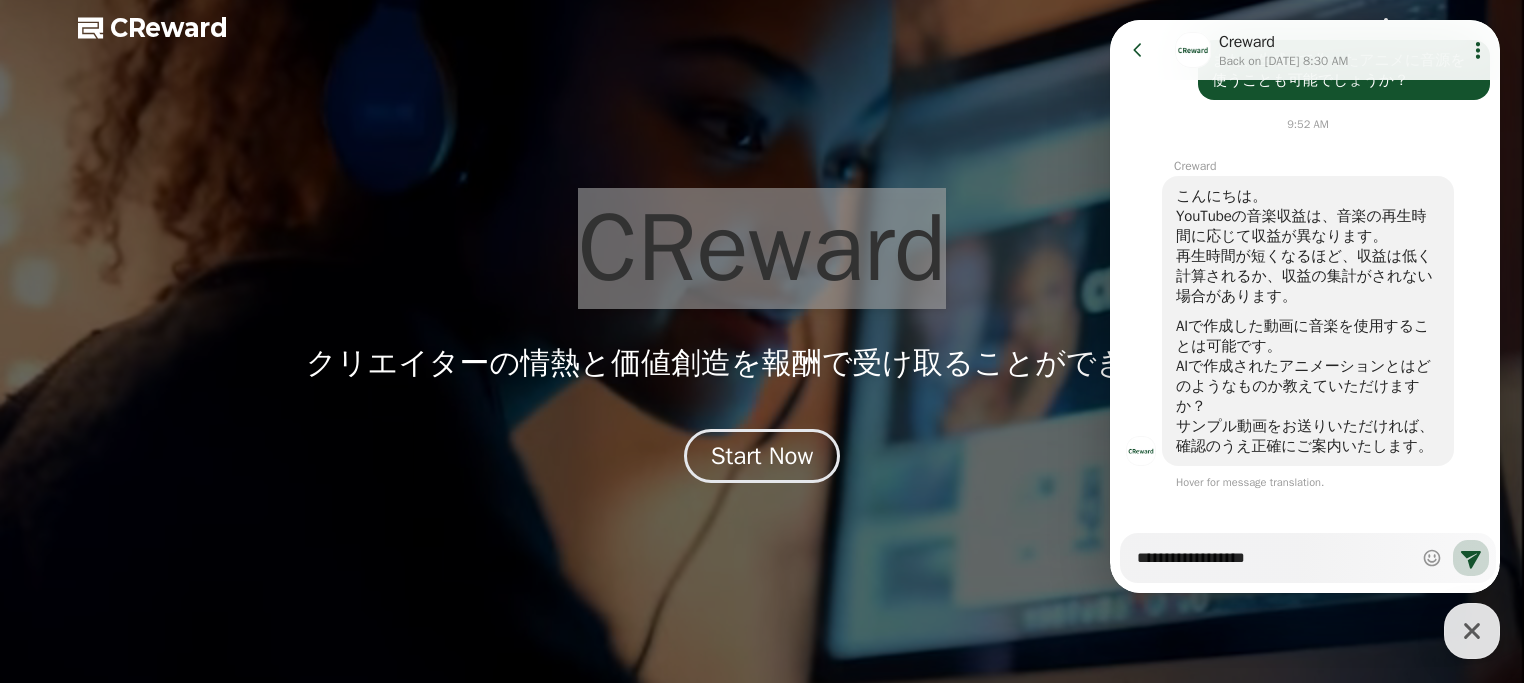 type on "**********" 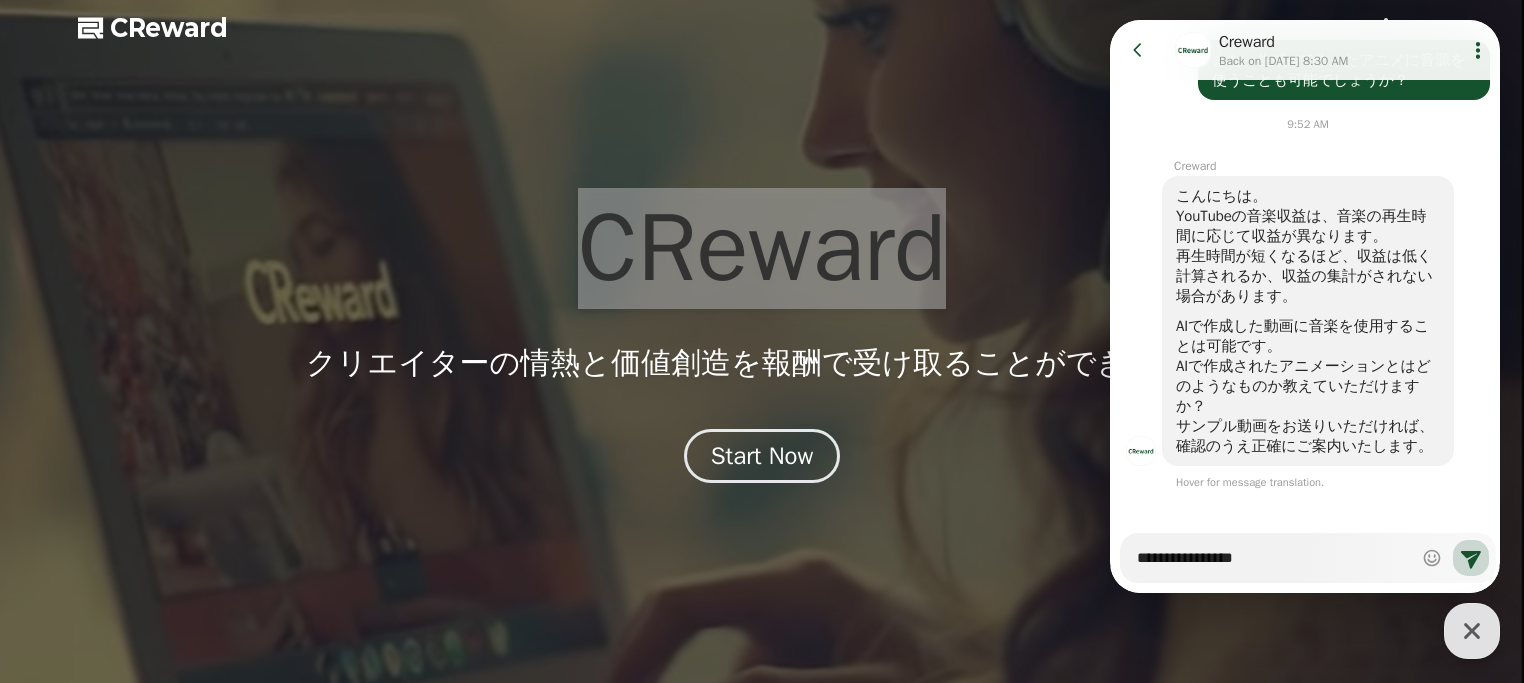 type on "*" 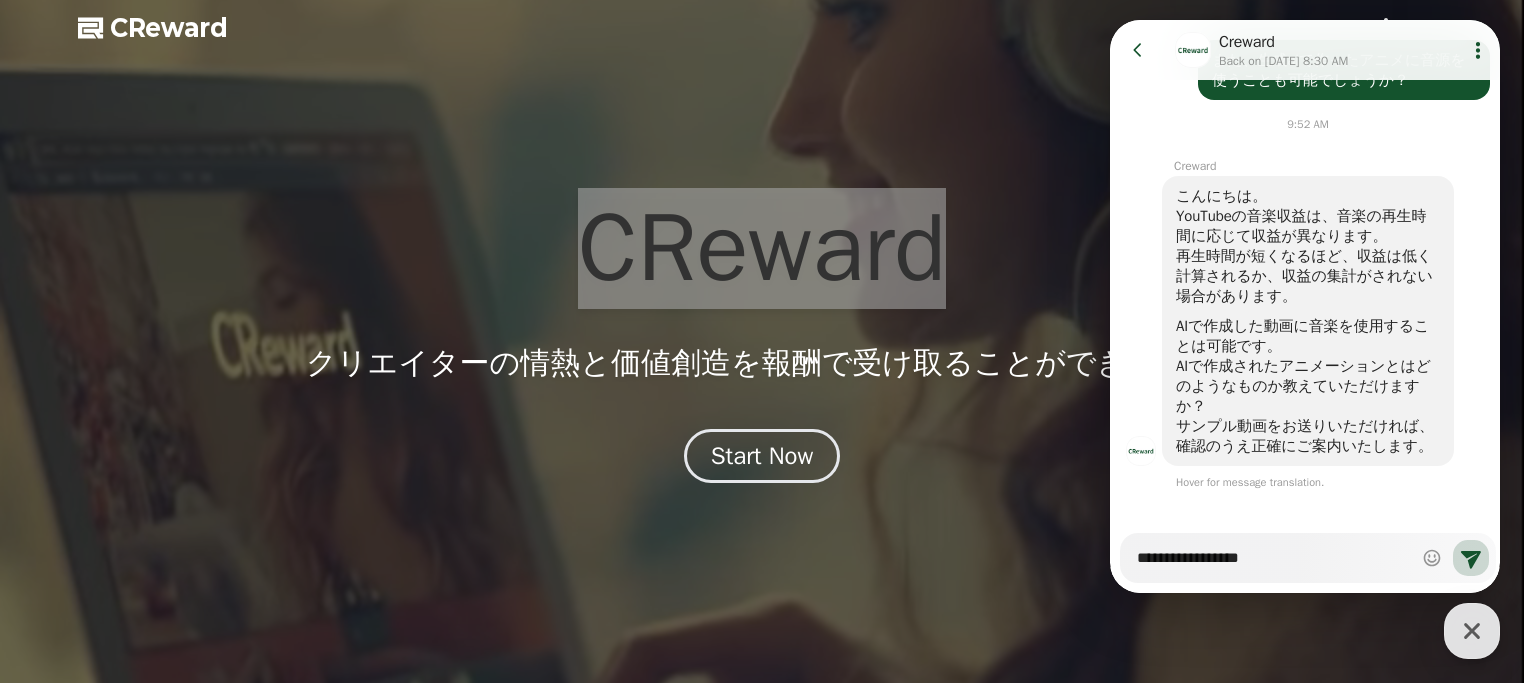 type on "**********" 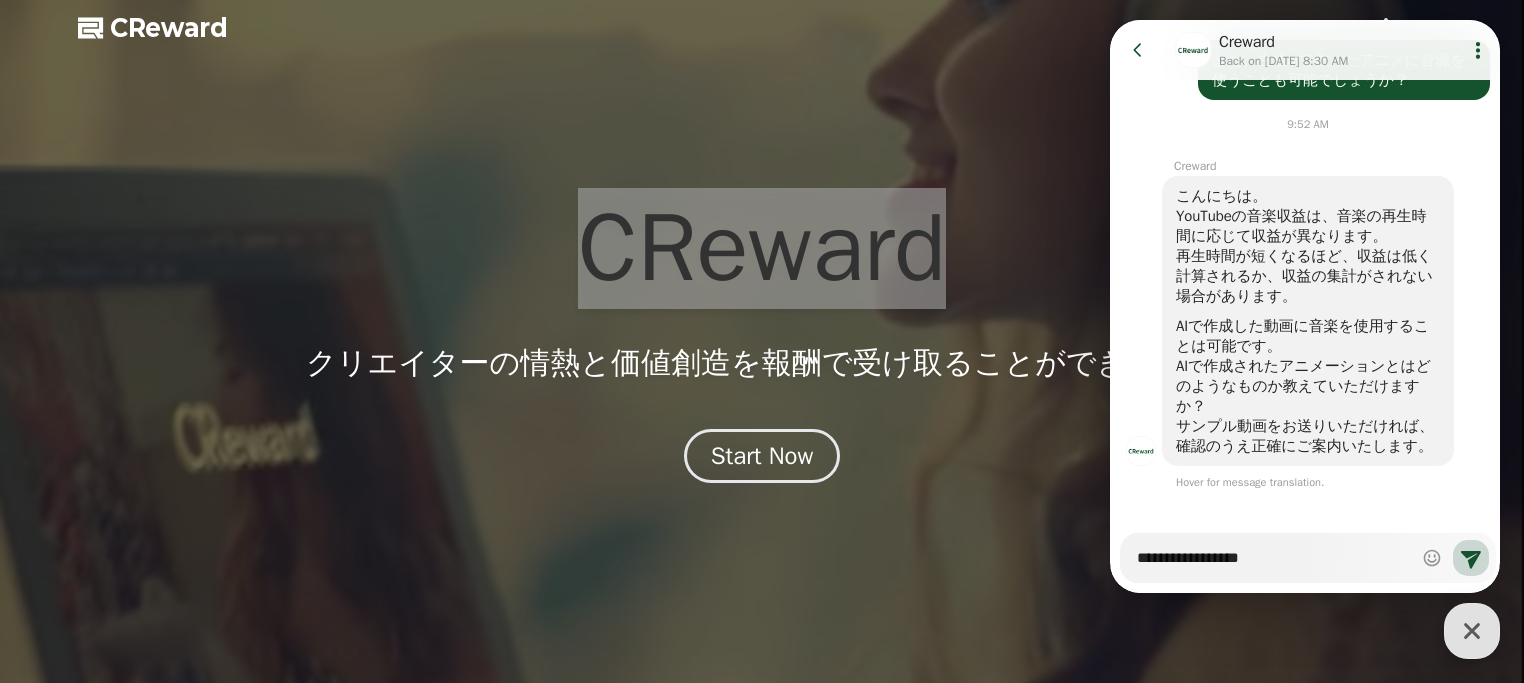 type on "*" 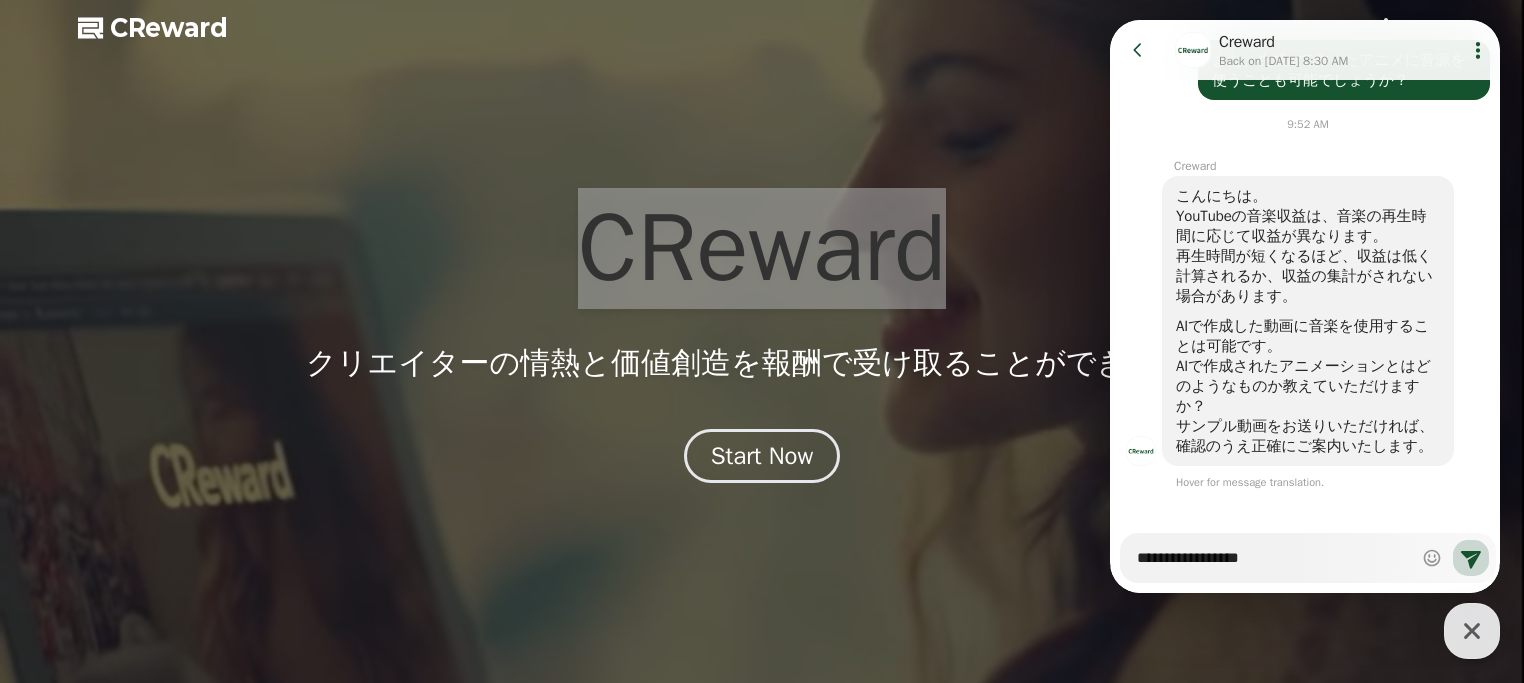 type on "**********" 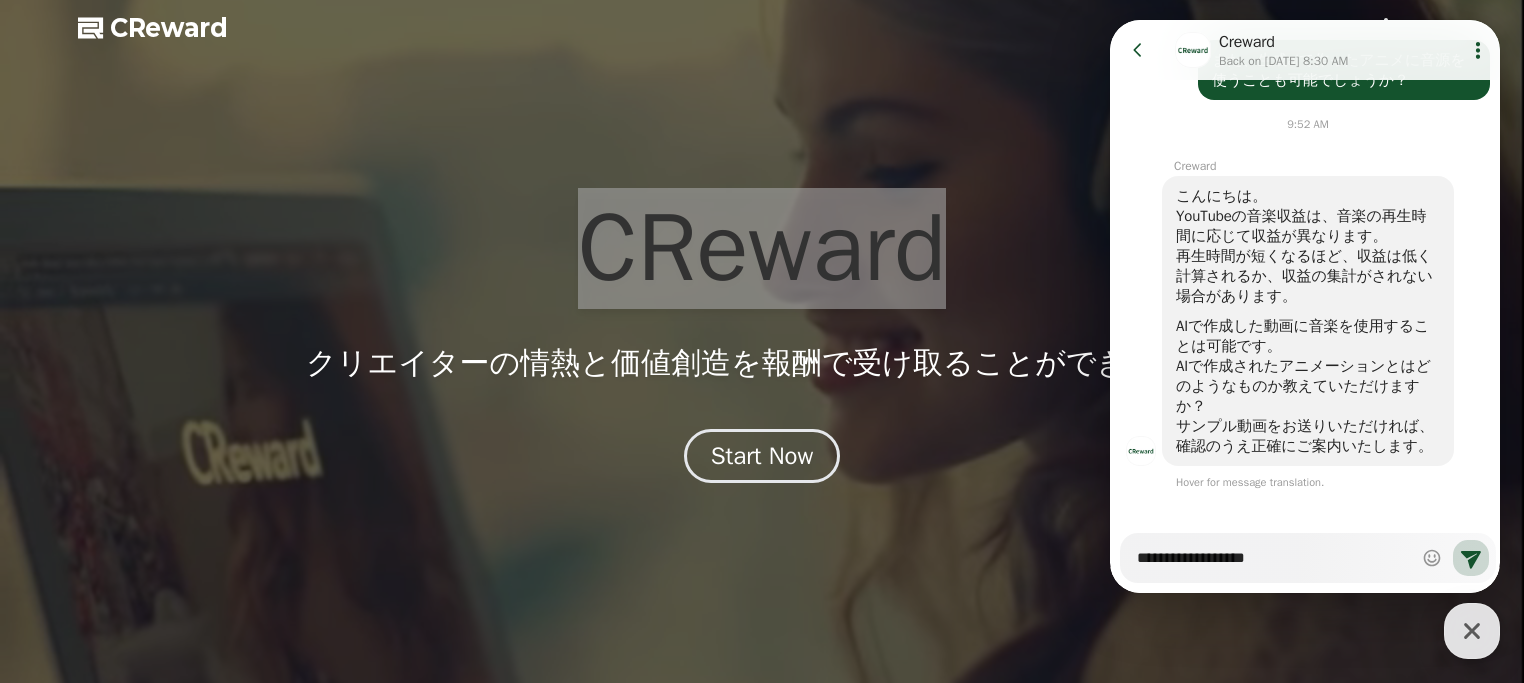type on "*" 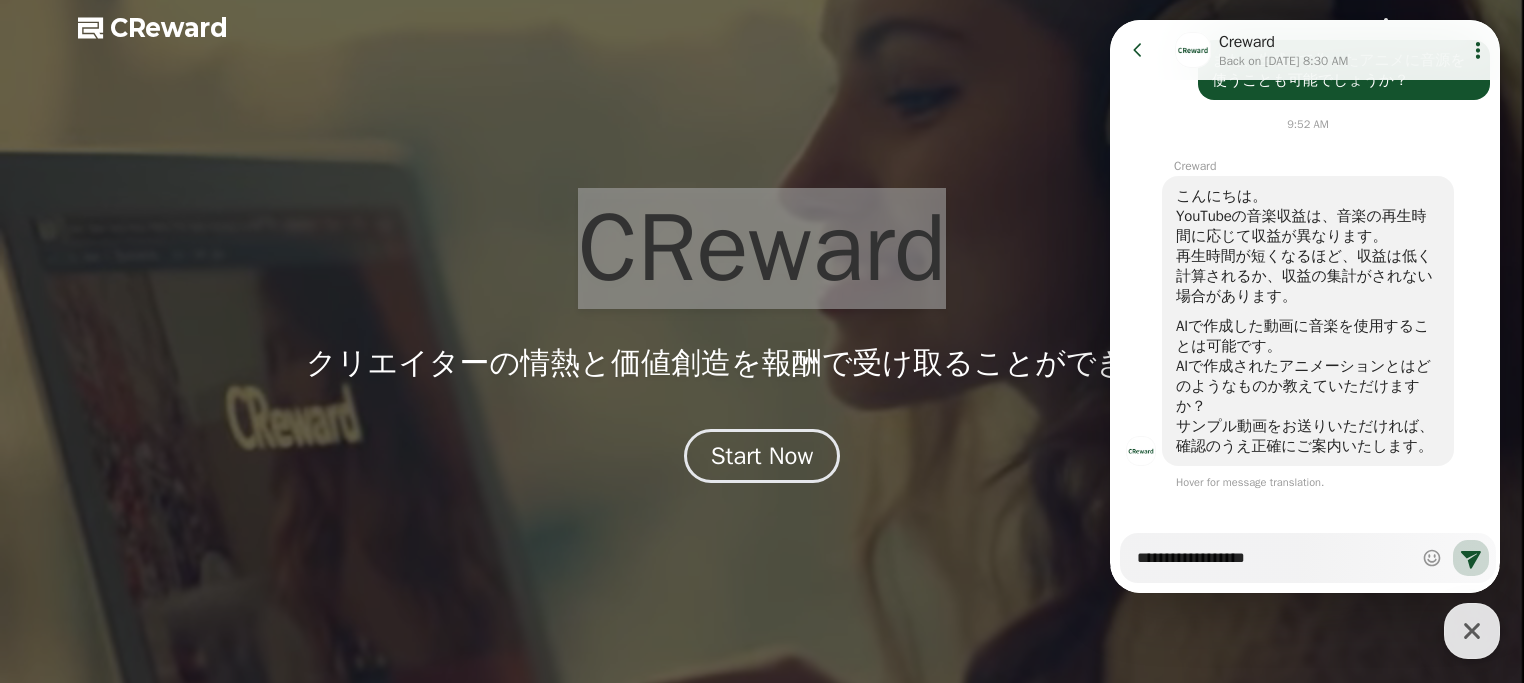 type on "**********" 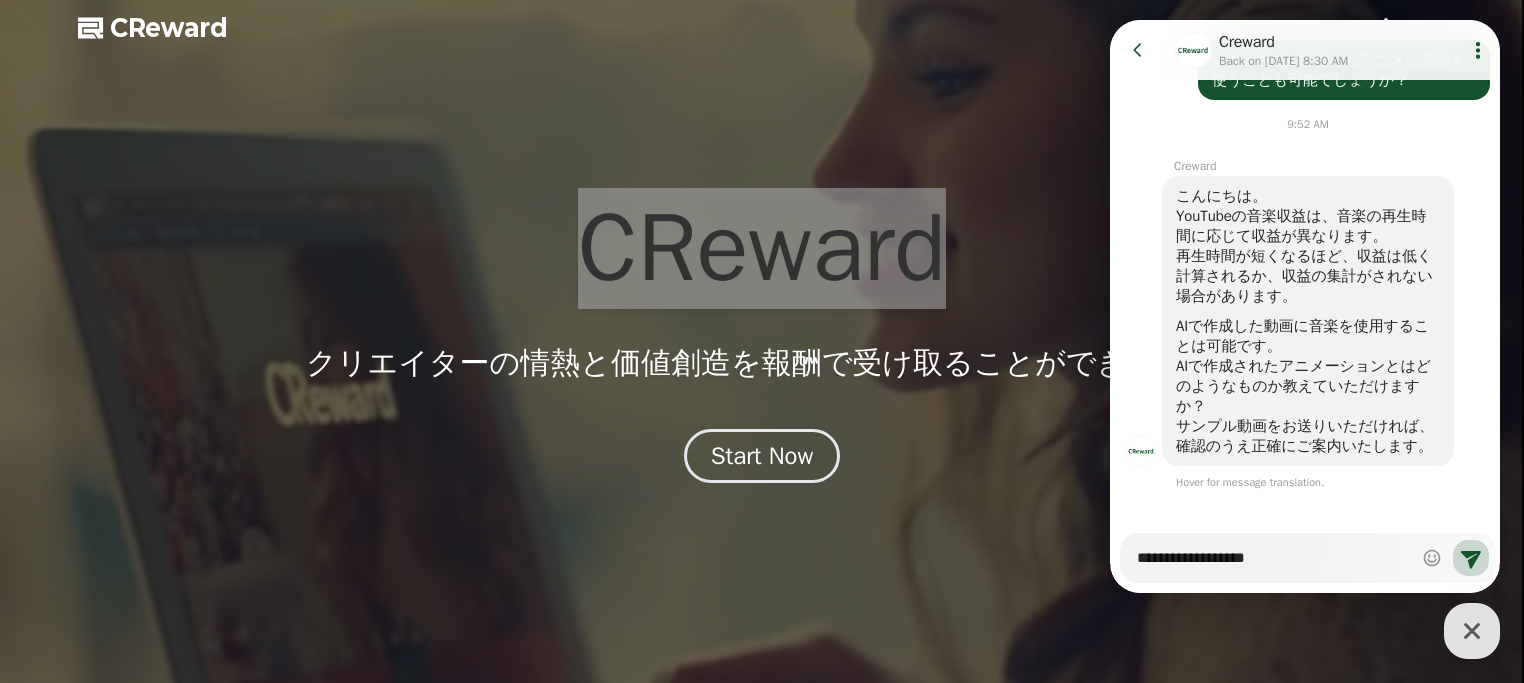 type on "*" 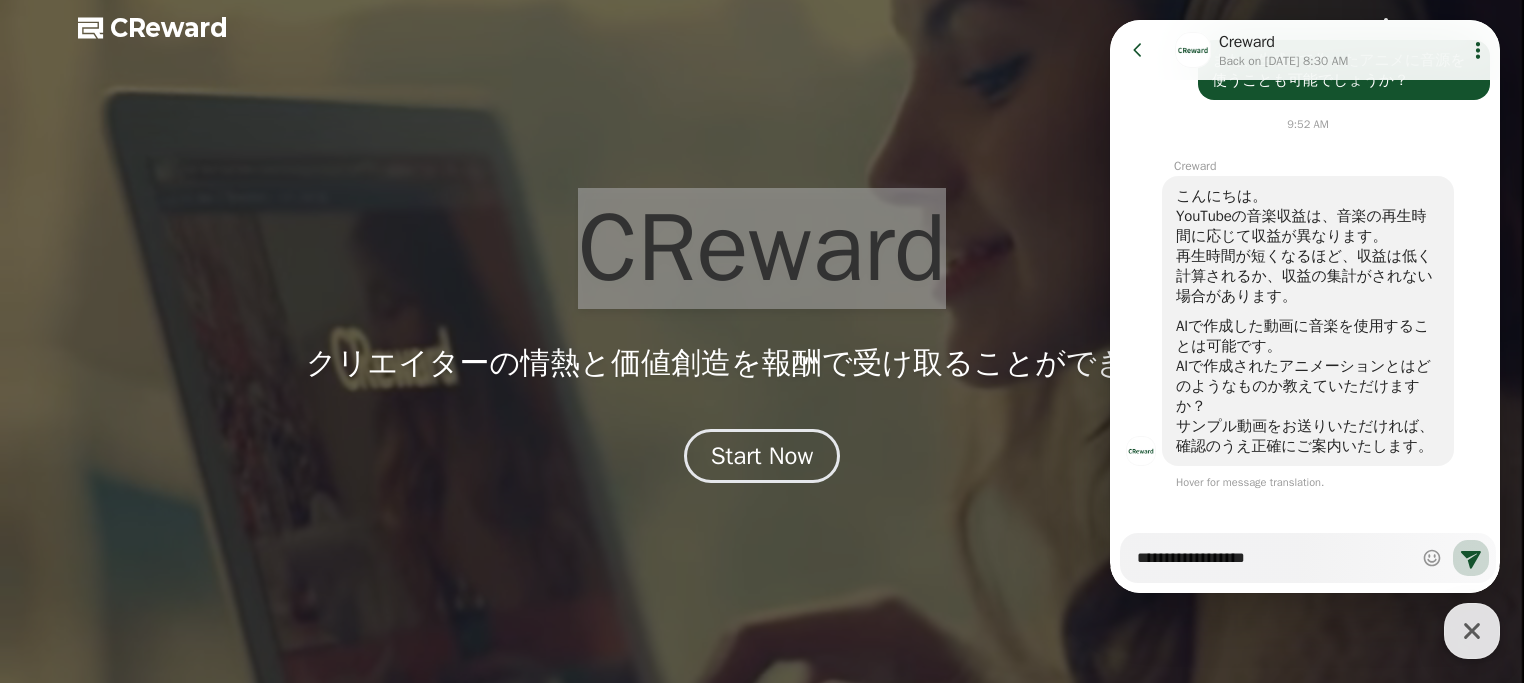 type on "**********" 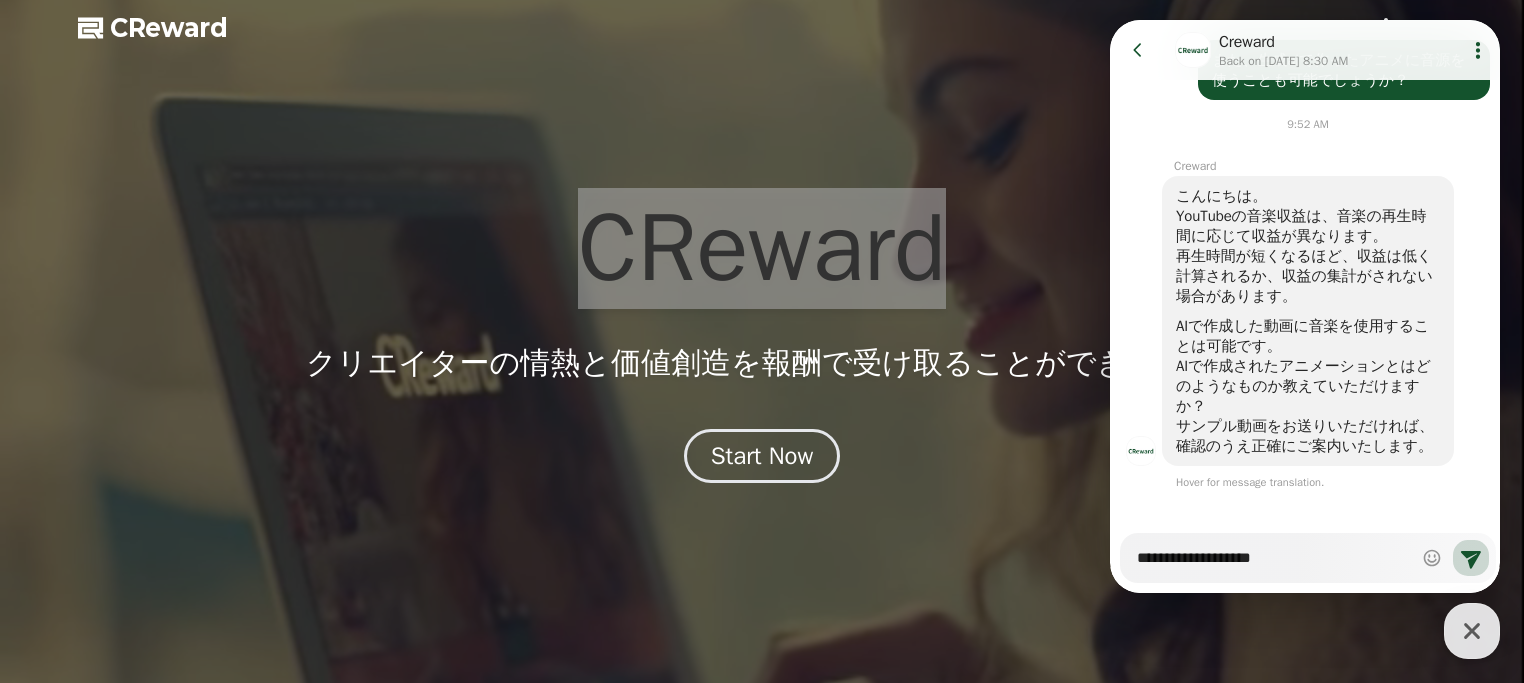 type on "*" 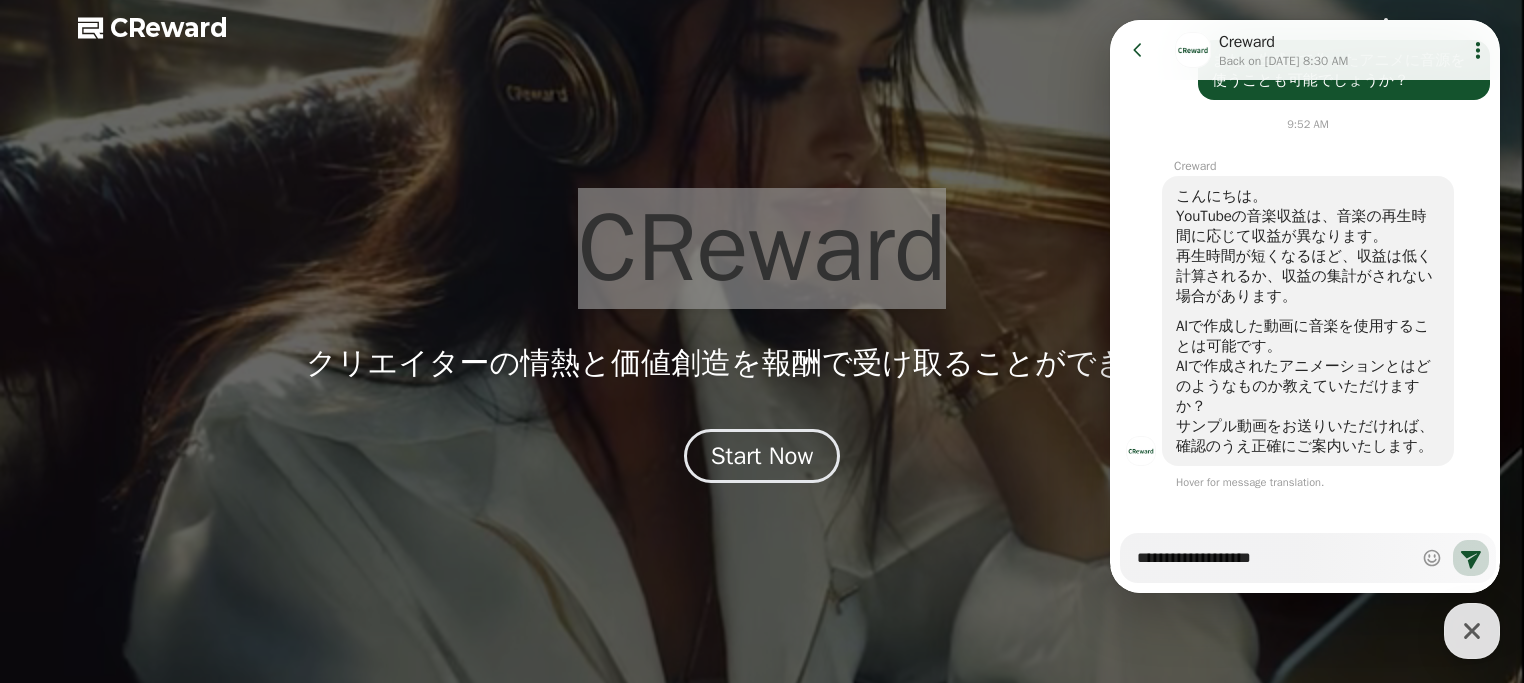 type on "**********" 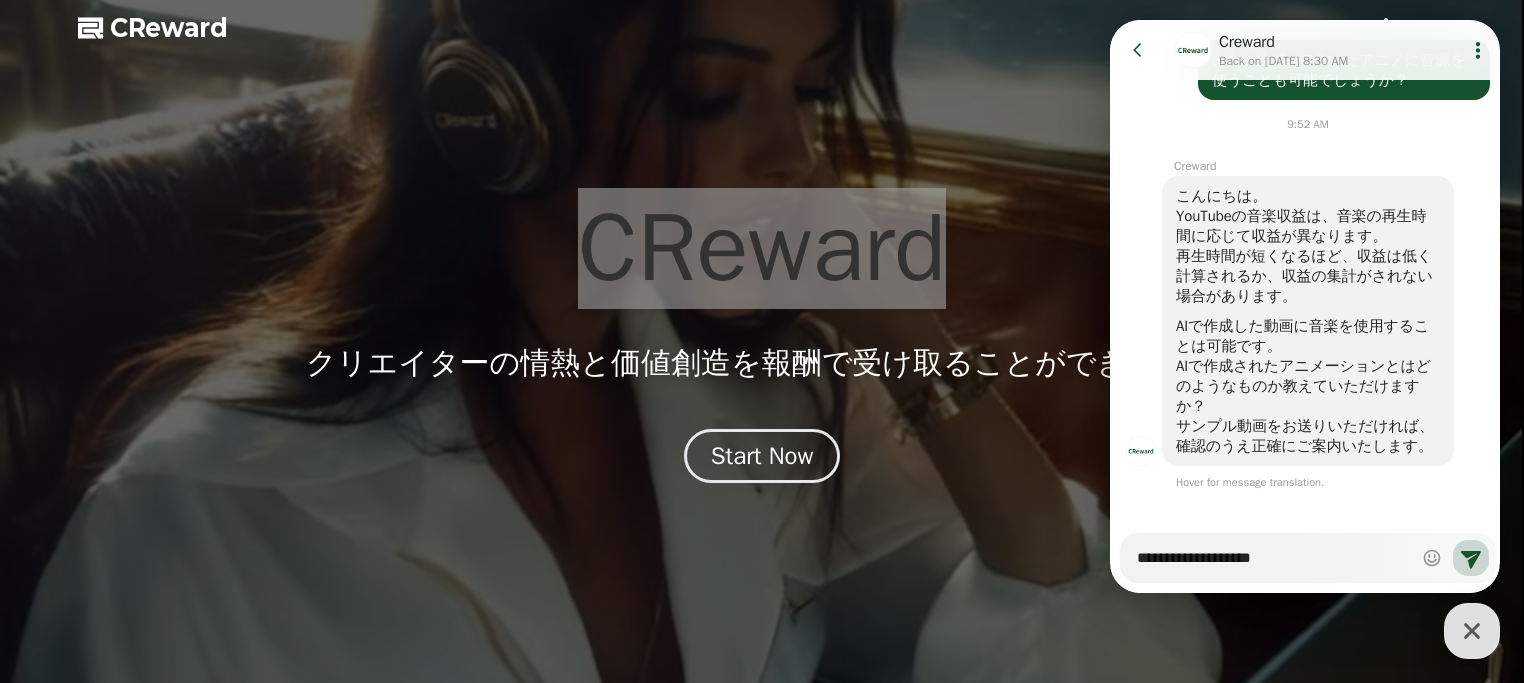 type on "*" 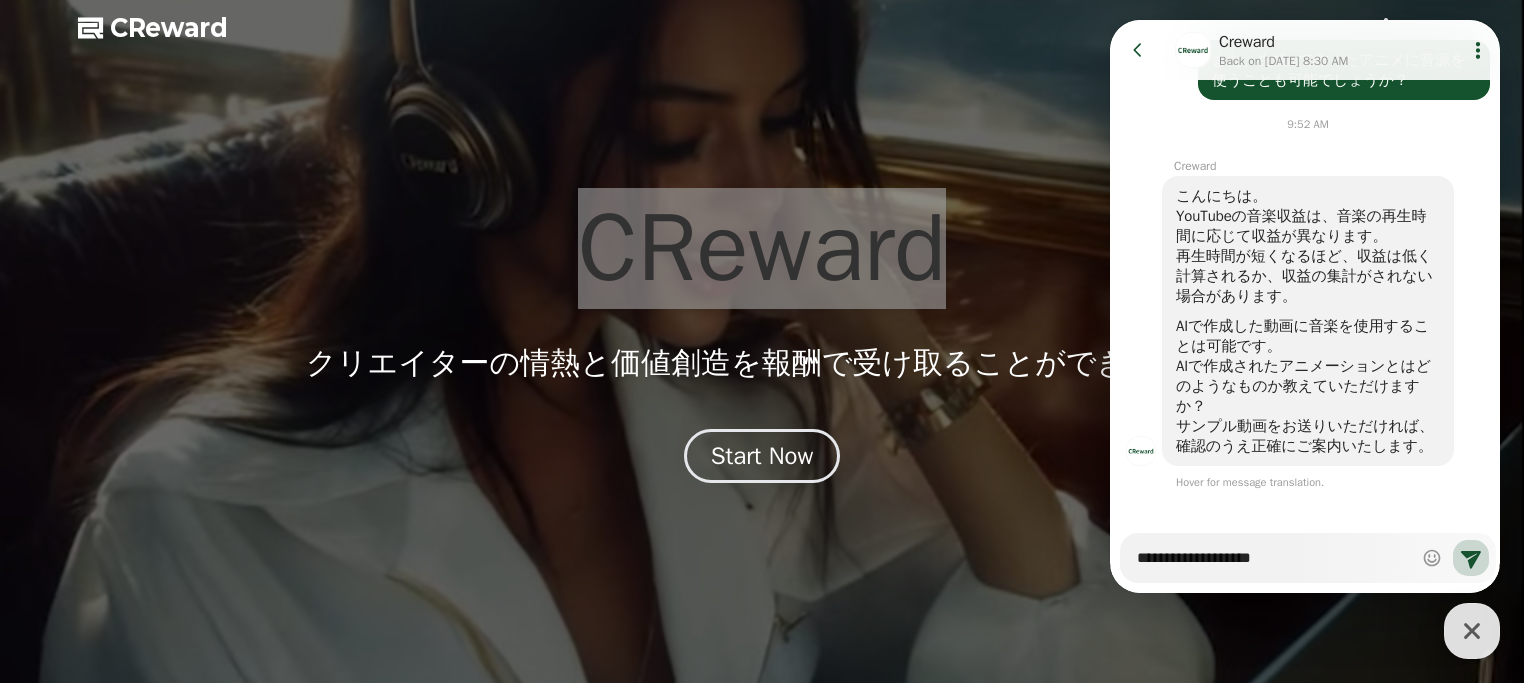 type on "**********" 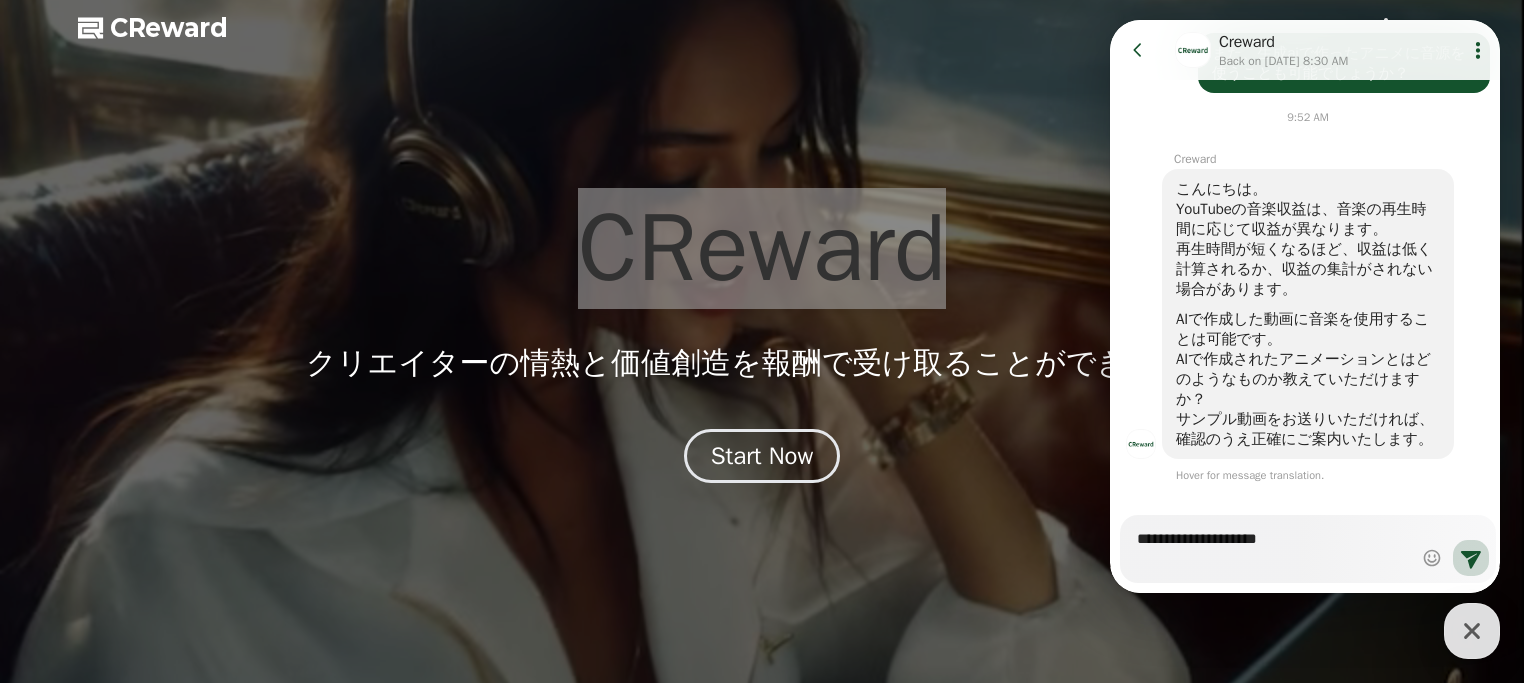 type on "*" 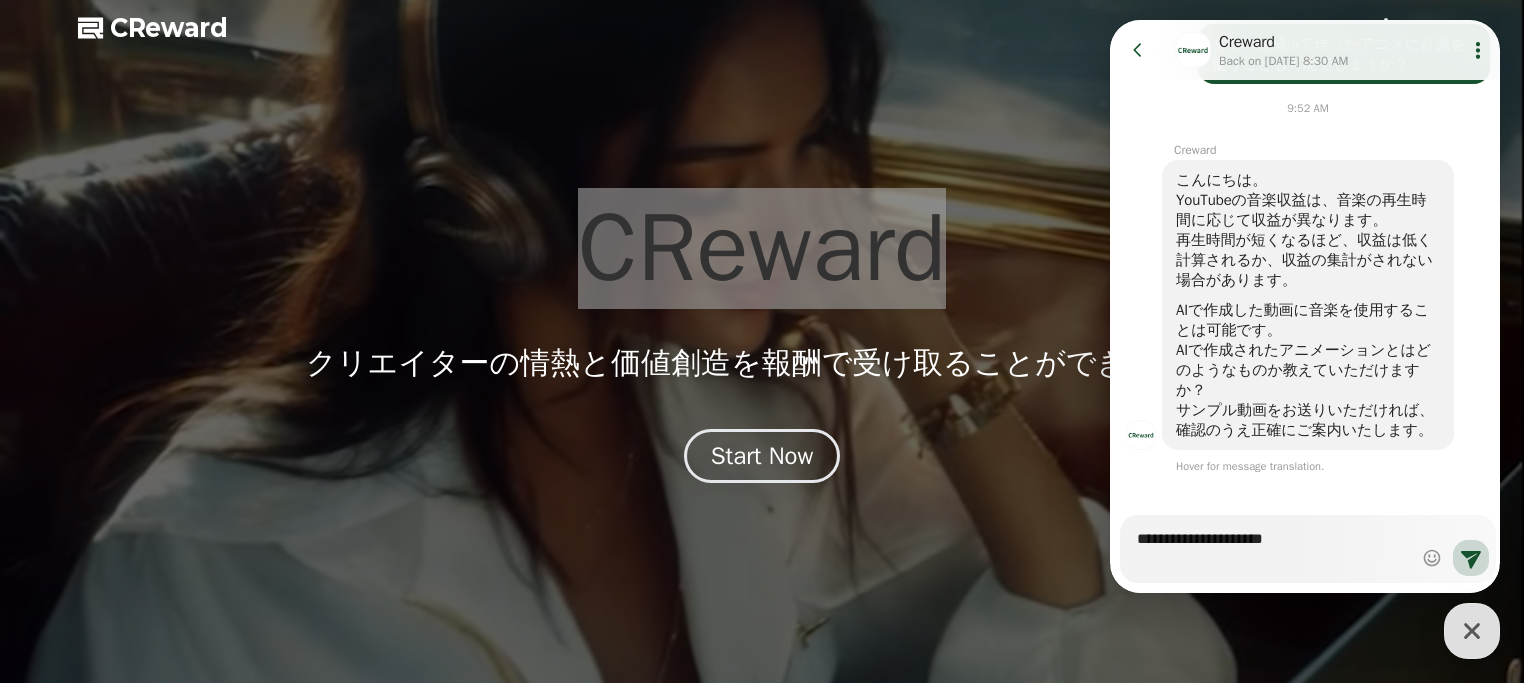 type on "**********" 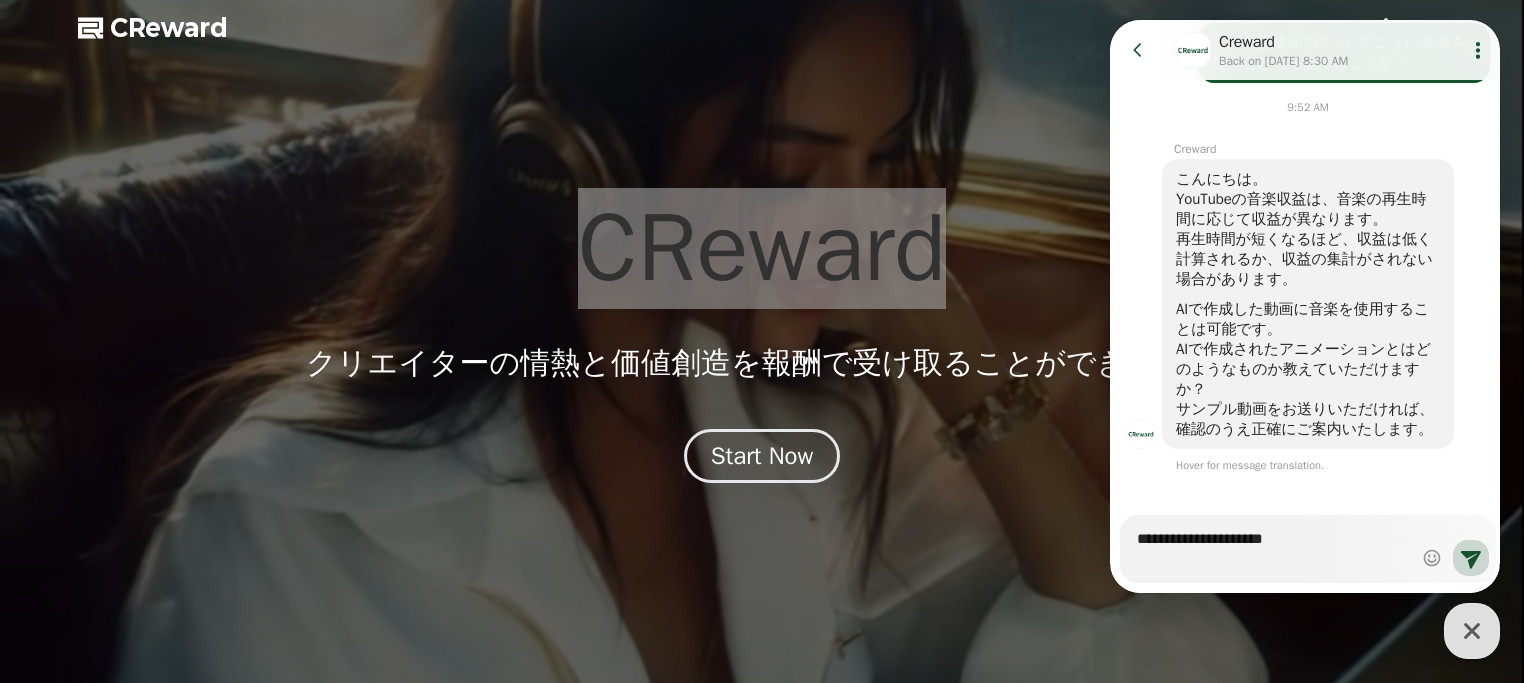 type on "*" 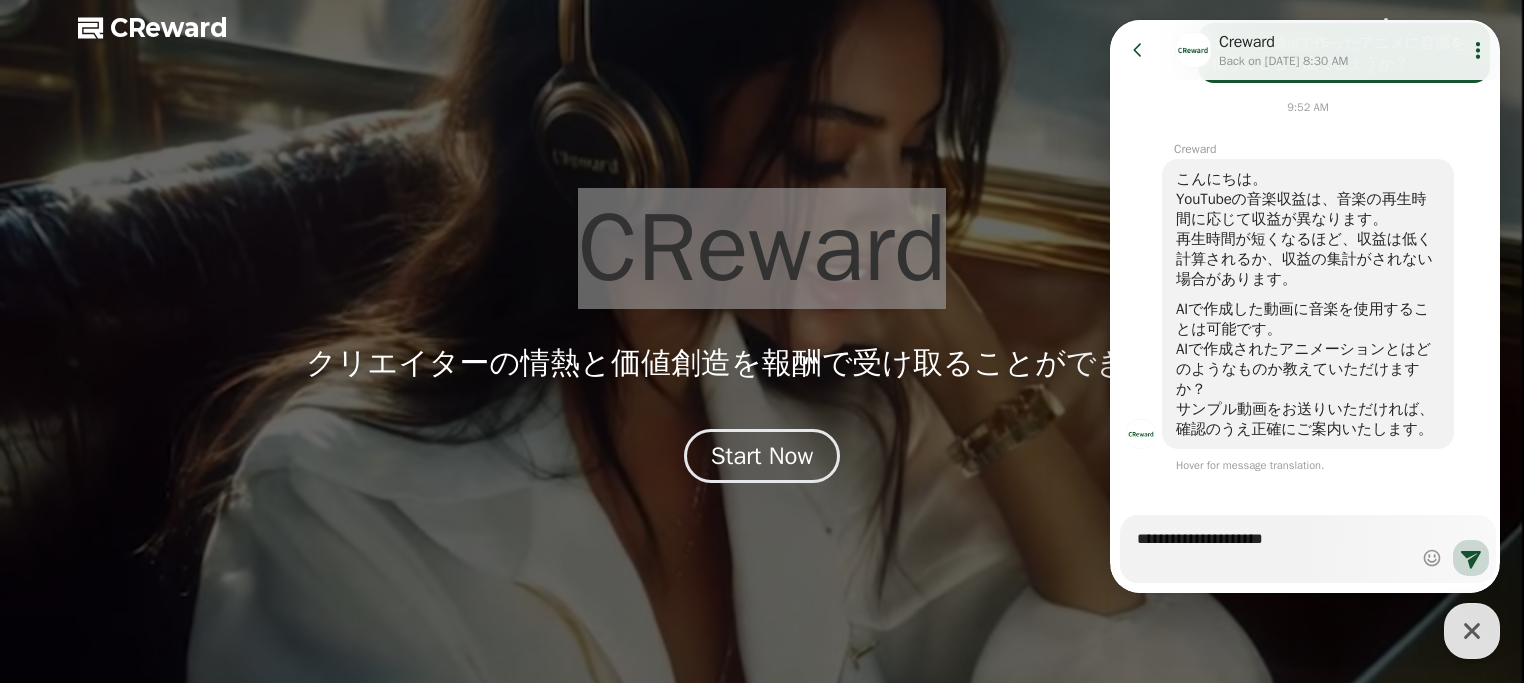 type on "**********" 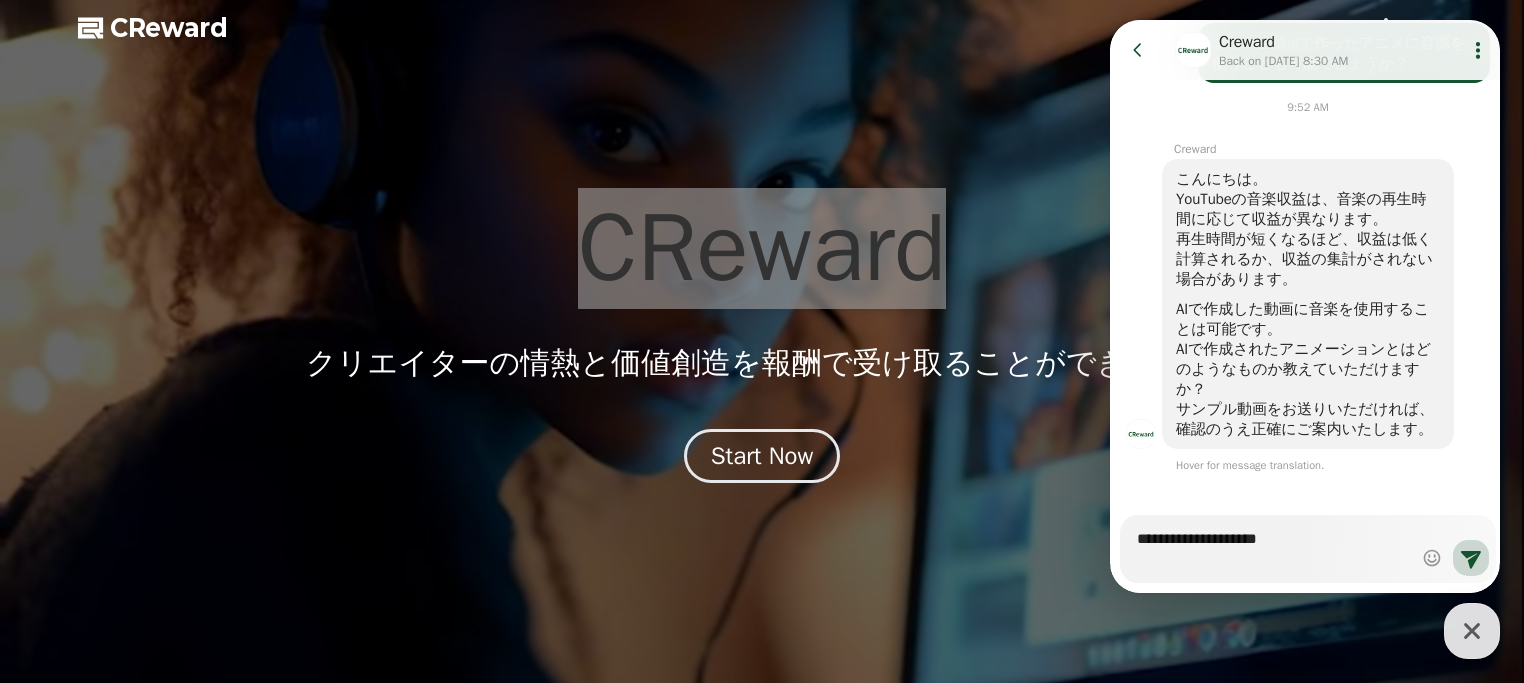 scroll, scrollTop: 970, scrollLeft: 0, axis: vertical 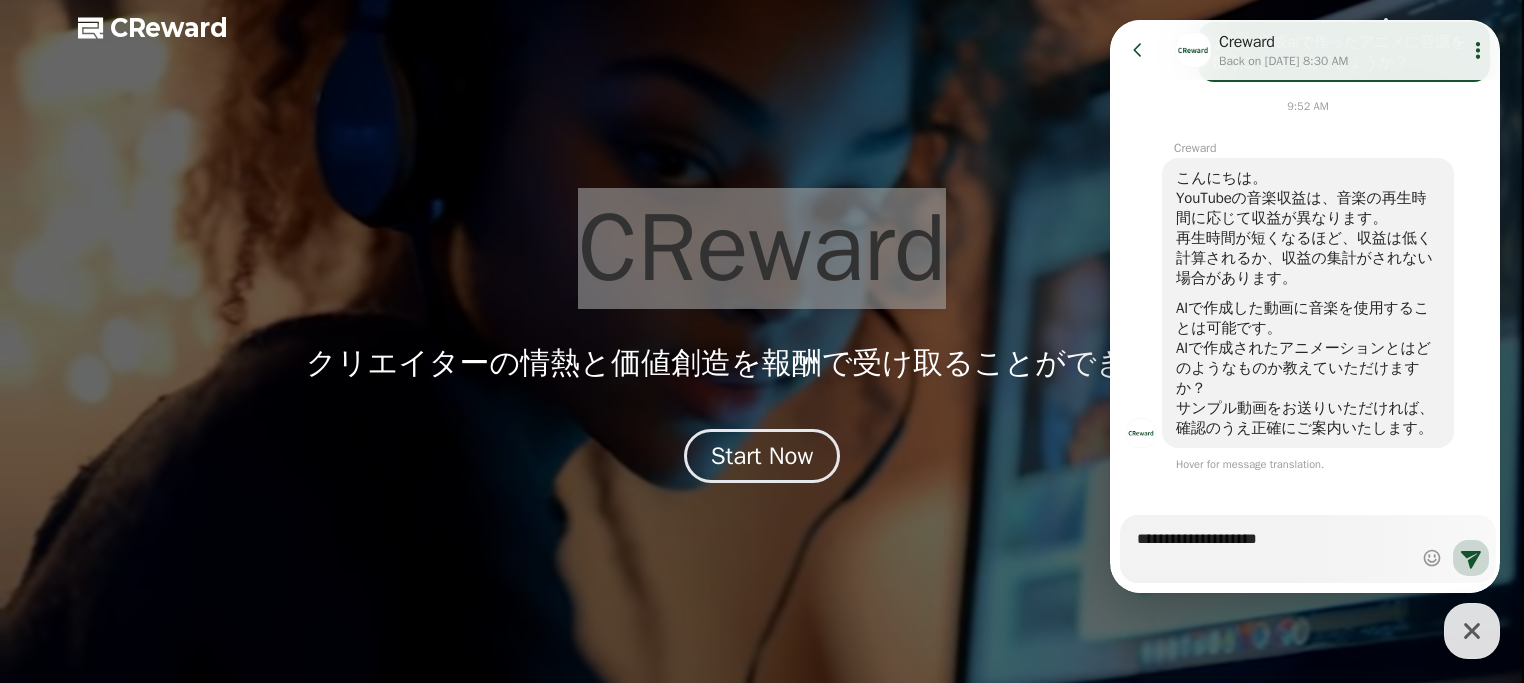 type on "*" 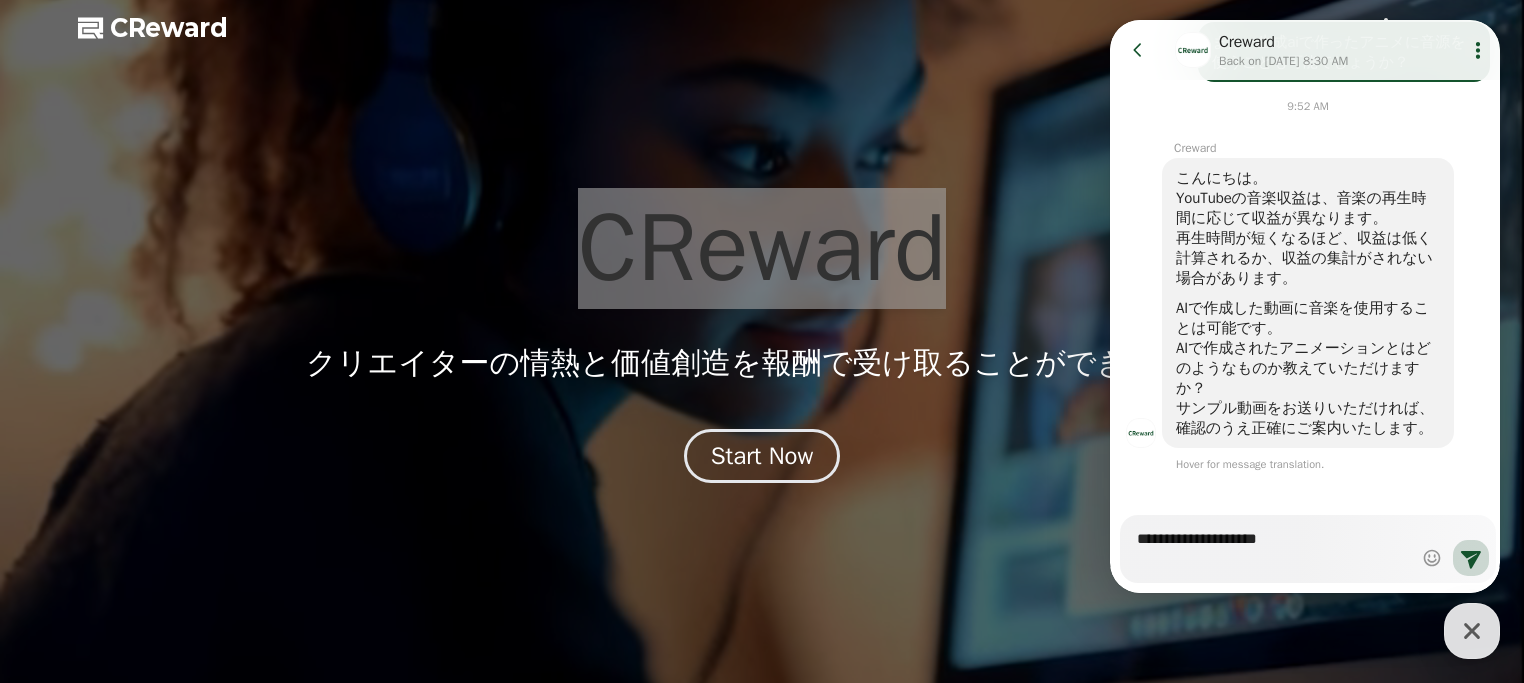 type on "**********" 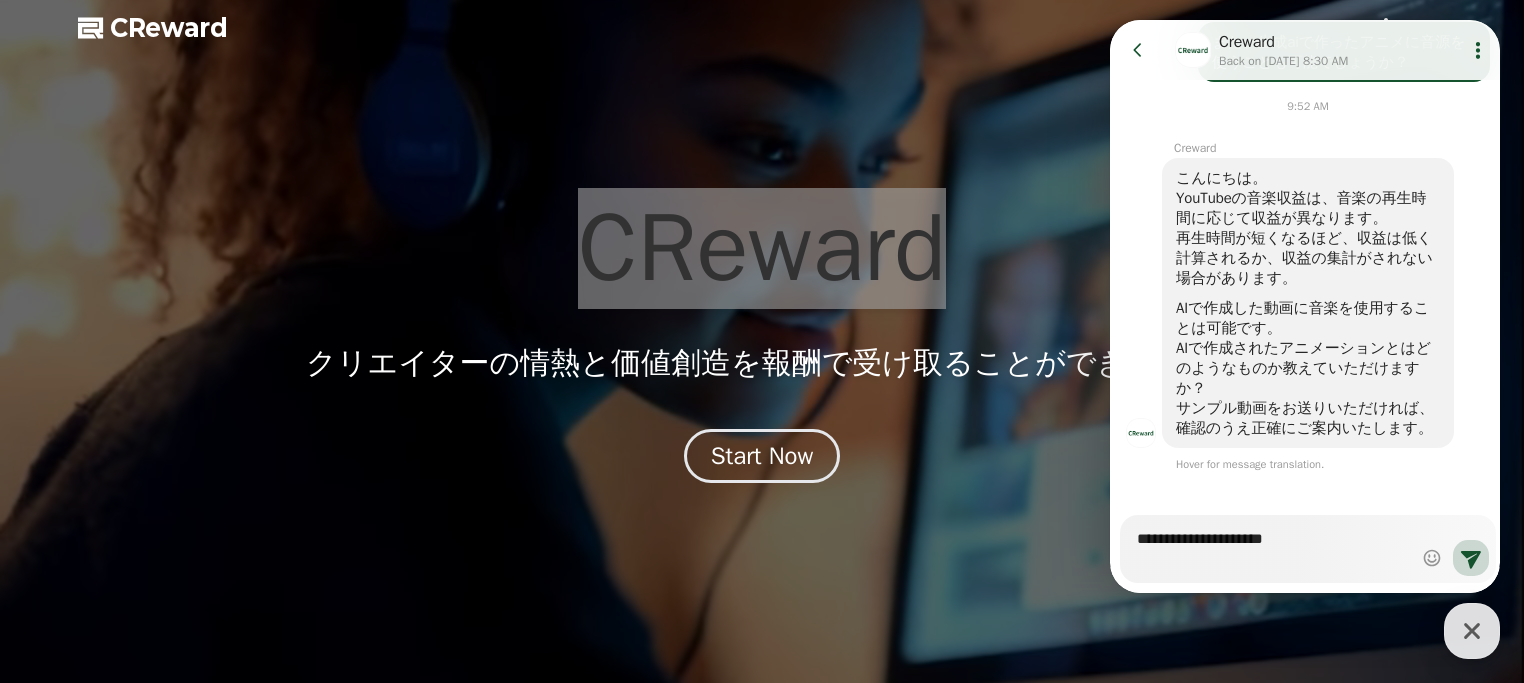 type on "*" 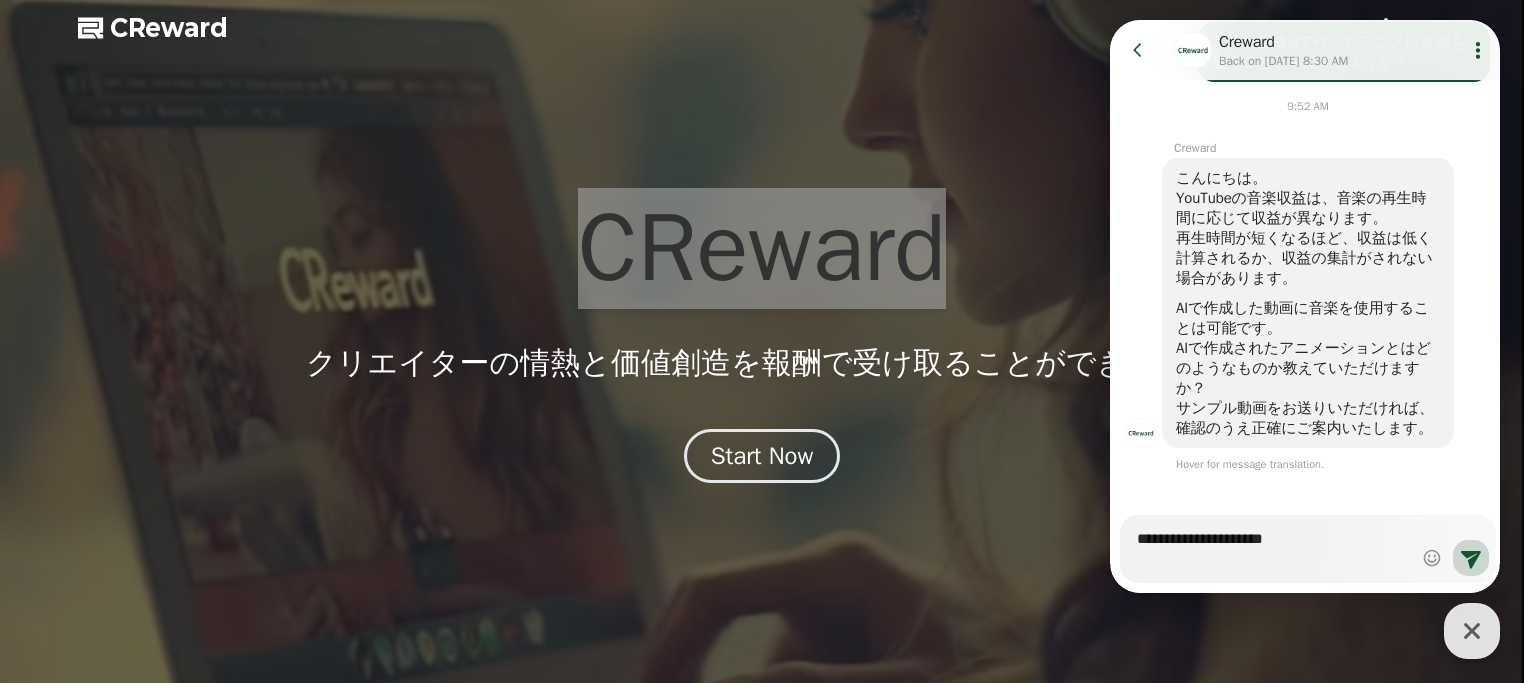 type on "**********" 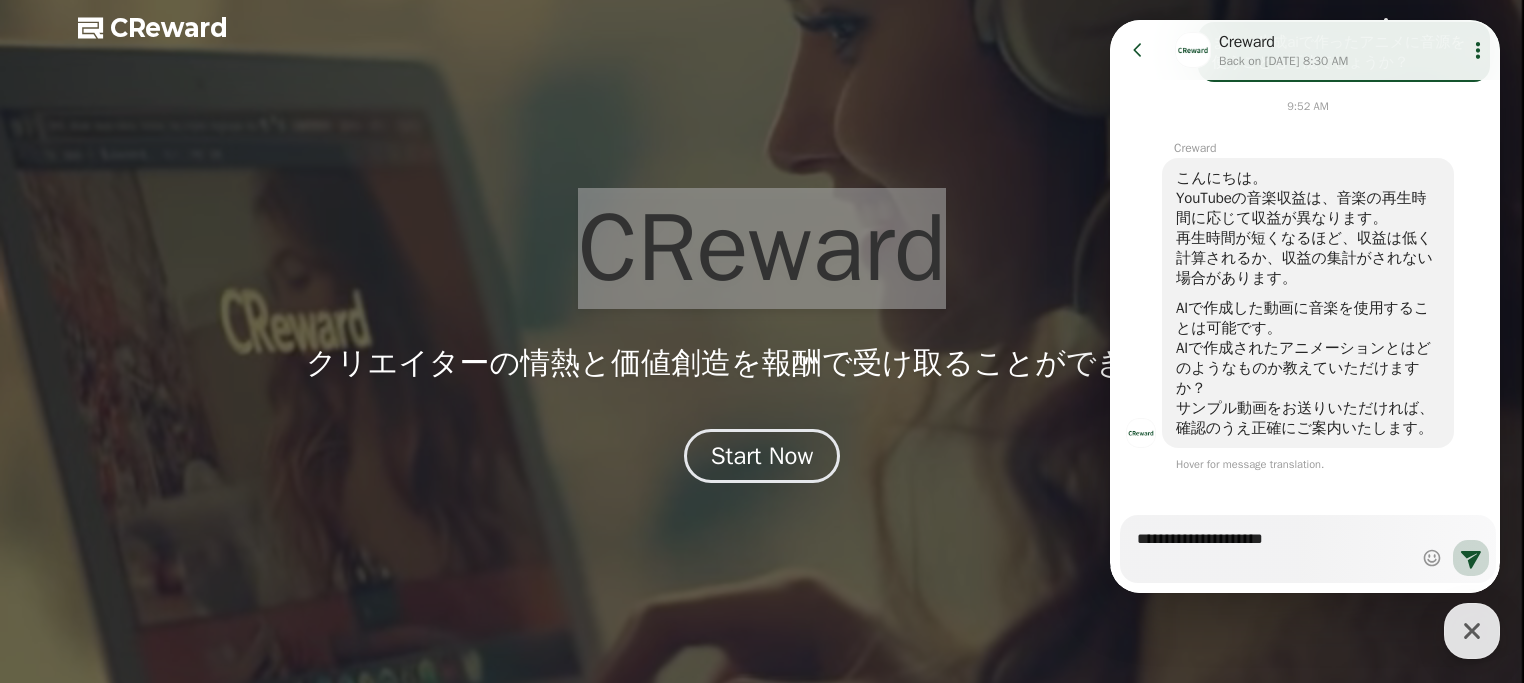 type on "*" 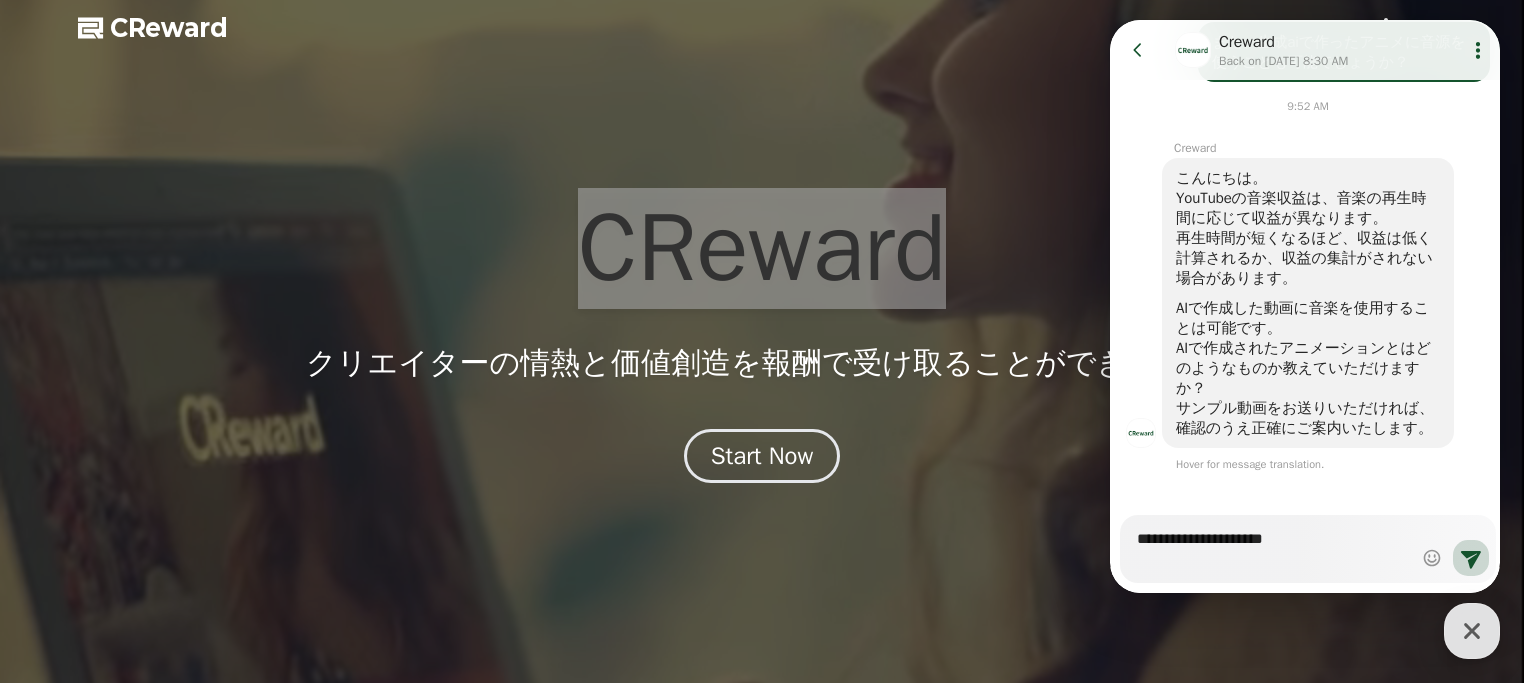 type on "**********" 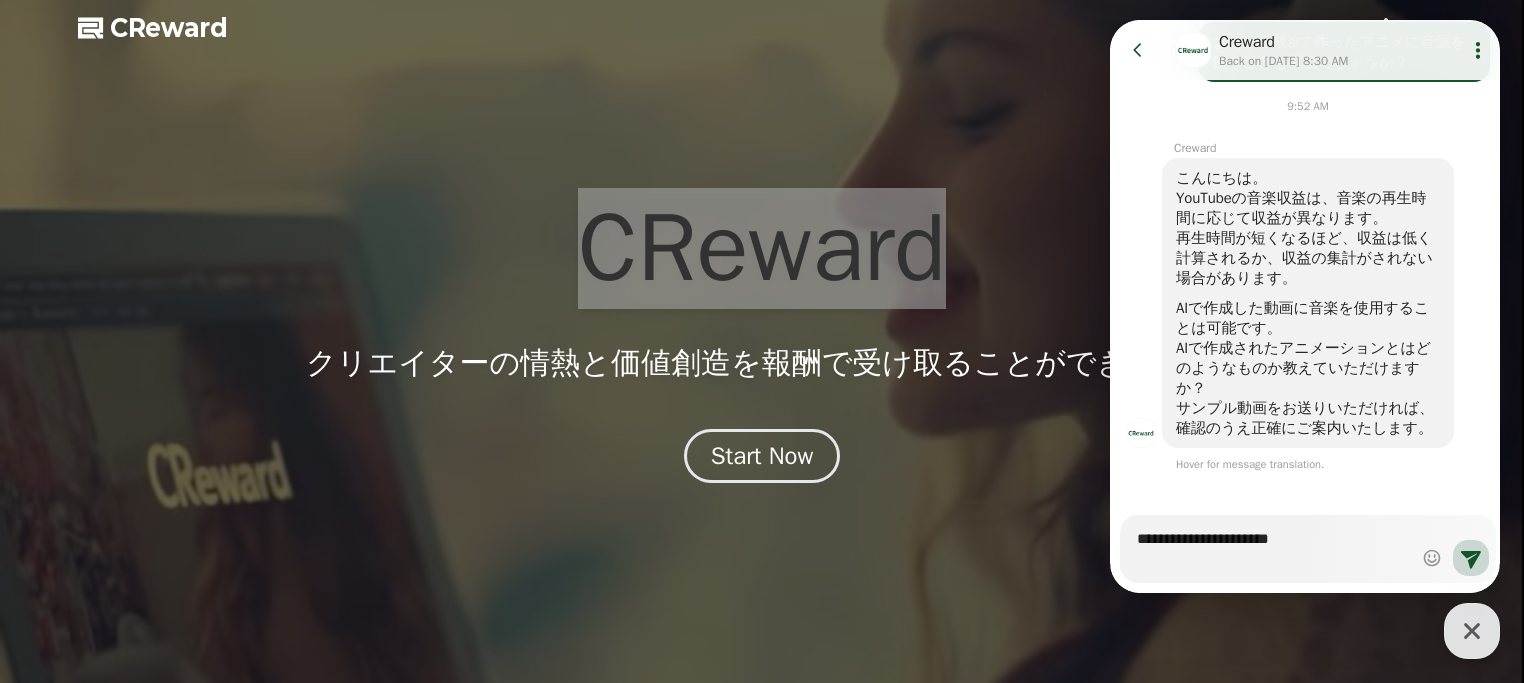 type on "*" 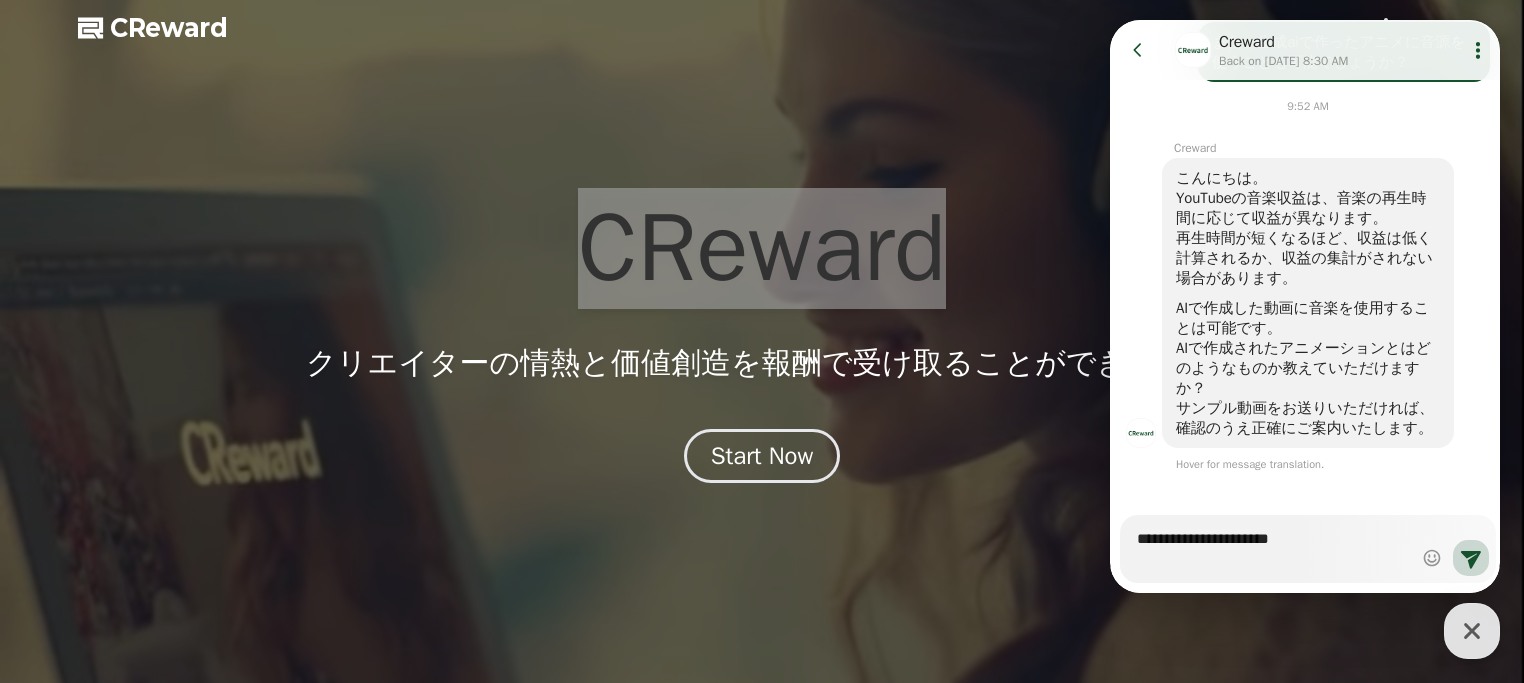 type on "**********" 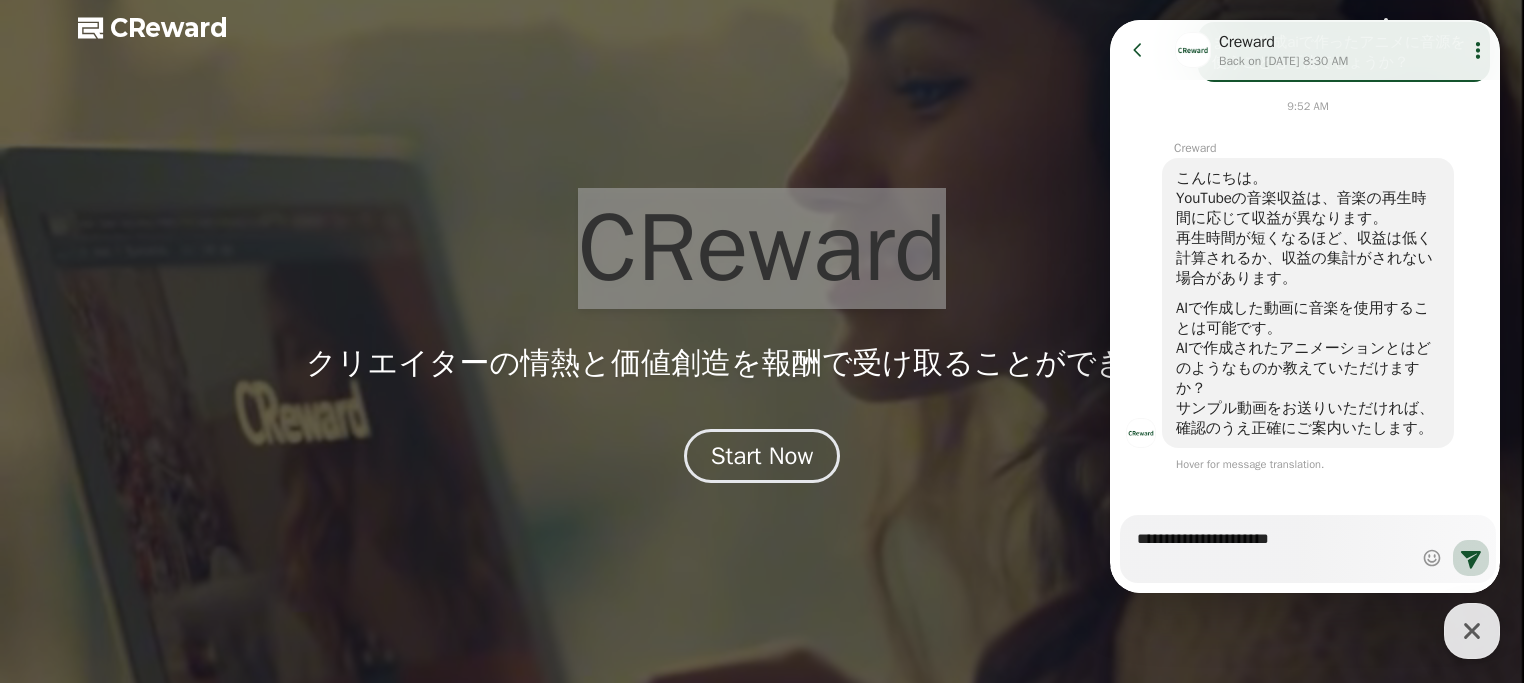 type on "*" 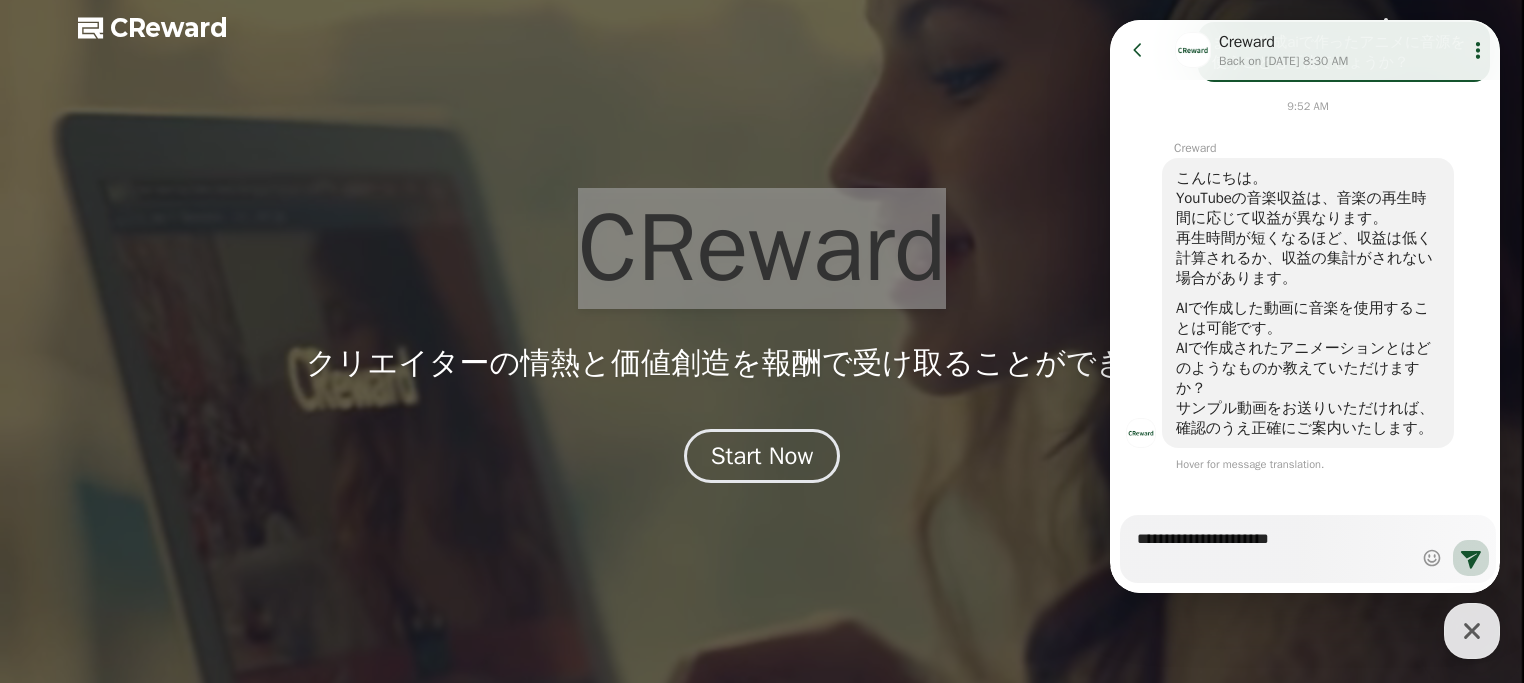 type on "**********" 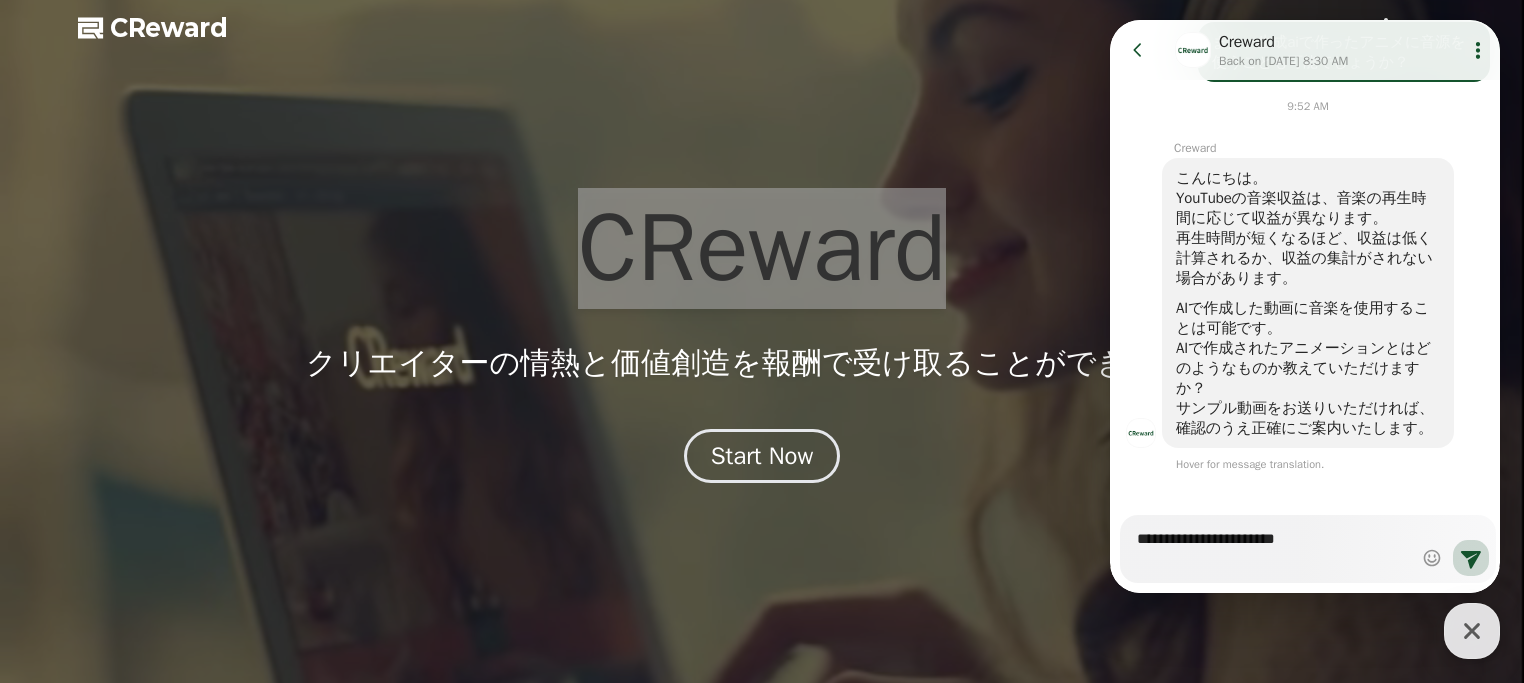 type on "*" 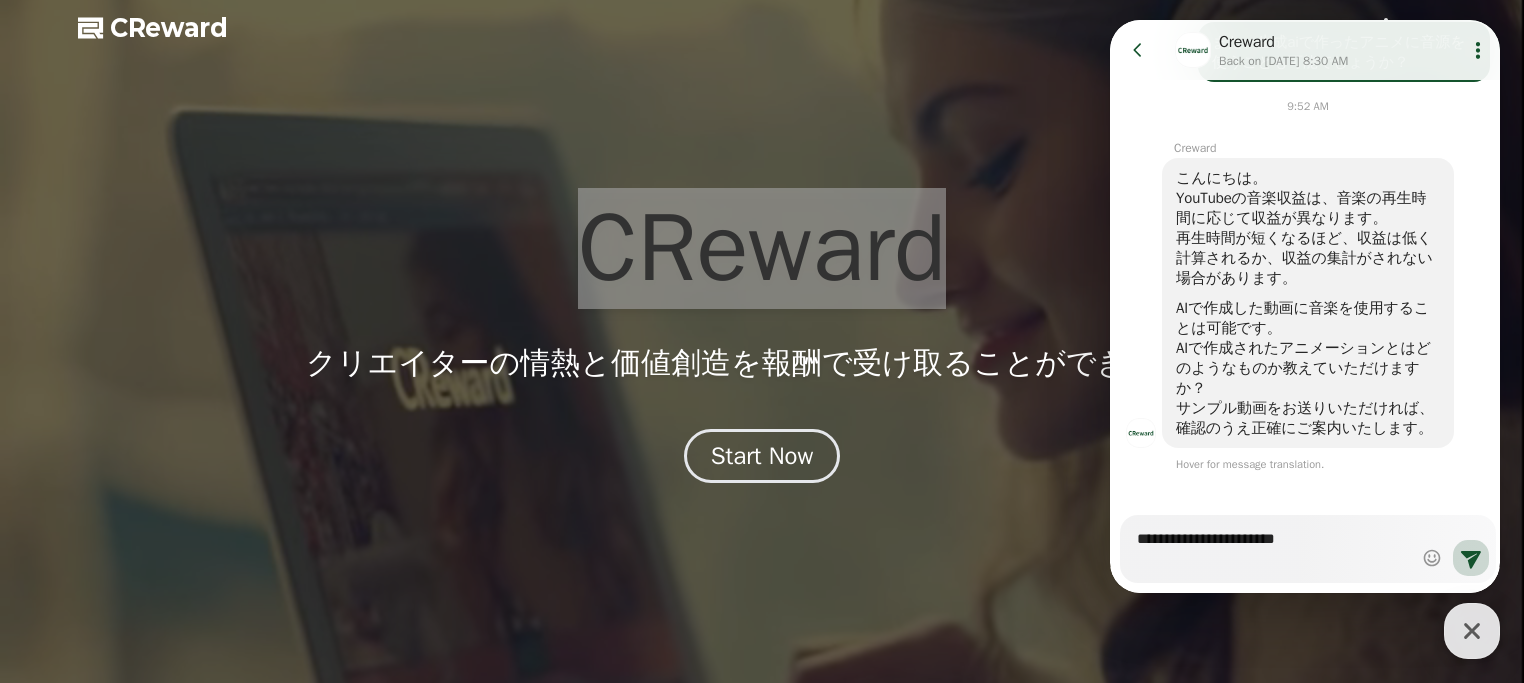 type on "**********" 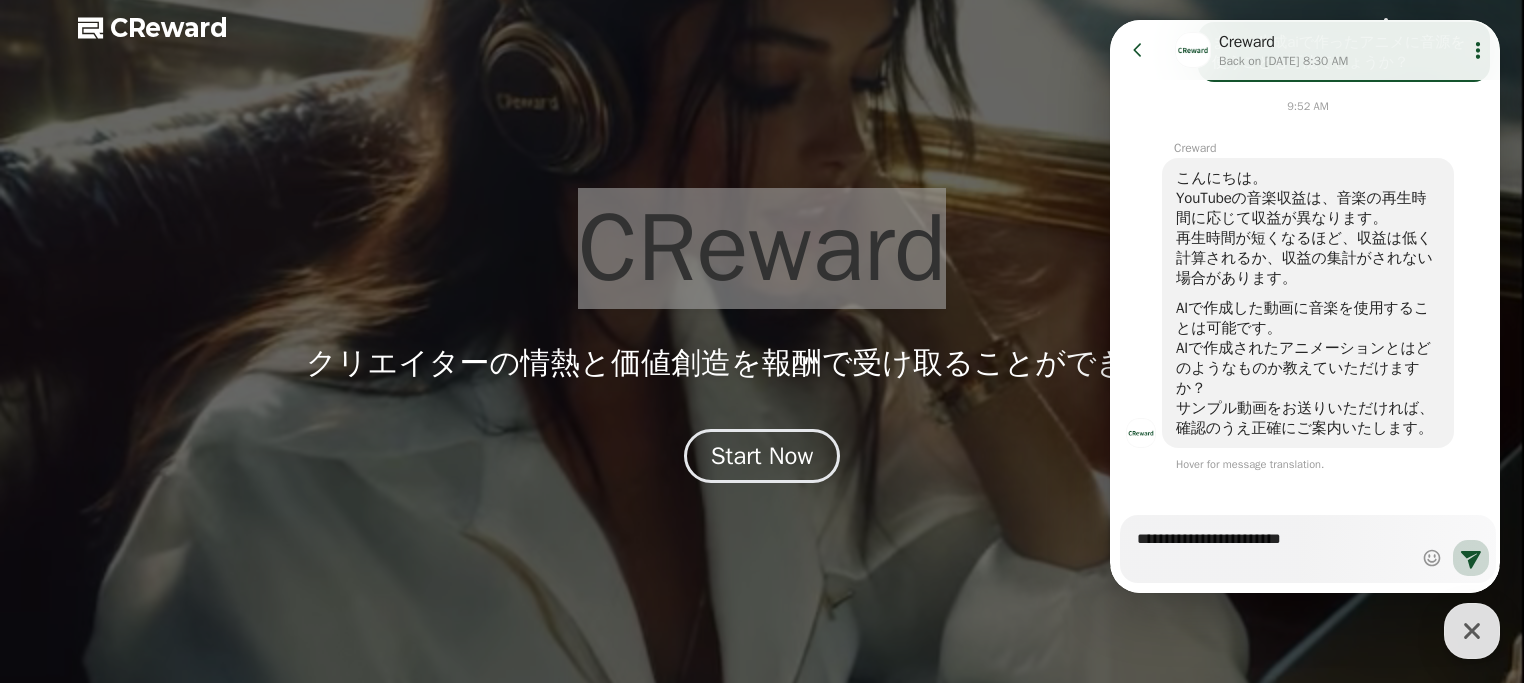 type on "*" 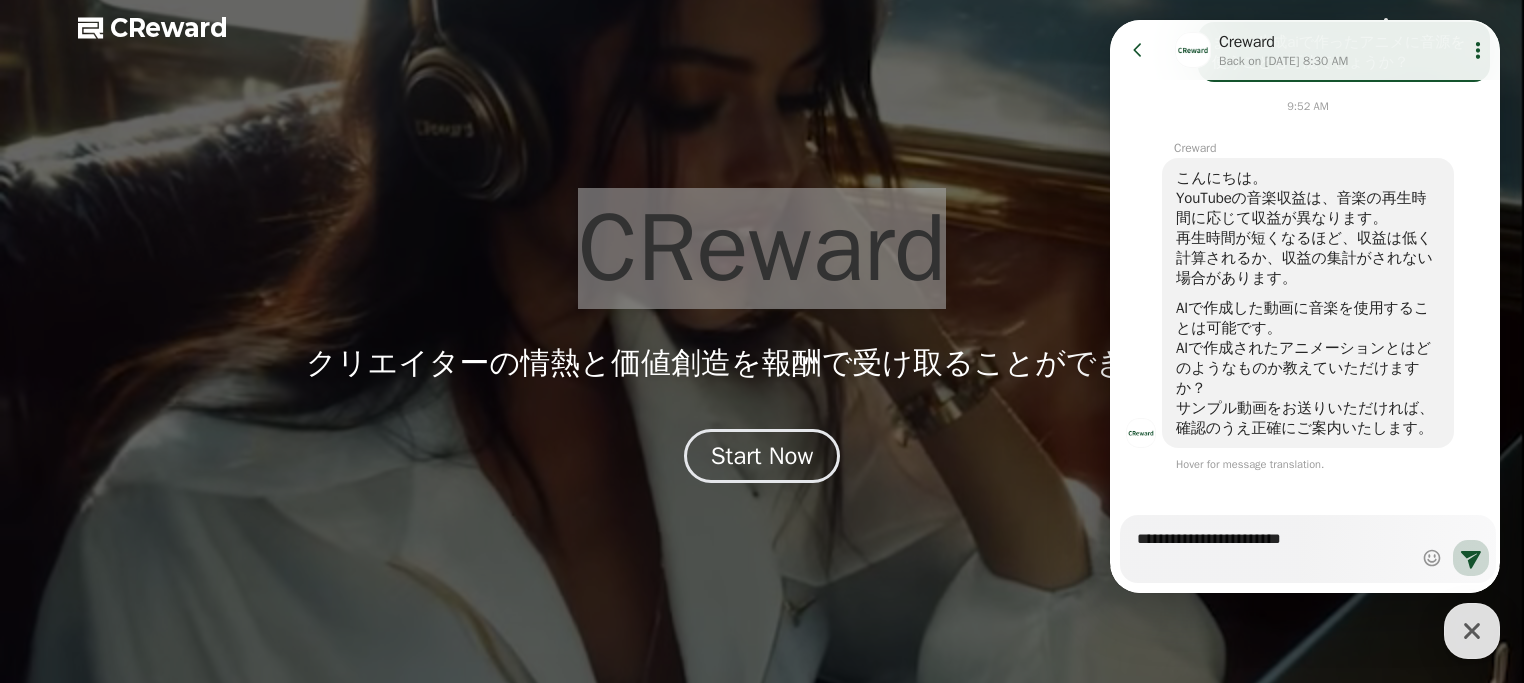 type on "**********" 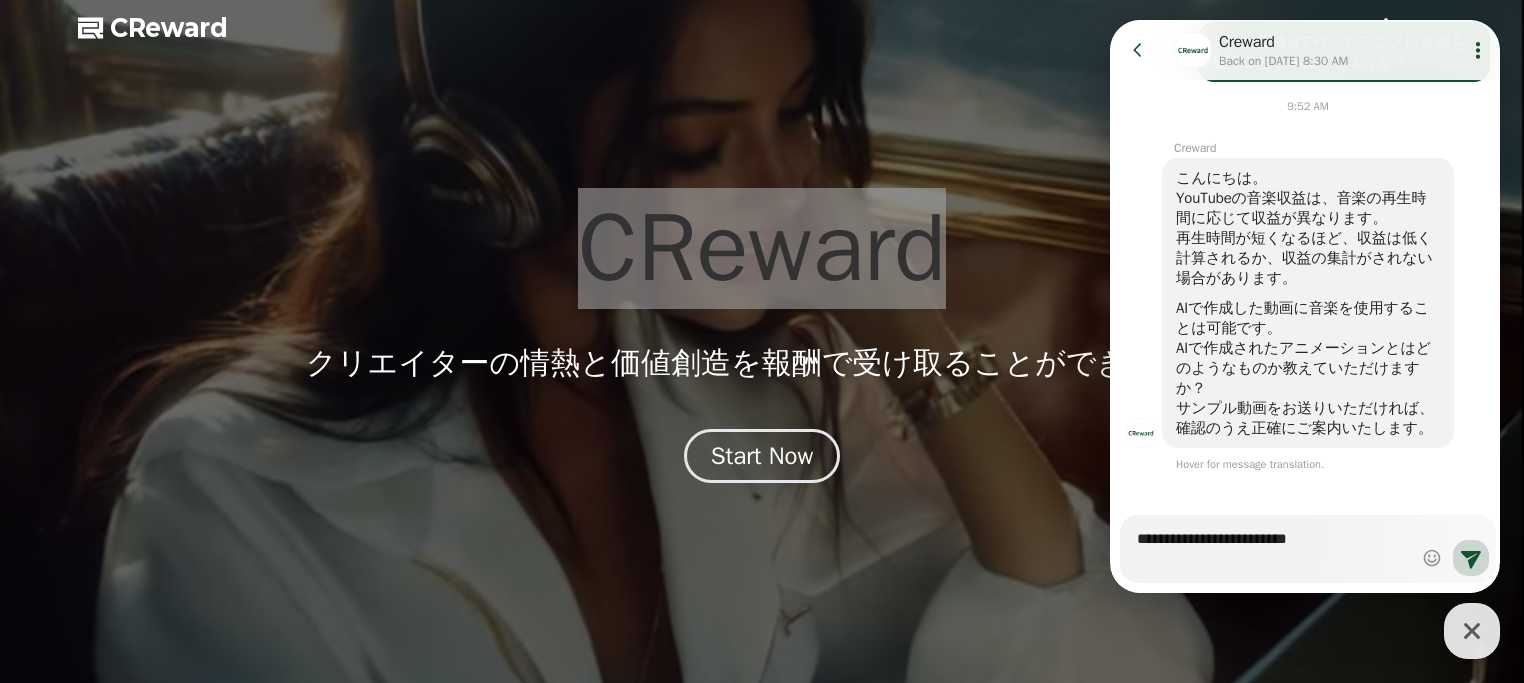 type on "*" 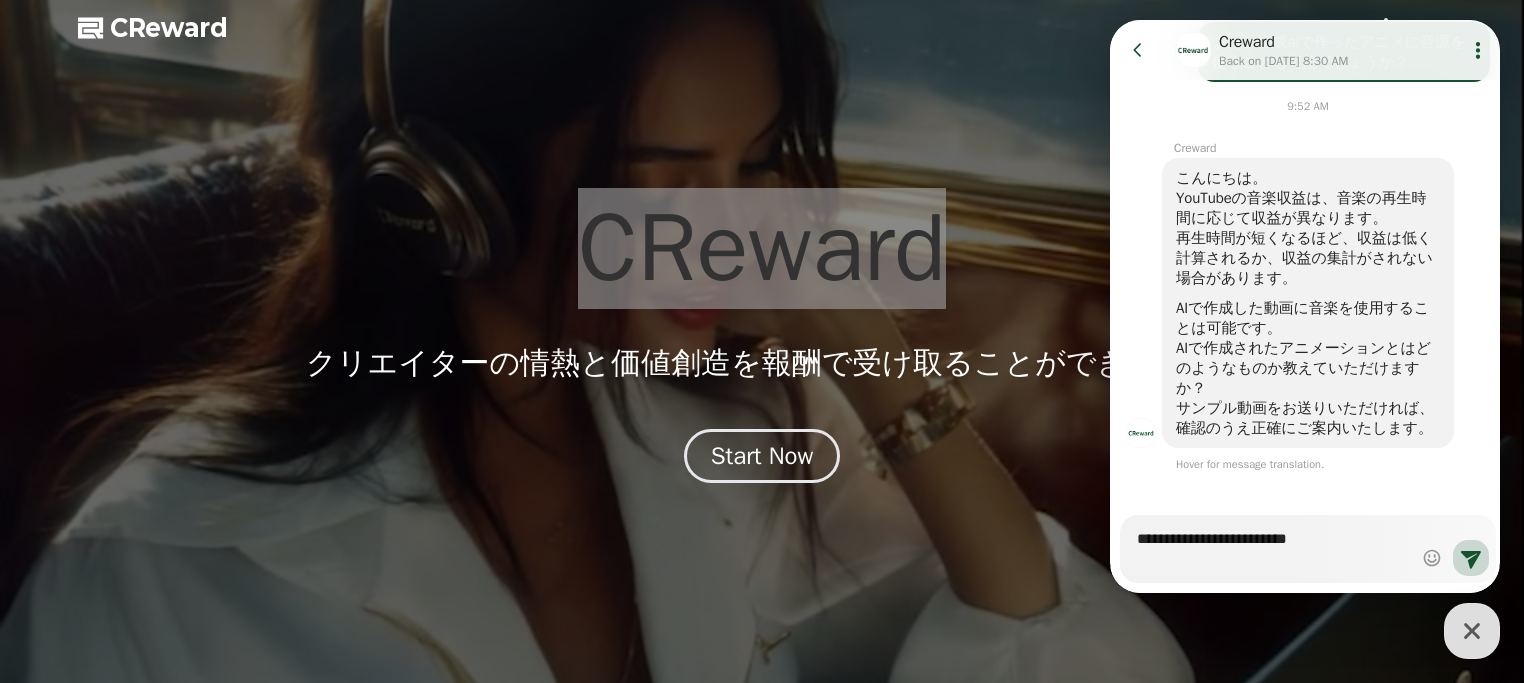 type on "**********" 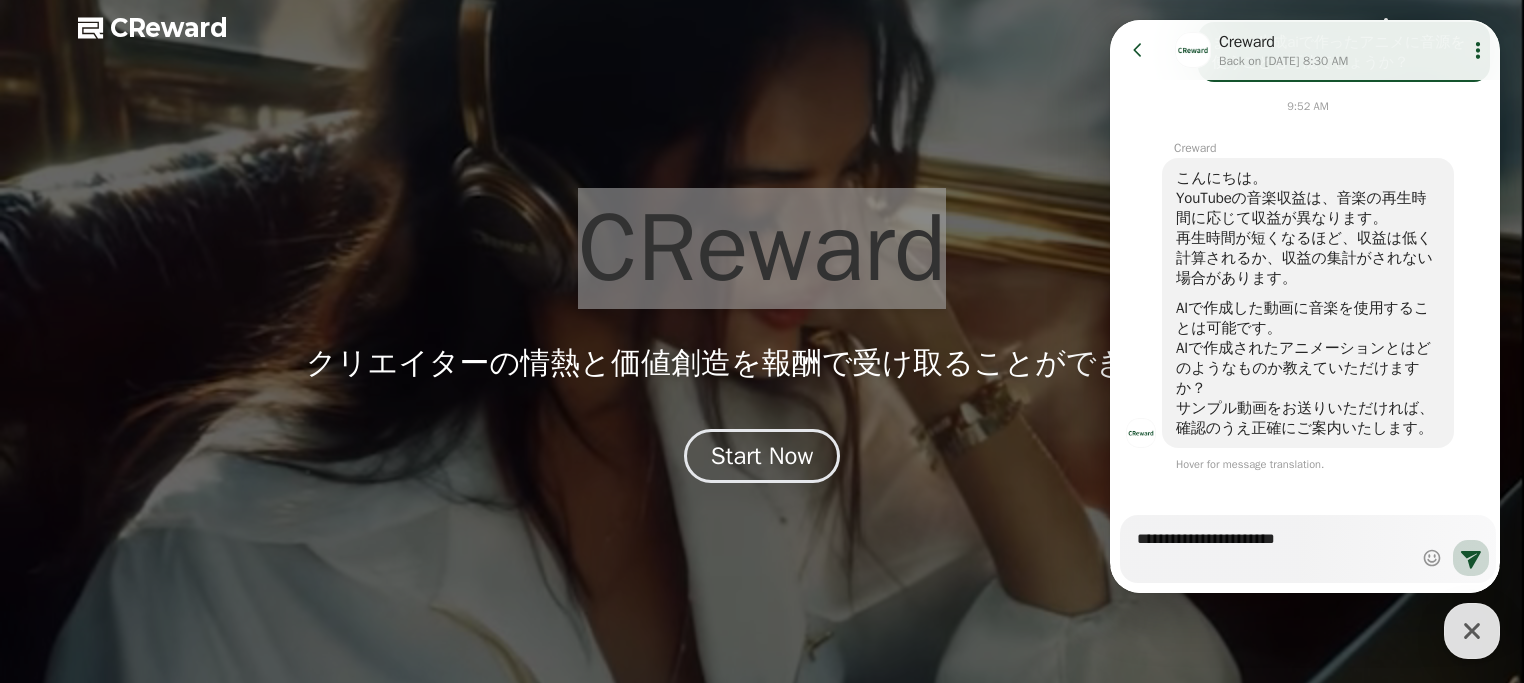 type on "*" 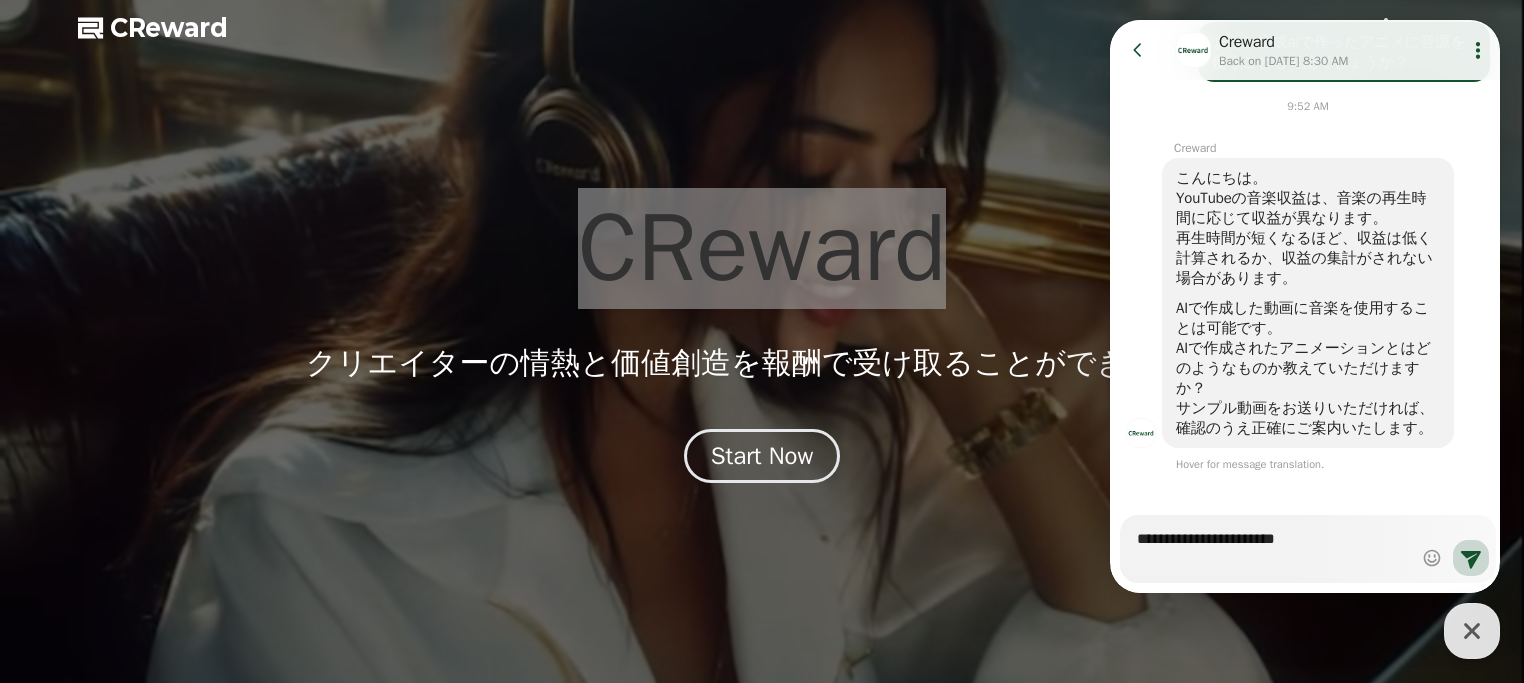 type on "**********" 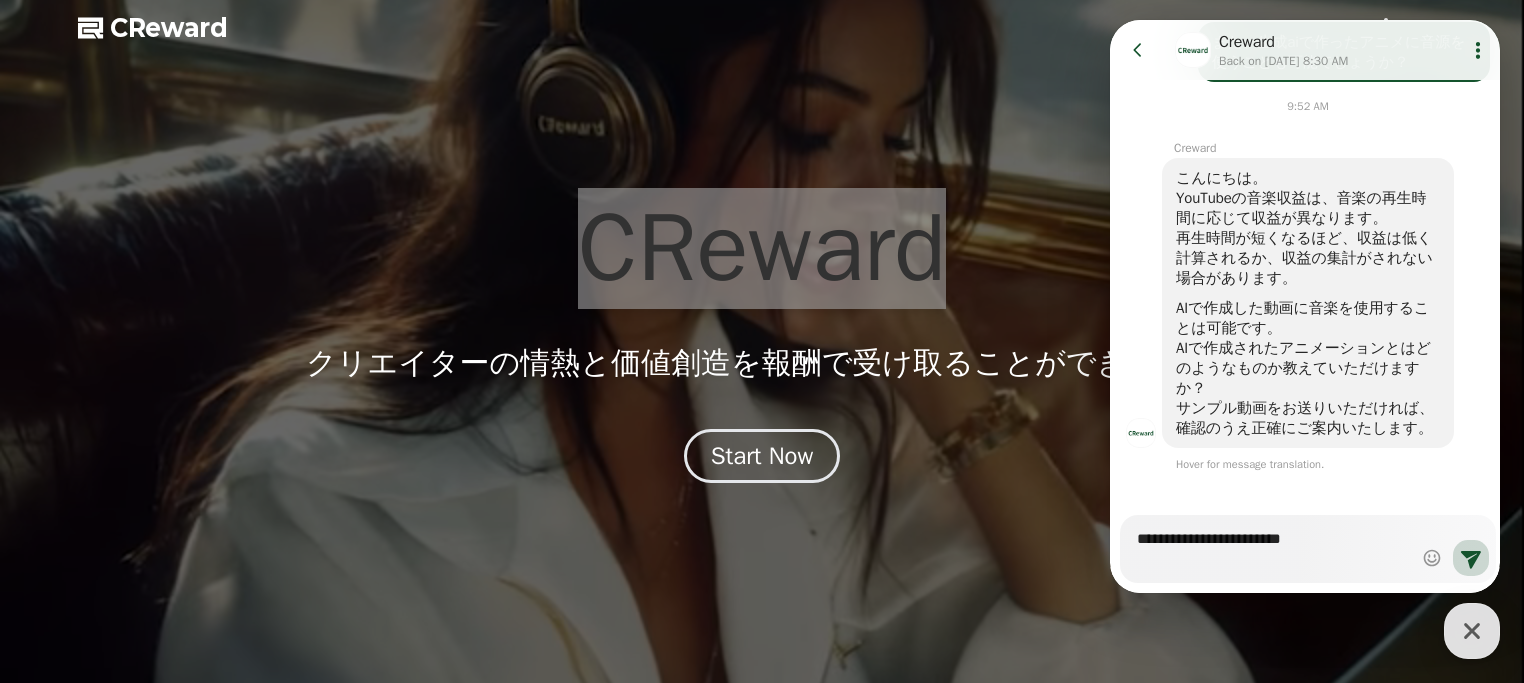type on "*" 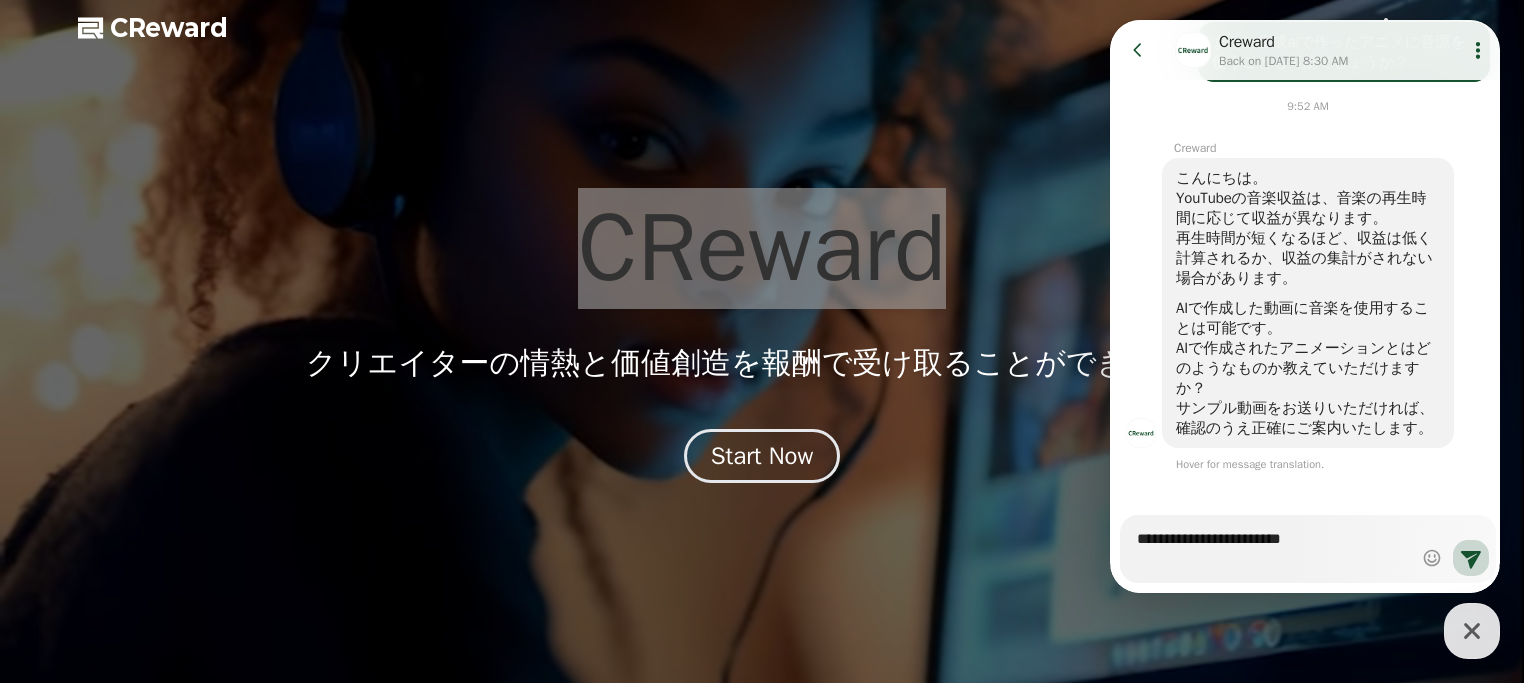type on "**********" 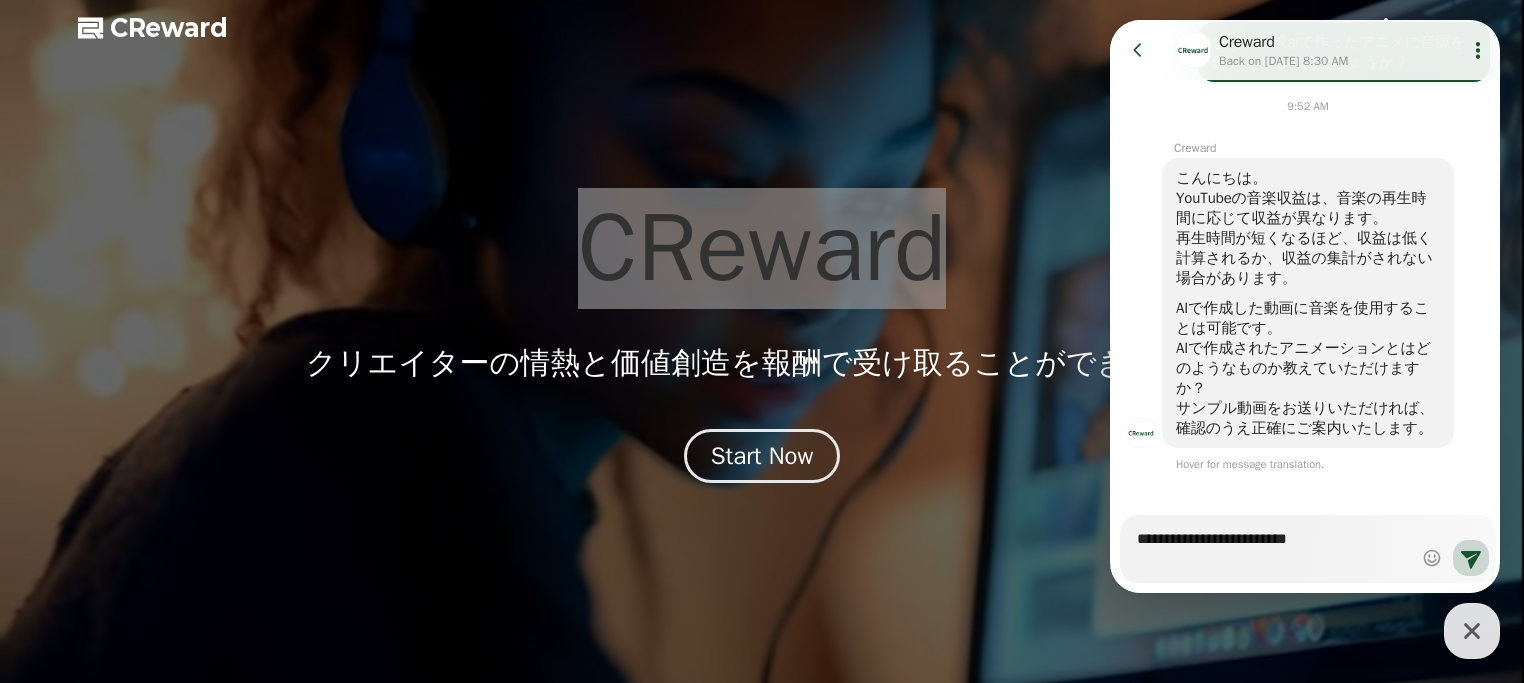 type on "*" 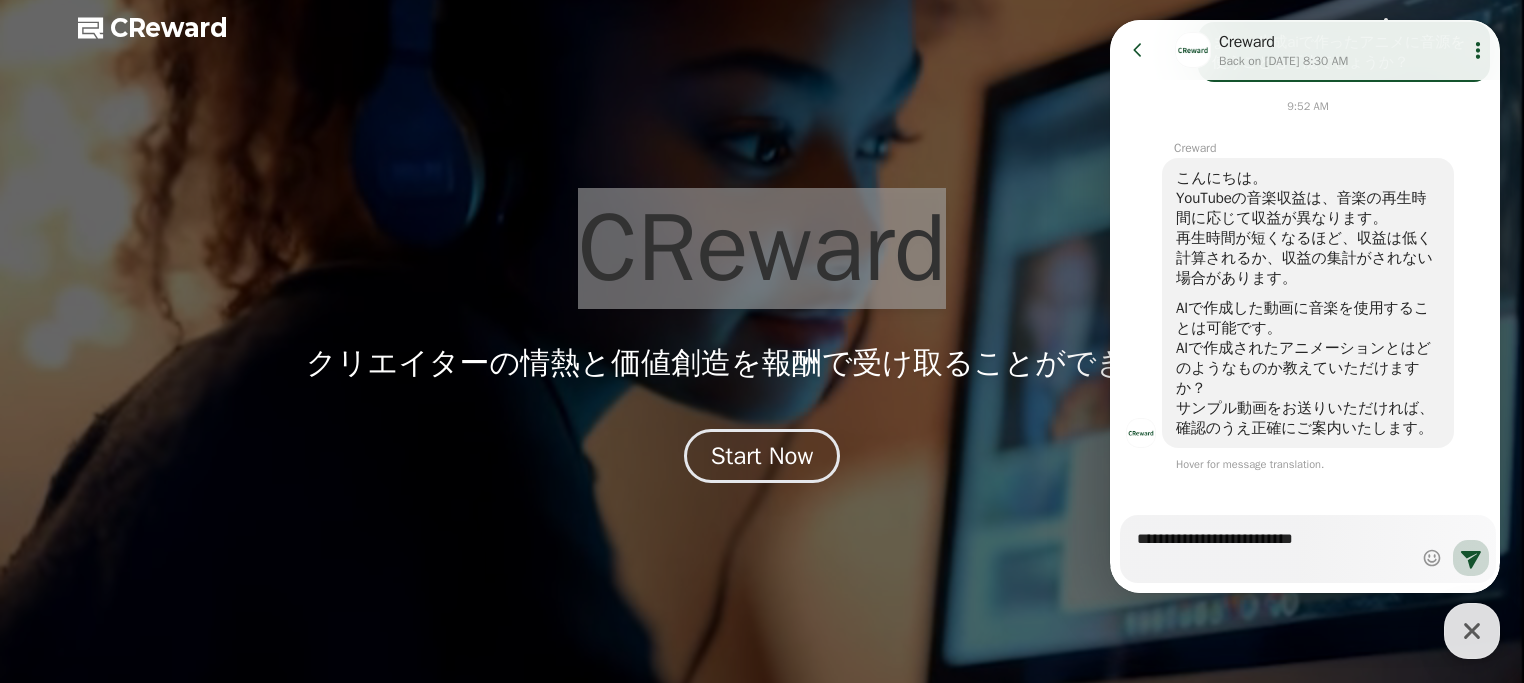 type on "**********" 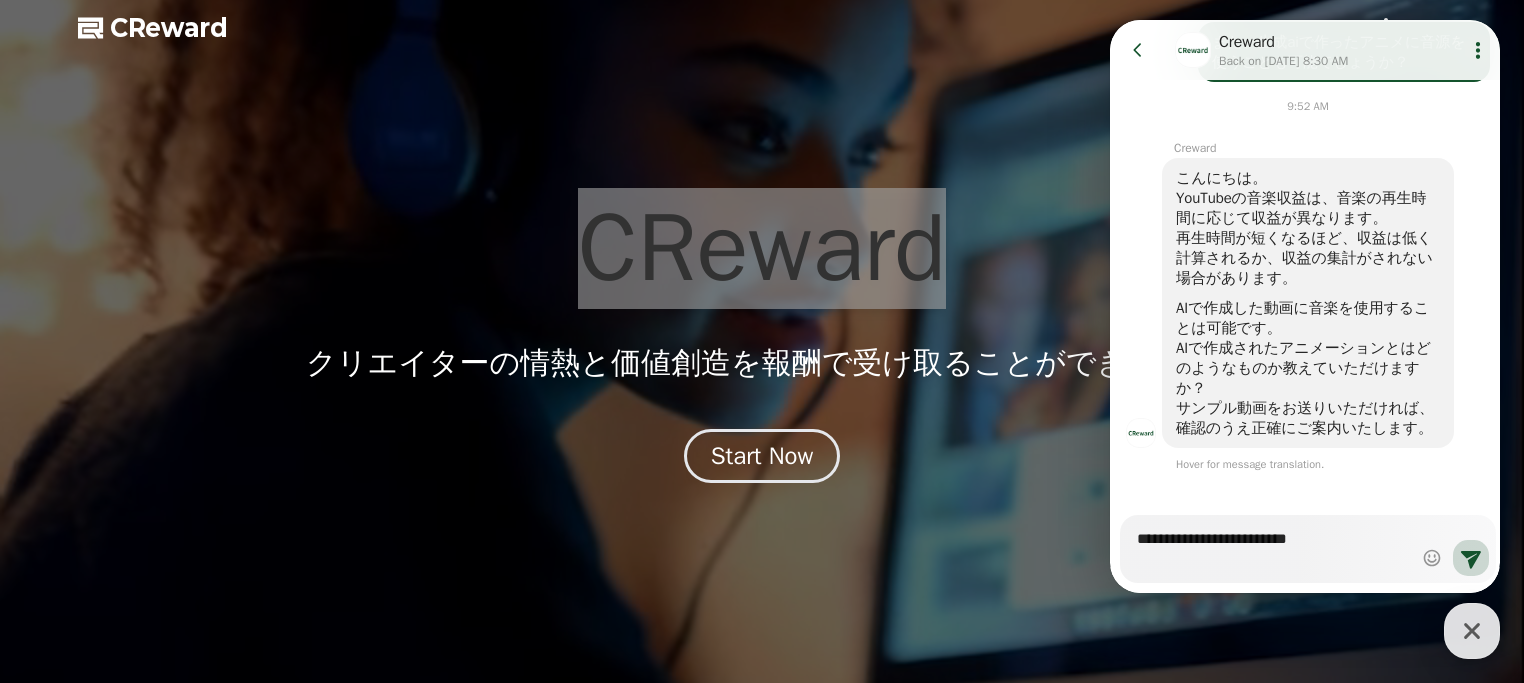 type on "*" 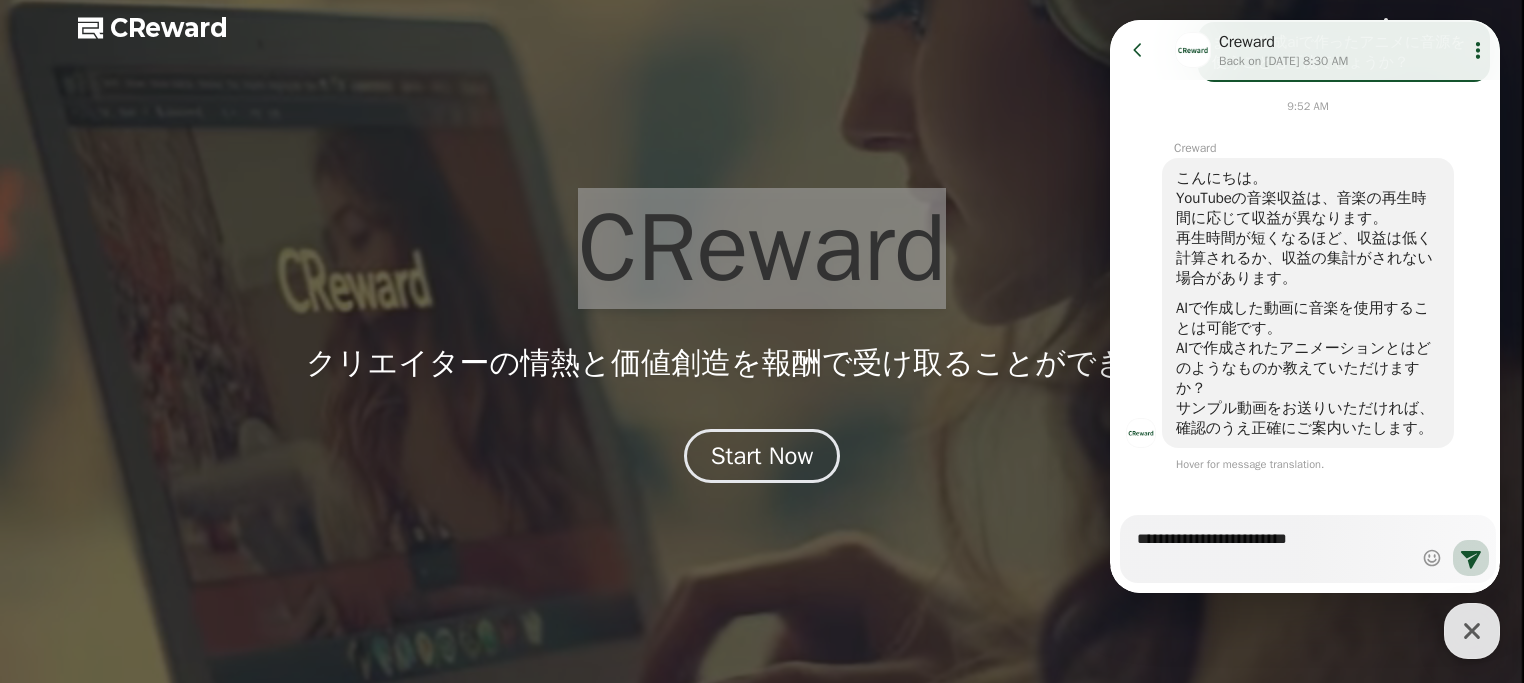 type on "**********" 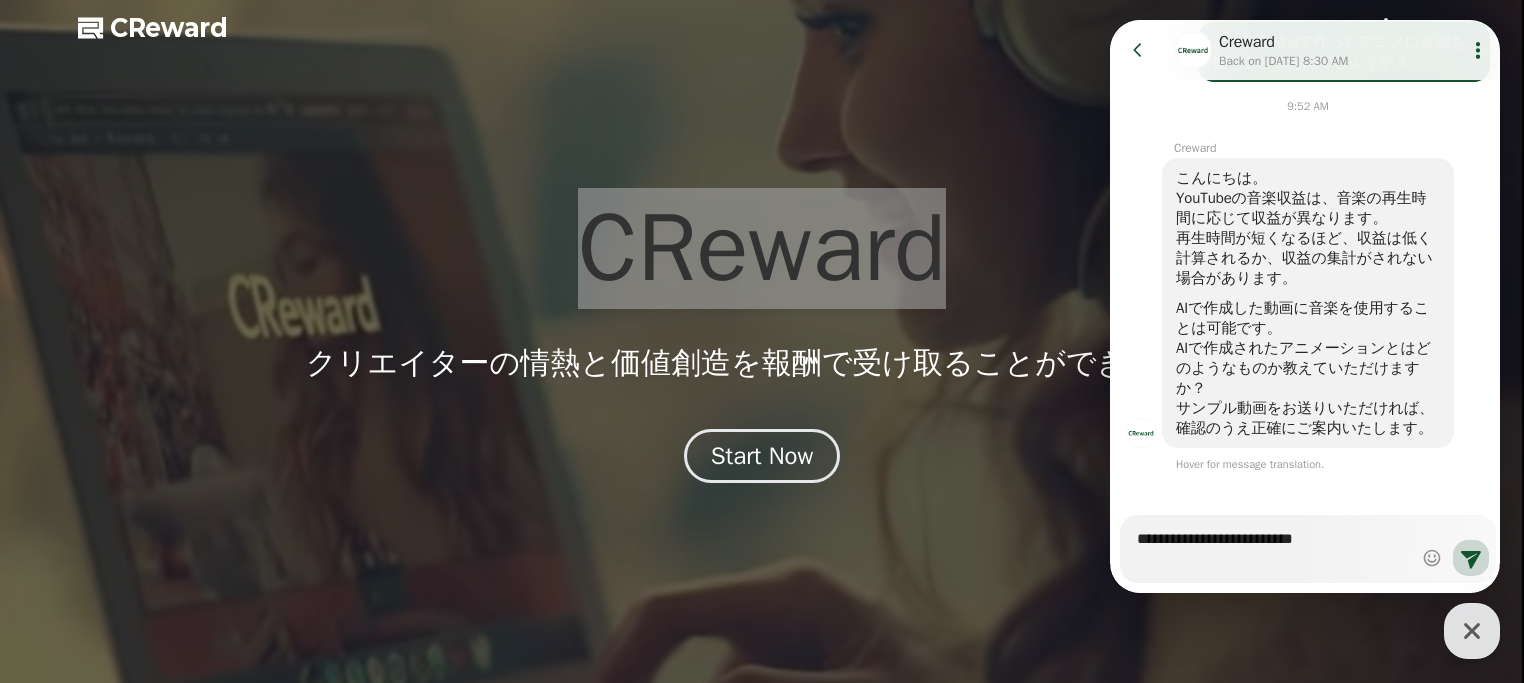 type on "*" 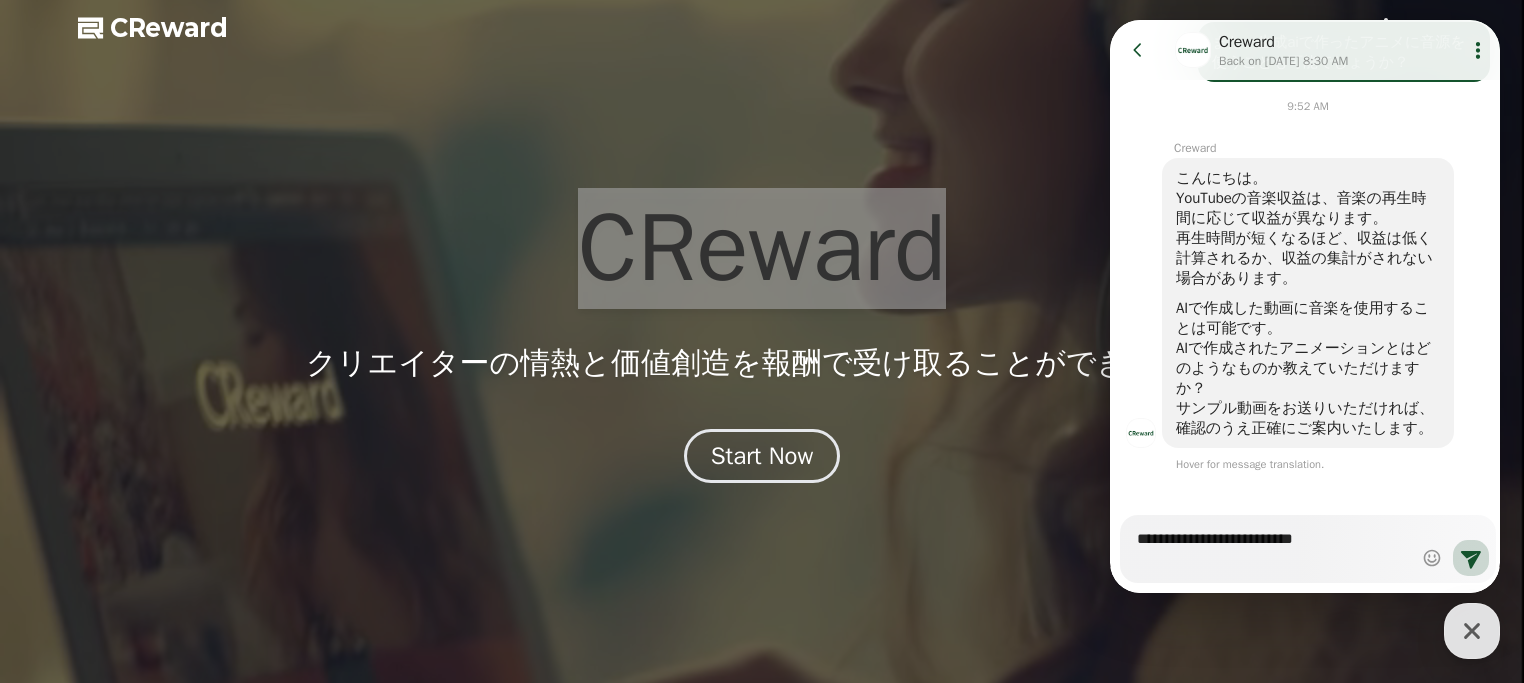type on "**********" 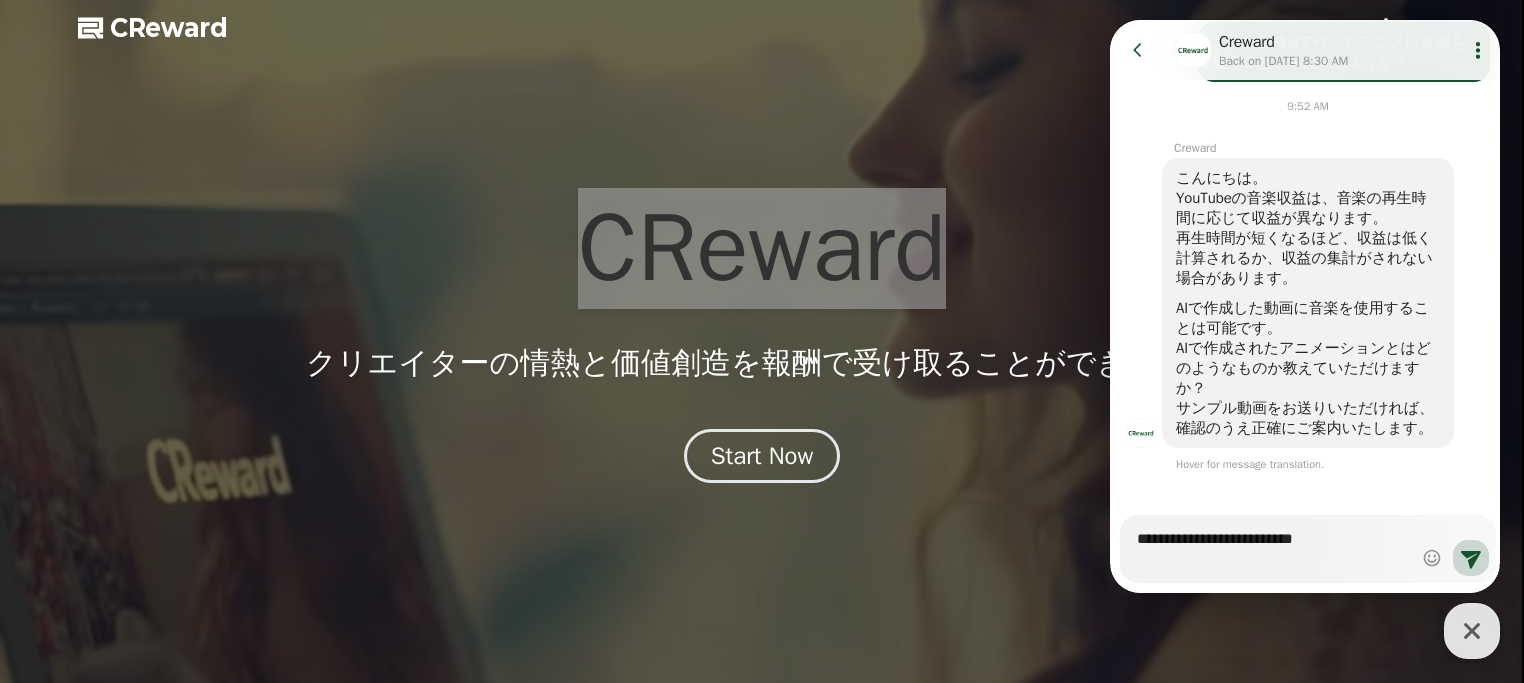 type on "*" 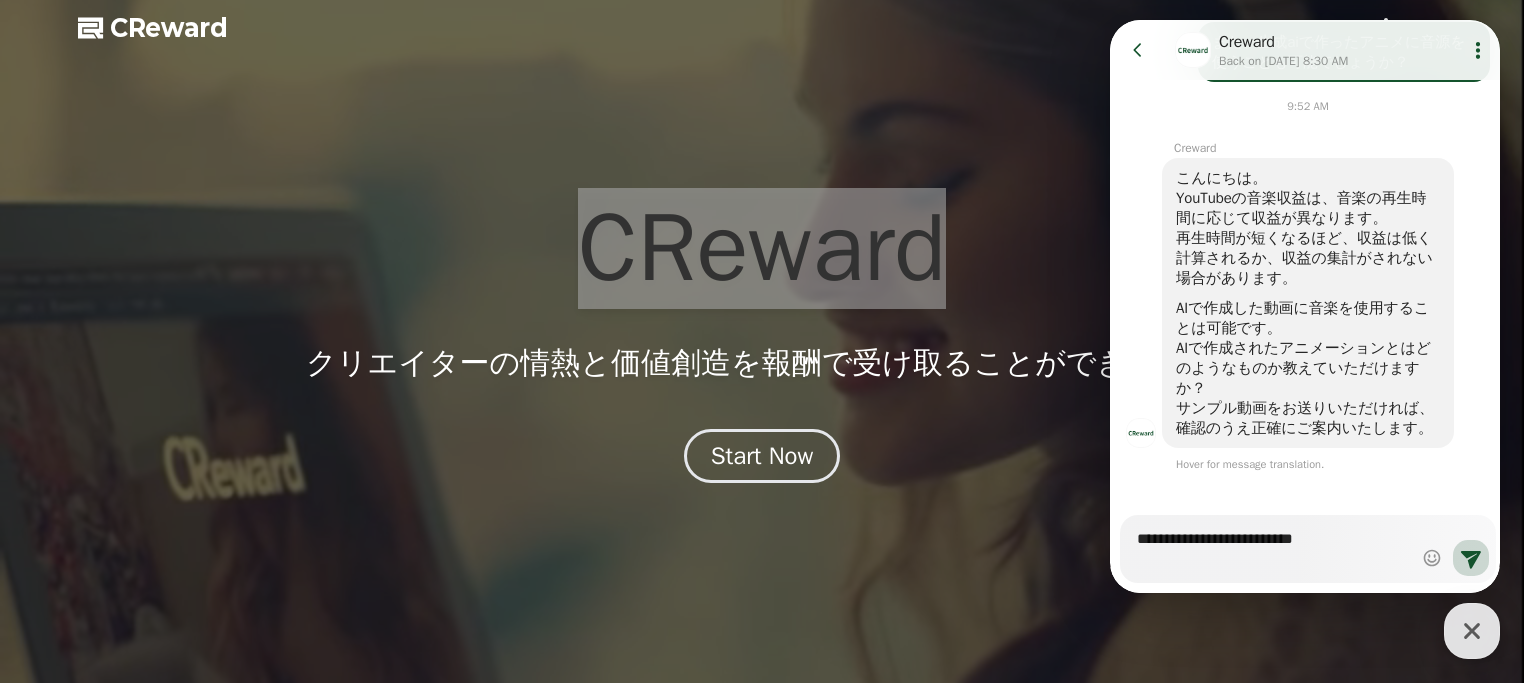 type on "**********" 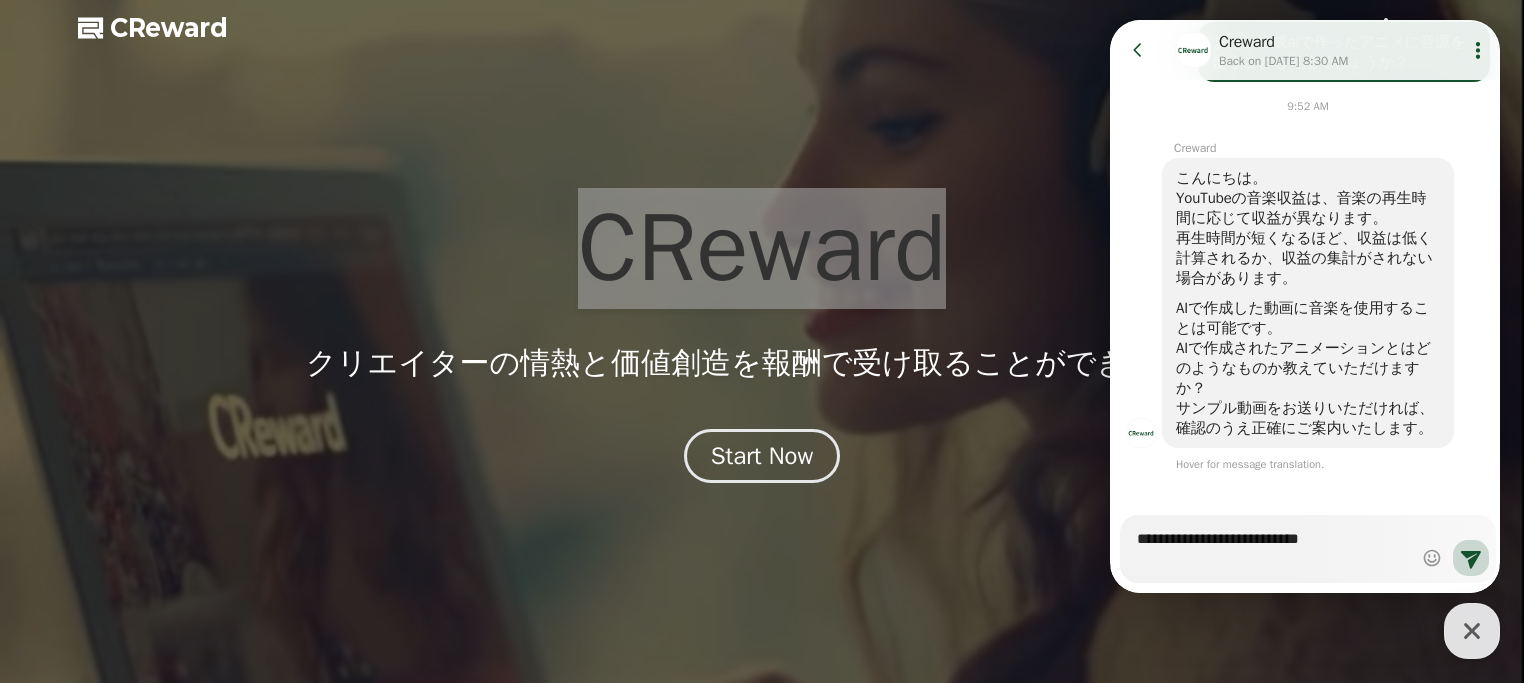 type on "*" 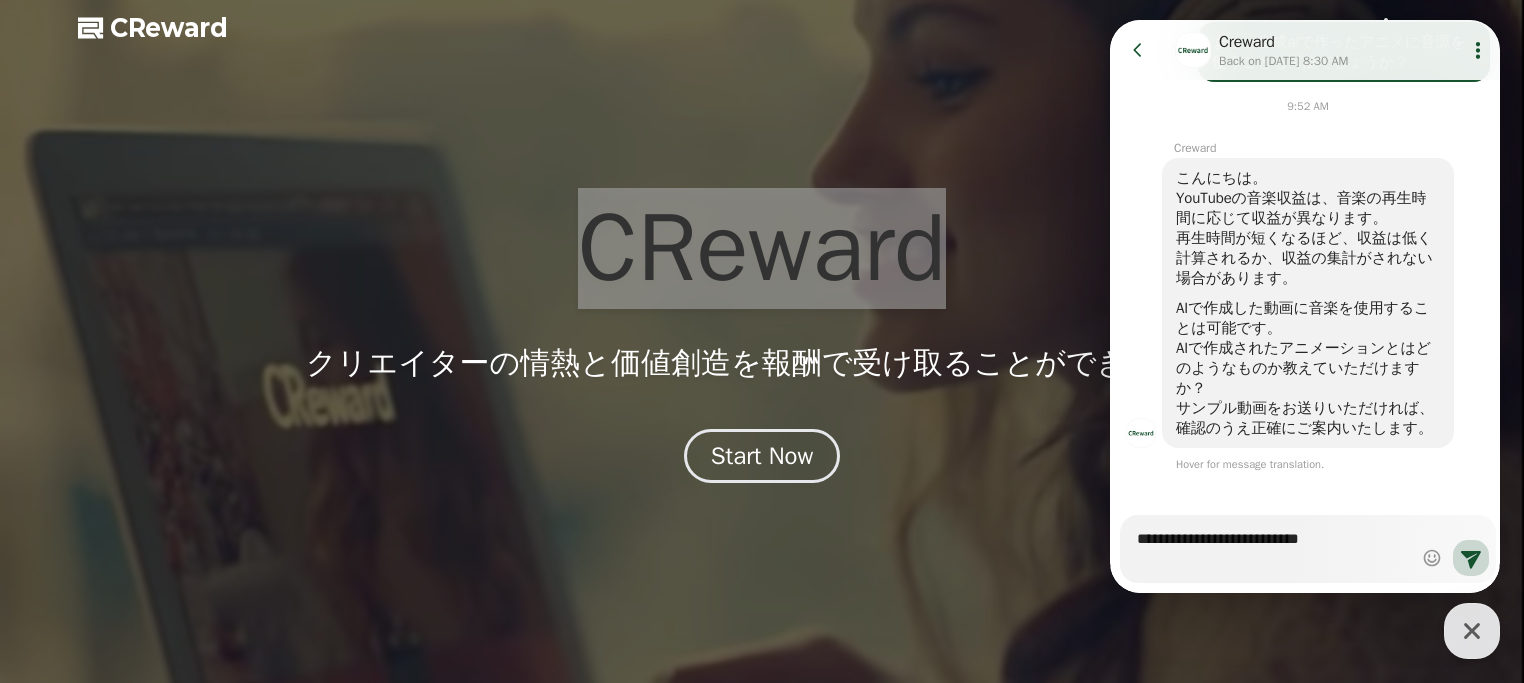 type on "**********" 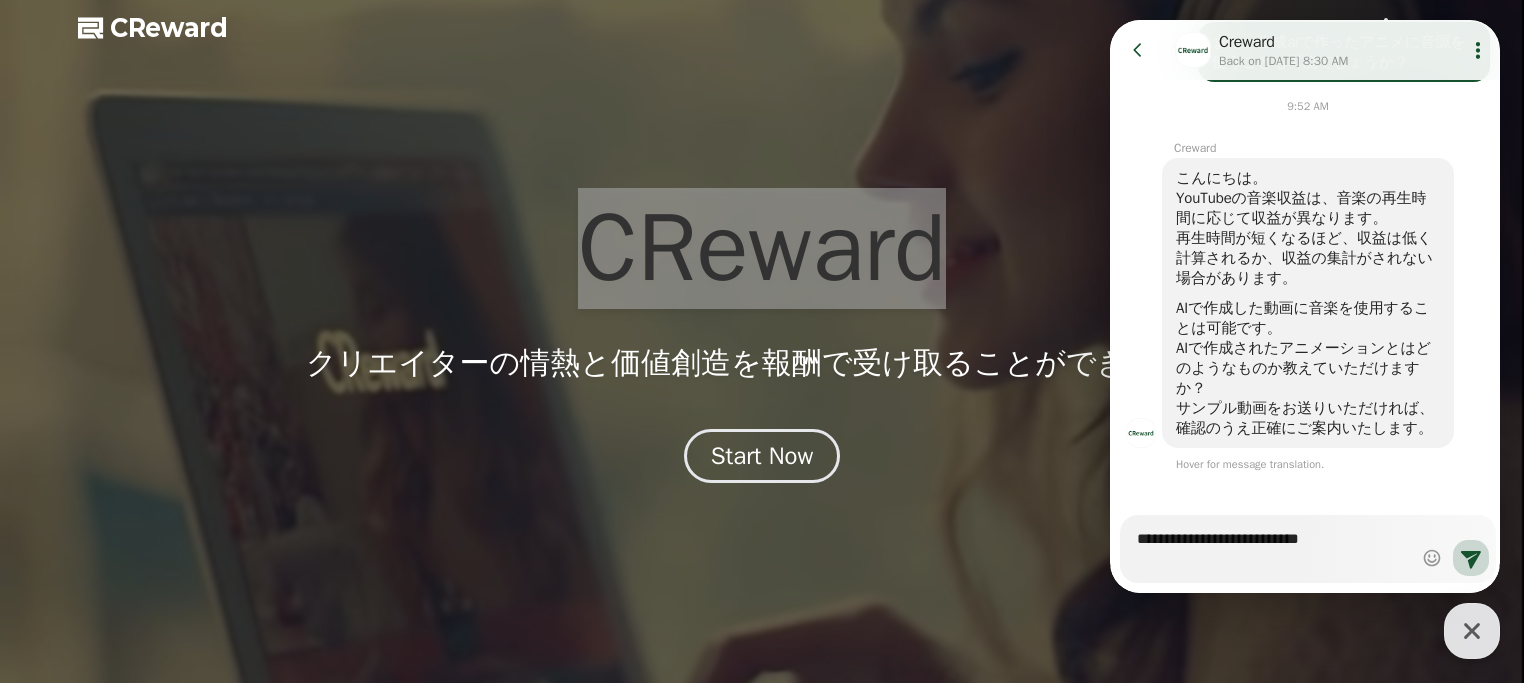type on "*" 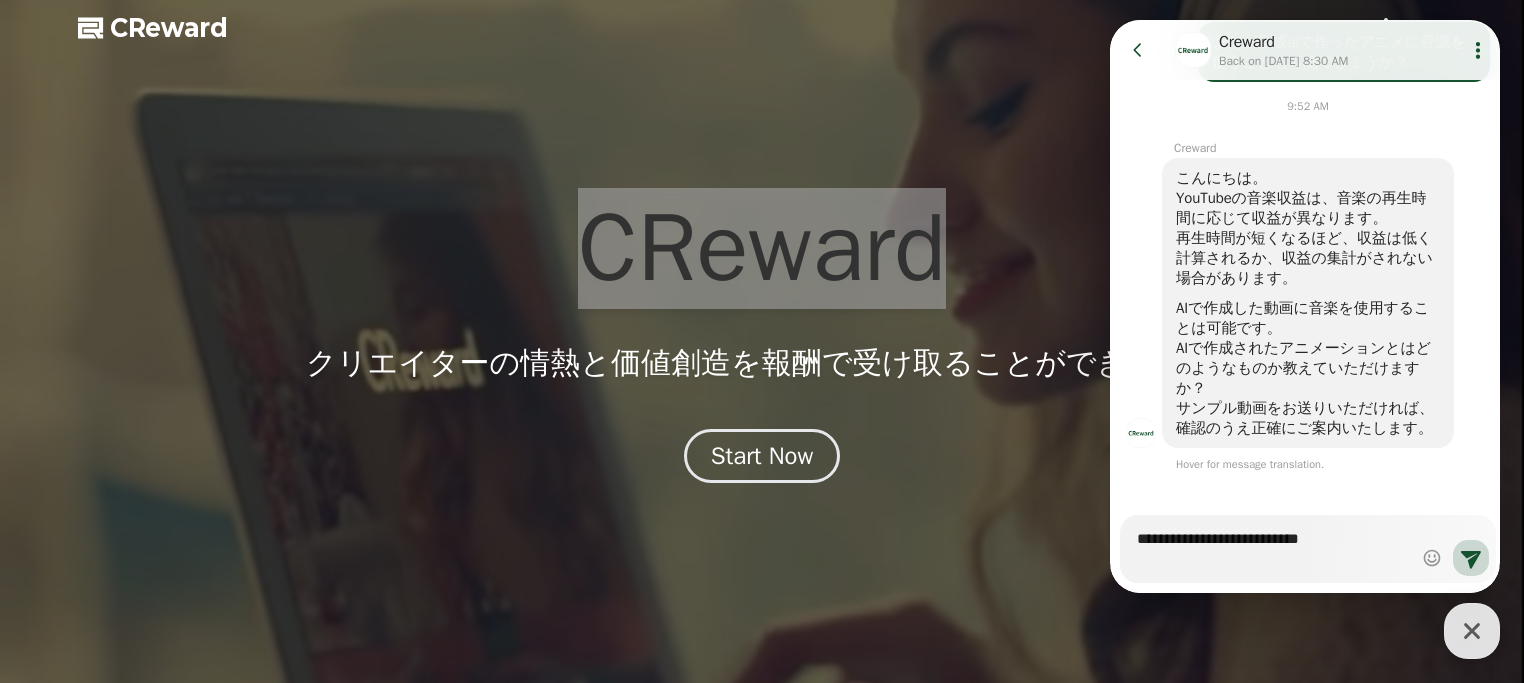 type on "**********" 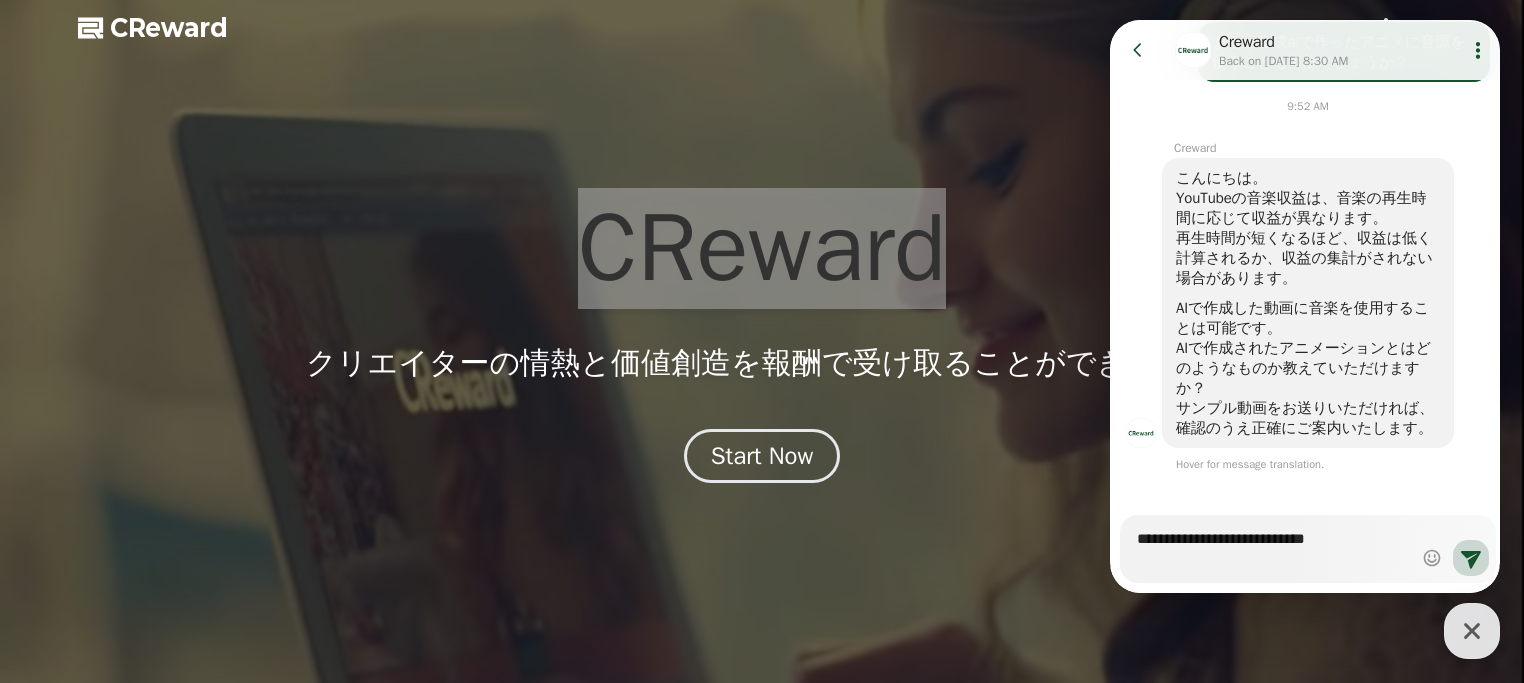 type on "*" 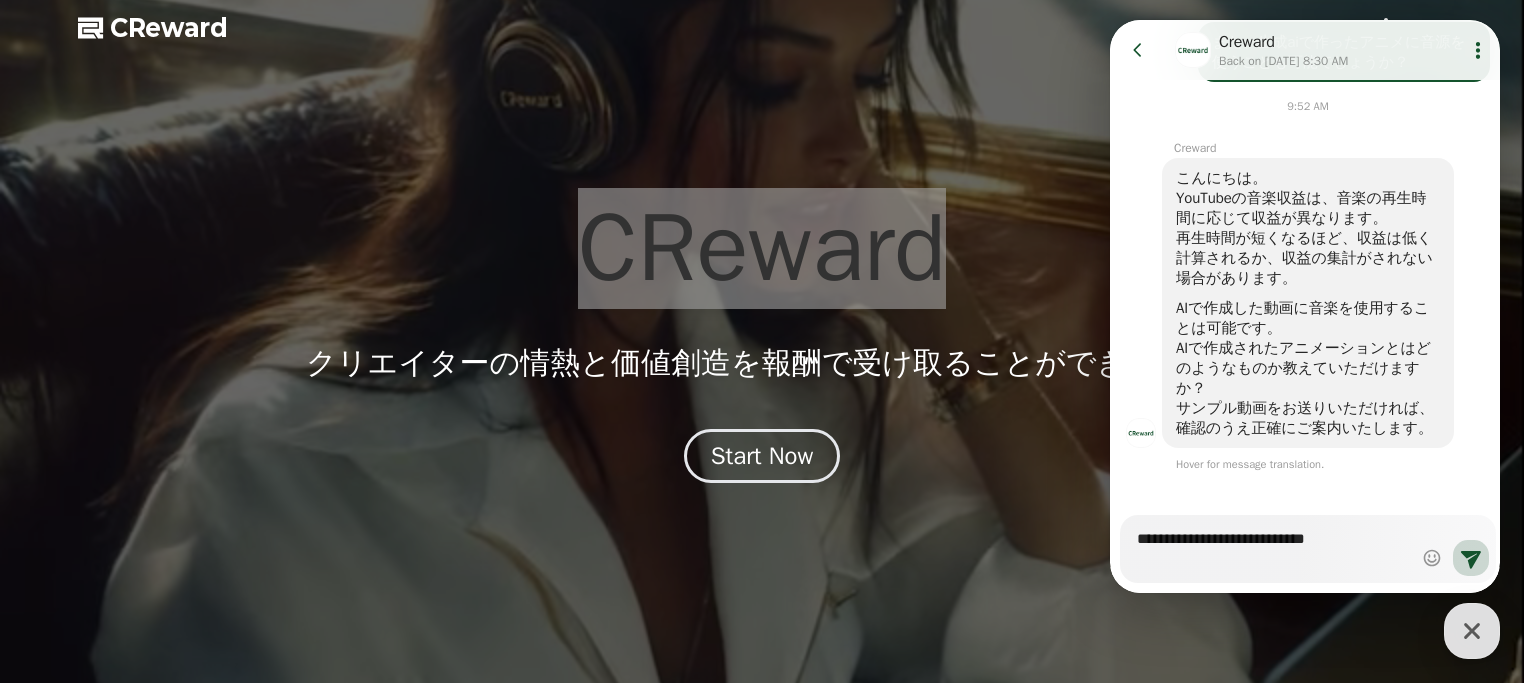 type on "**********" 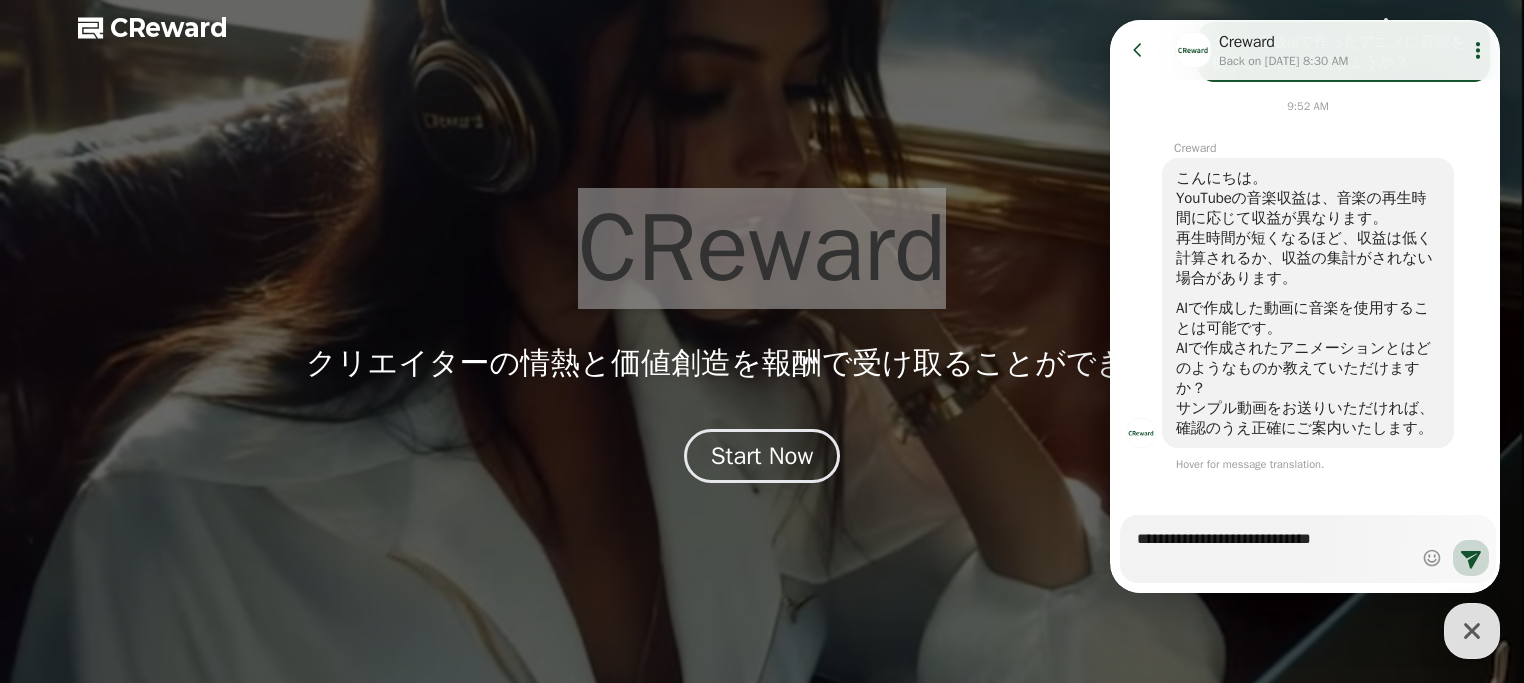 type on "*" 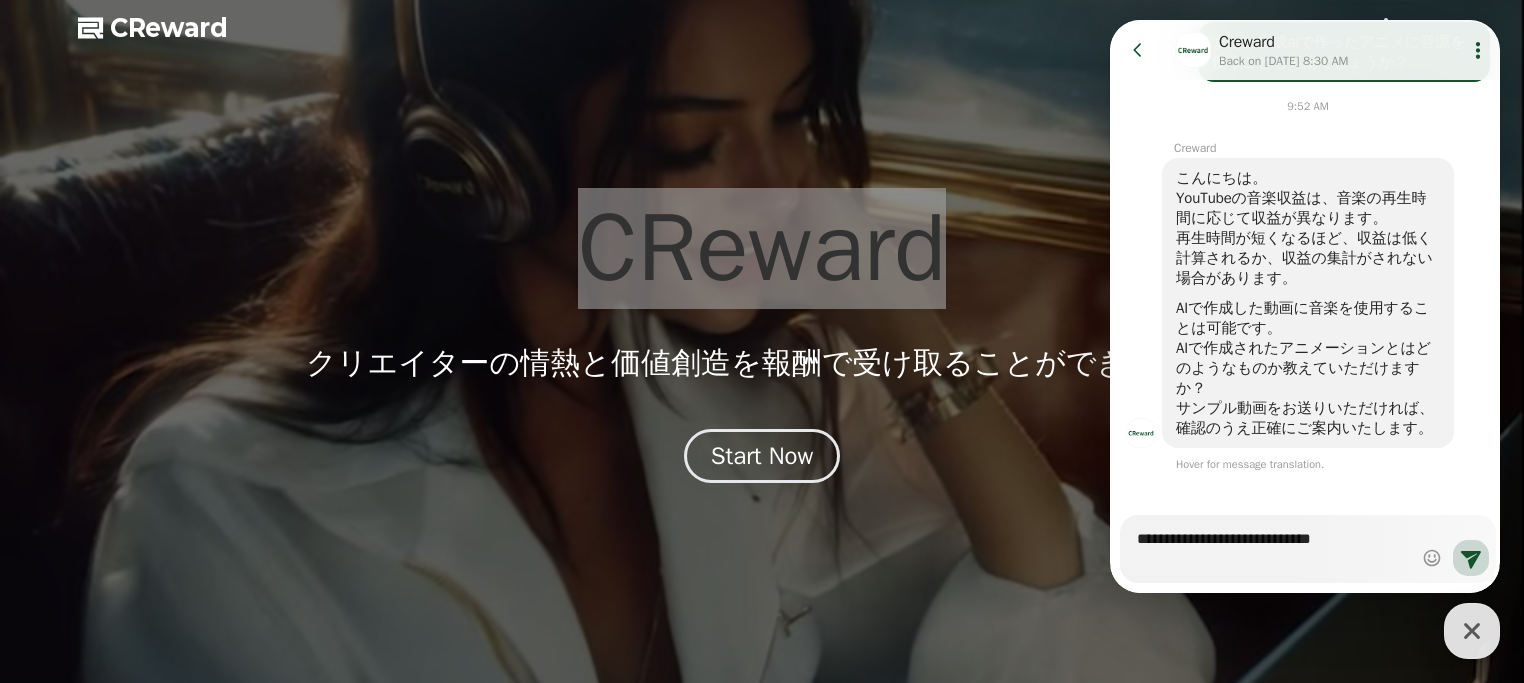 type on "**********" 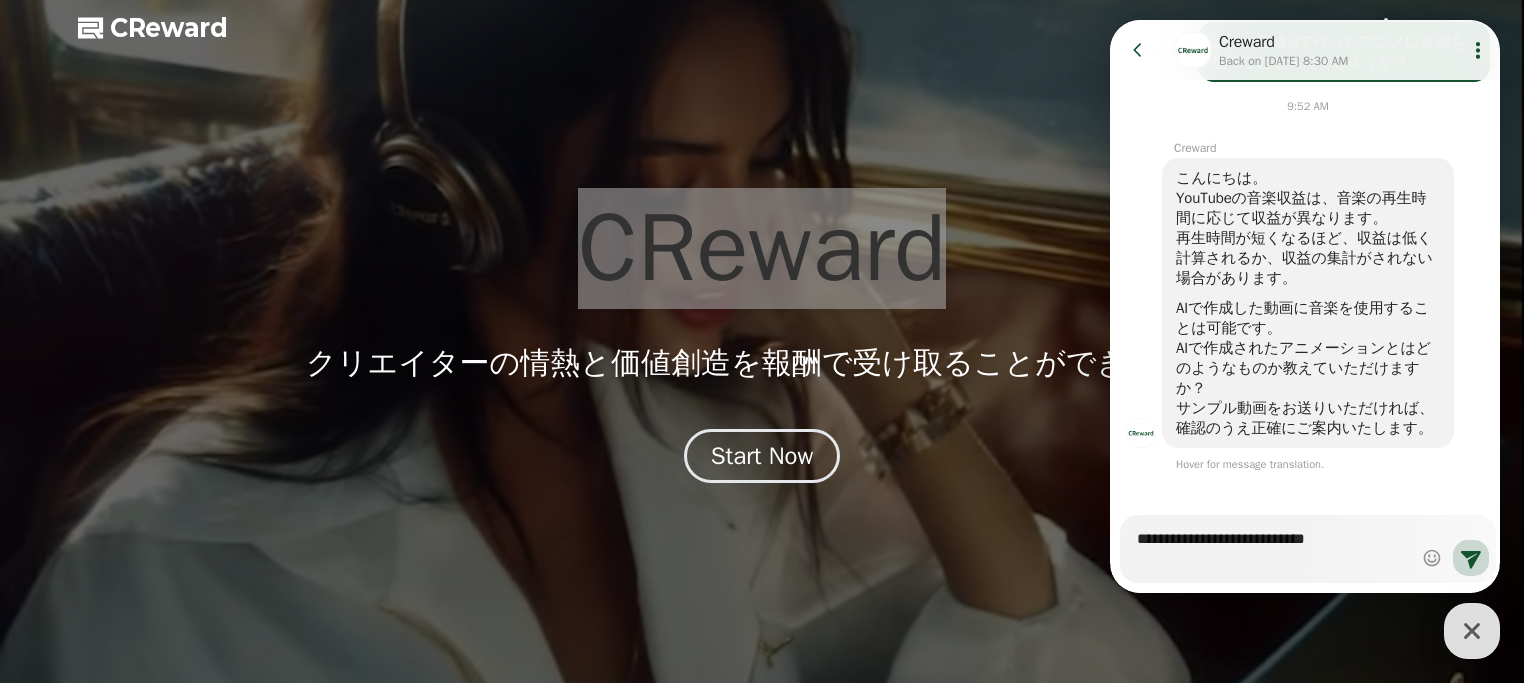 type on "*" 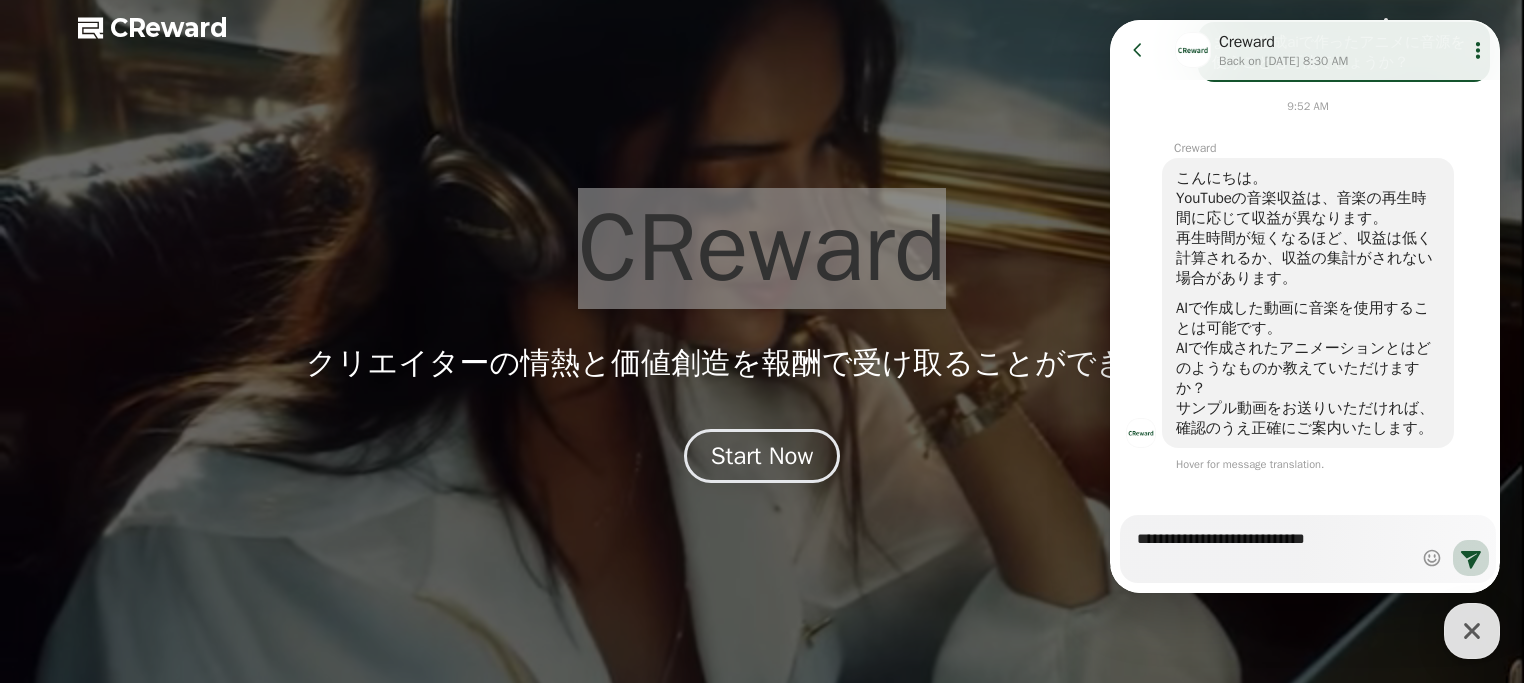 type on "**********" 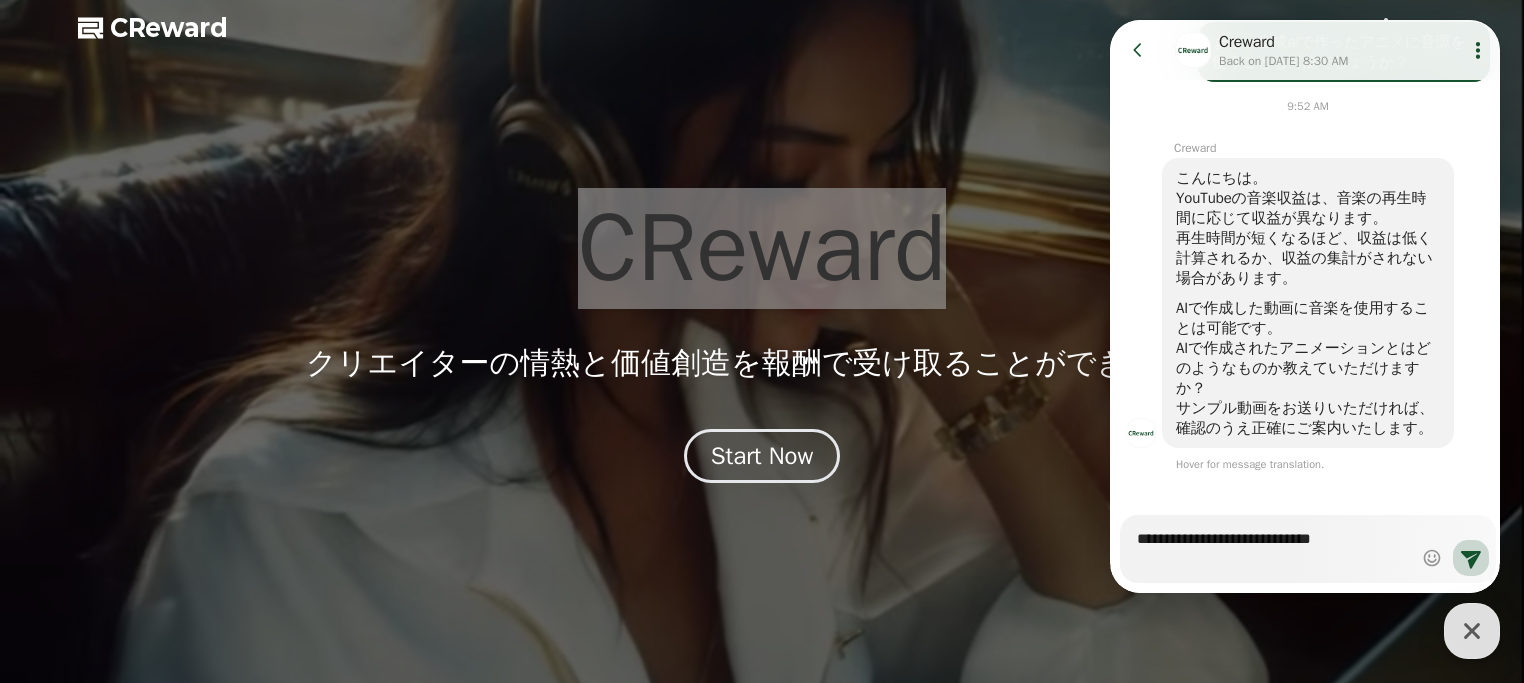 type on "*" 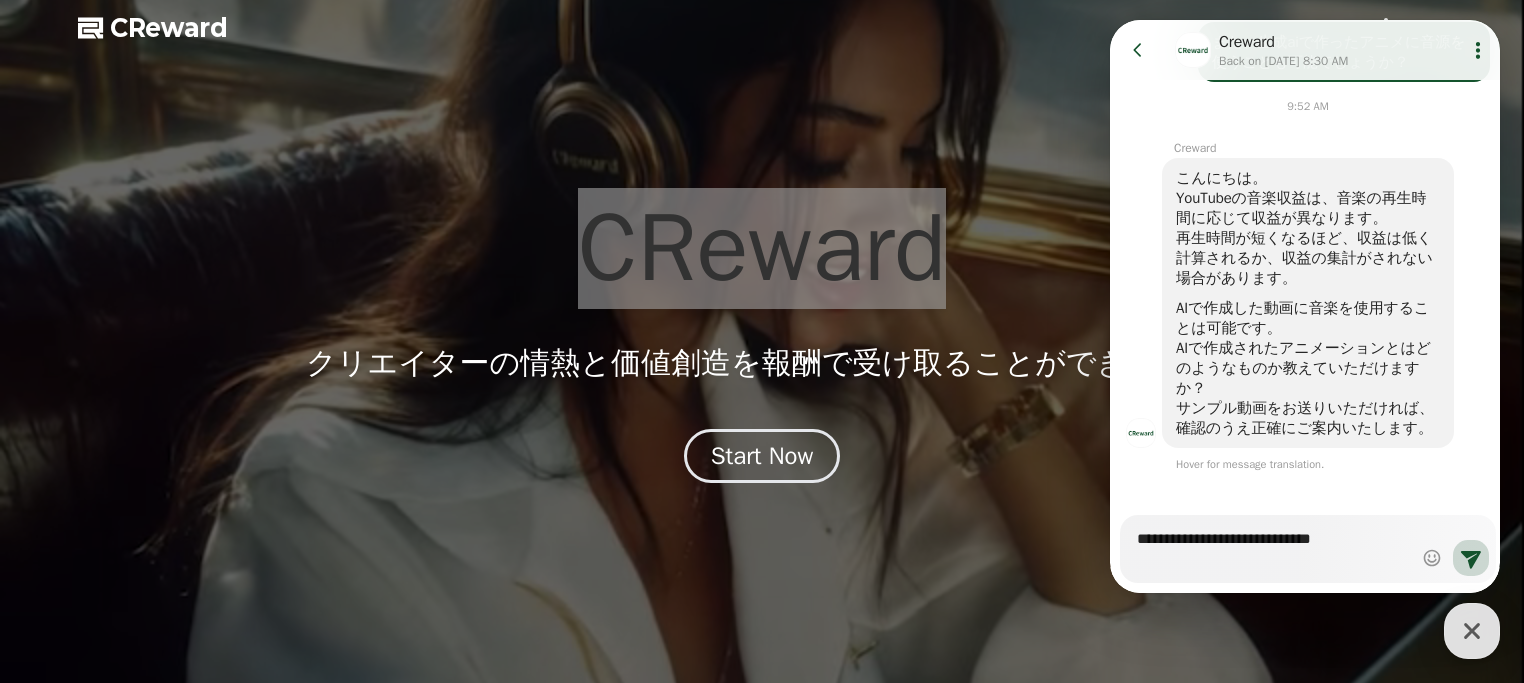 type on "**********" 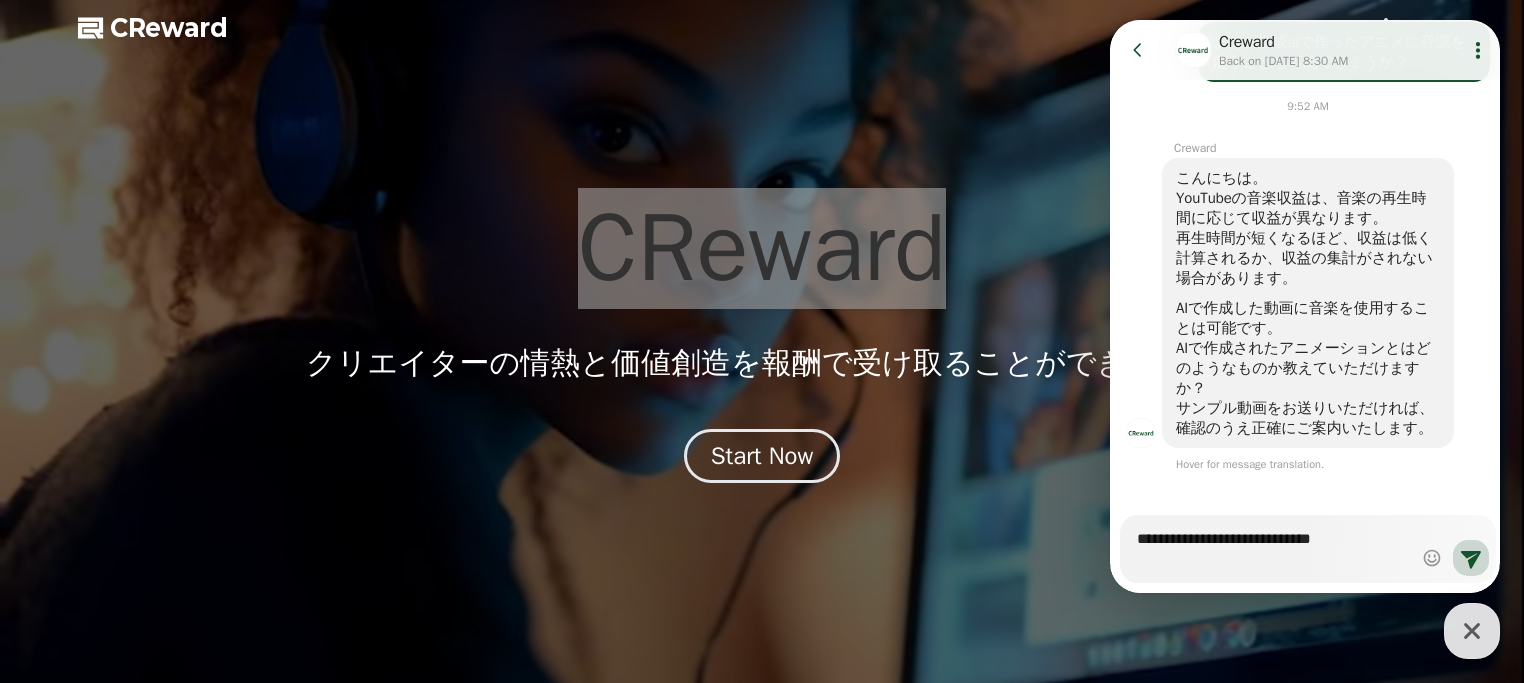 type on "*" 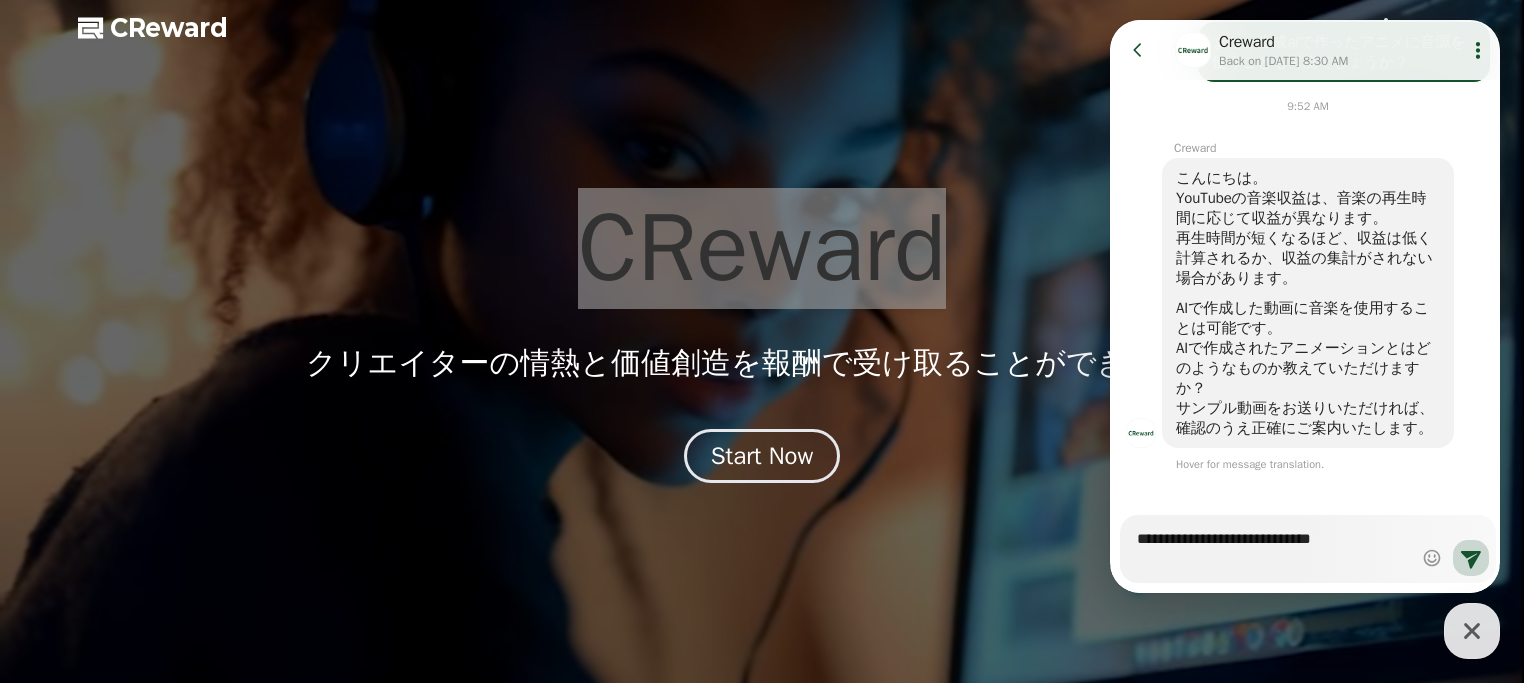 type on "**********" 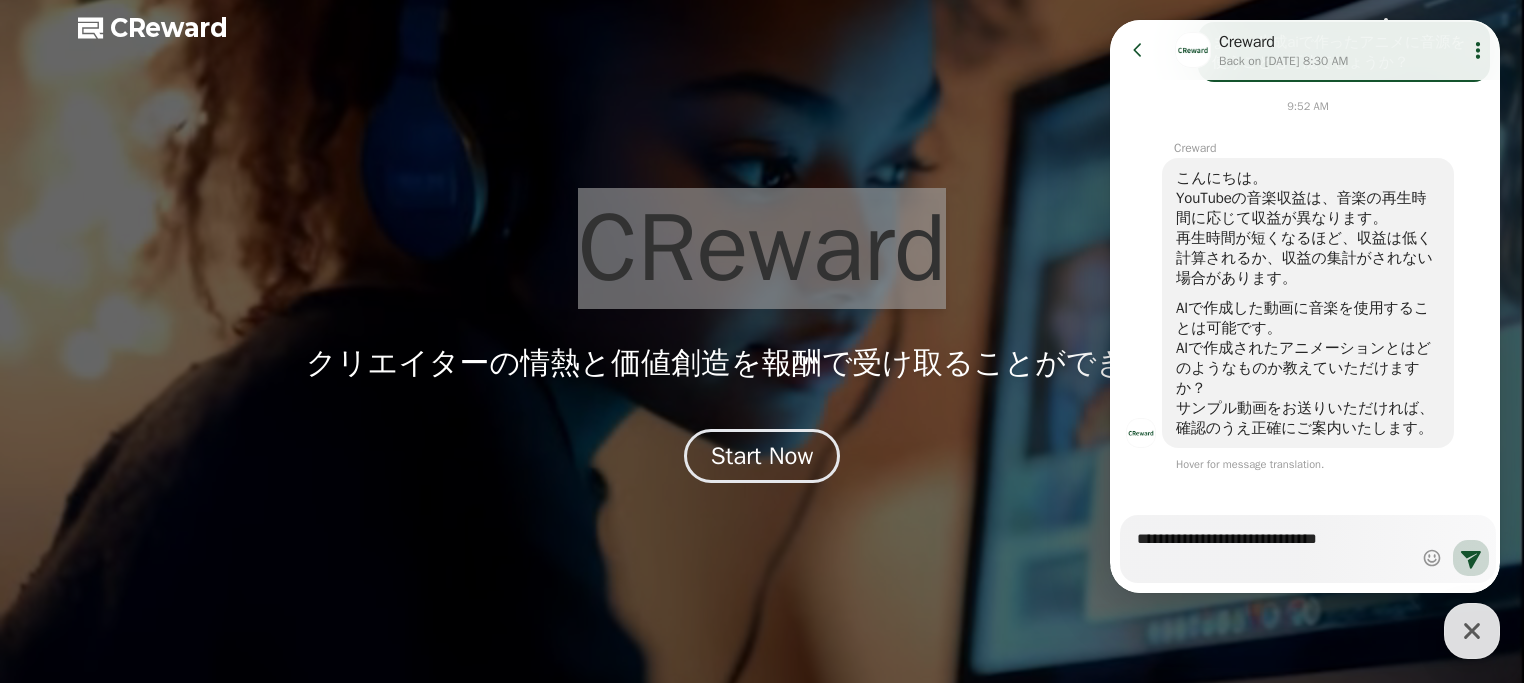 type on "*" 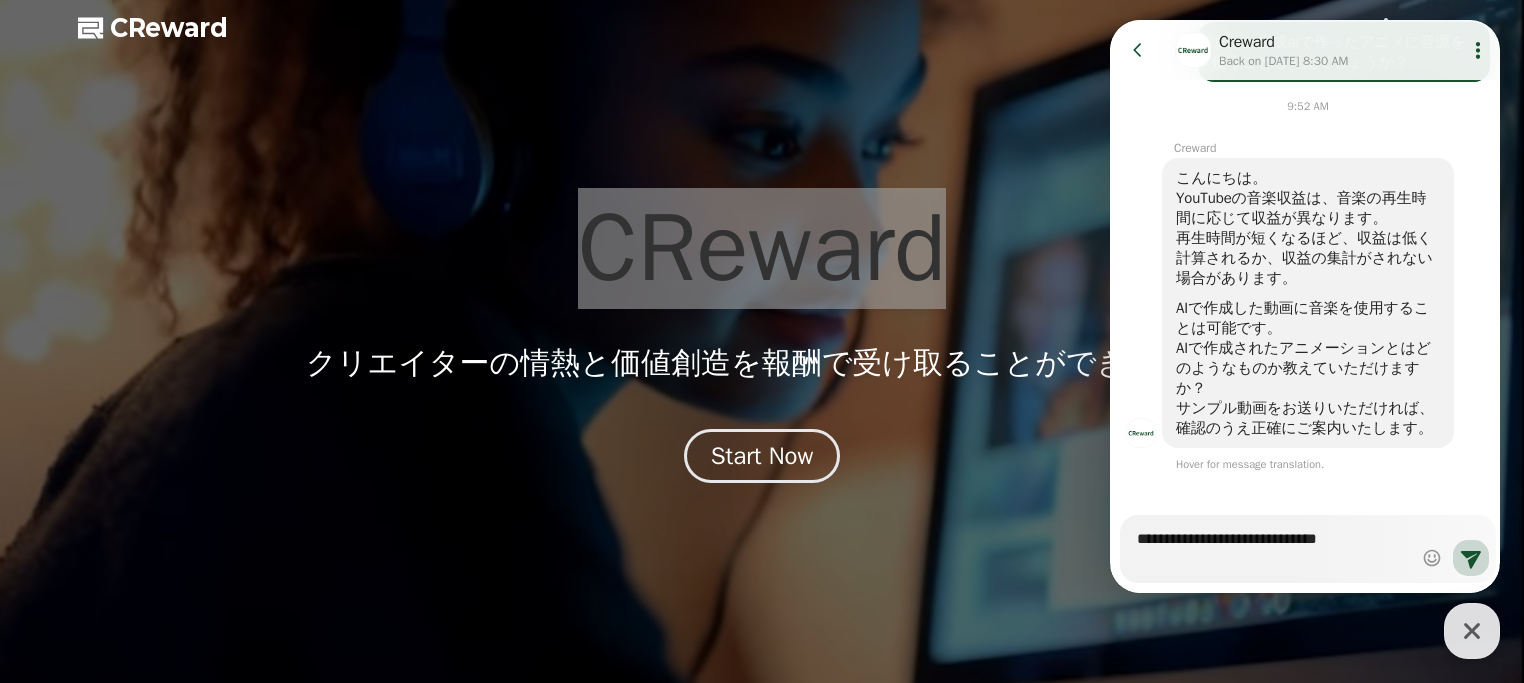 type on "**********" 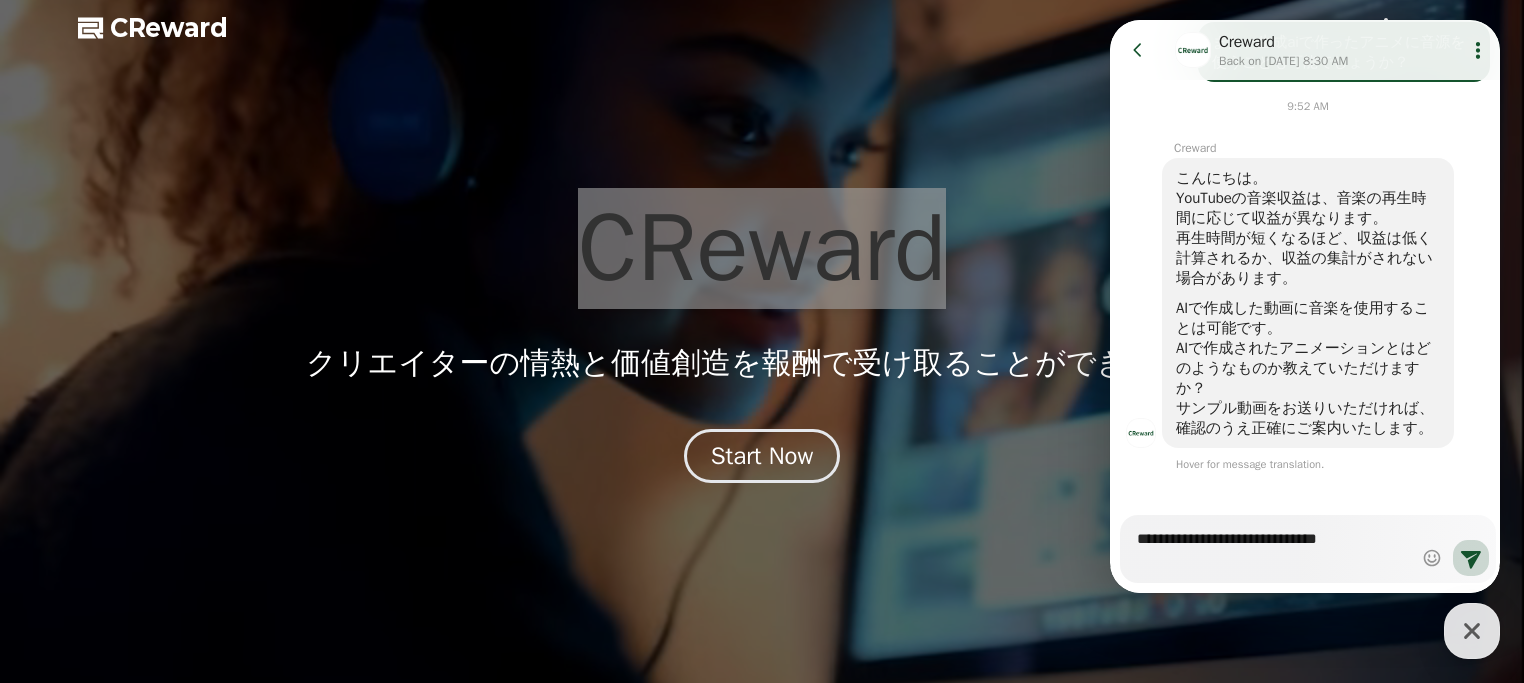 type on "*" 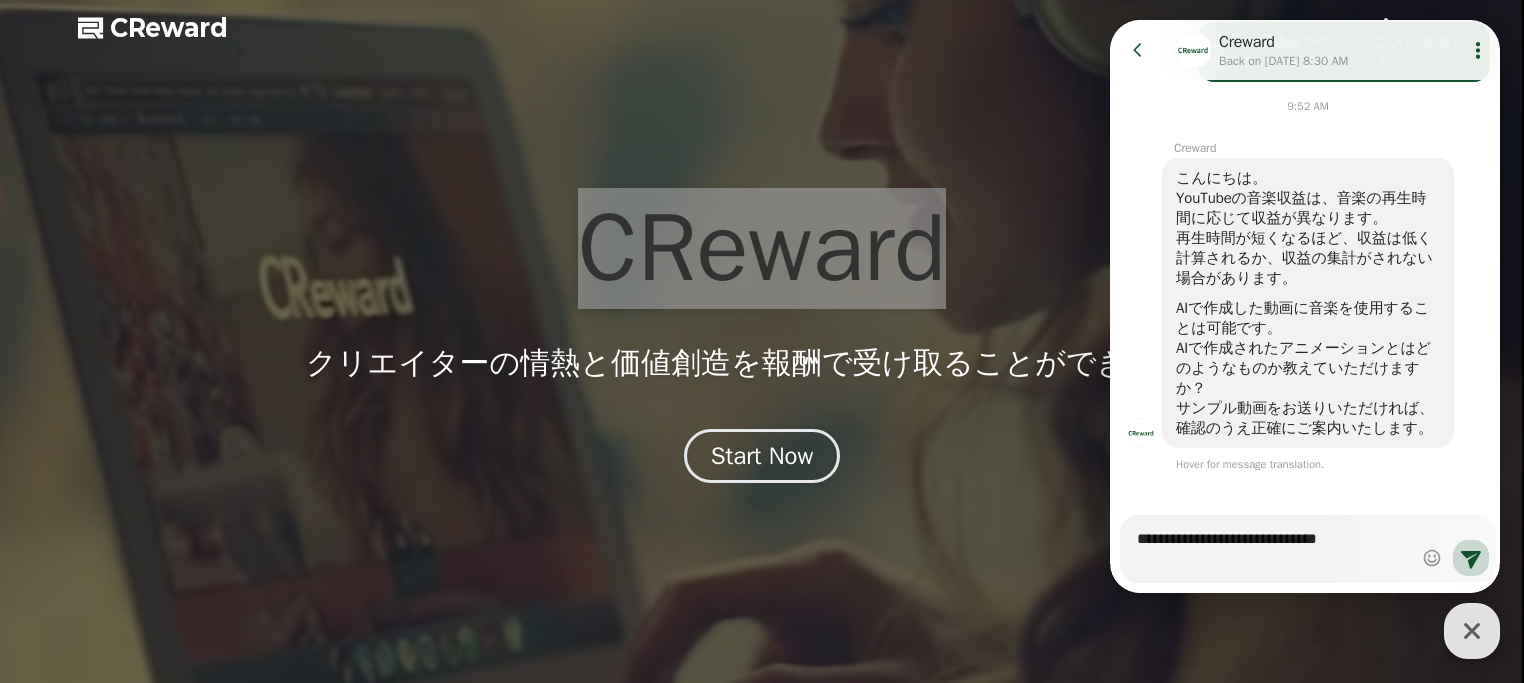 type on "**********" 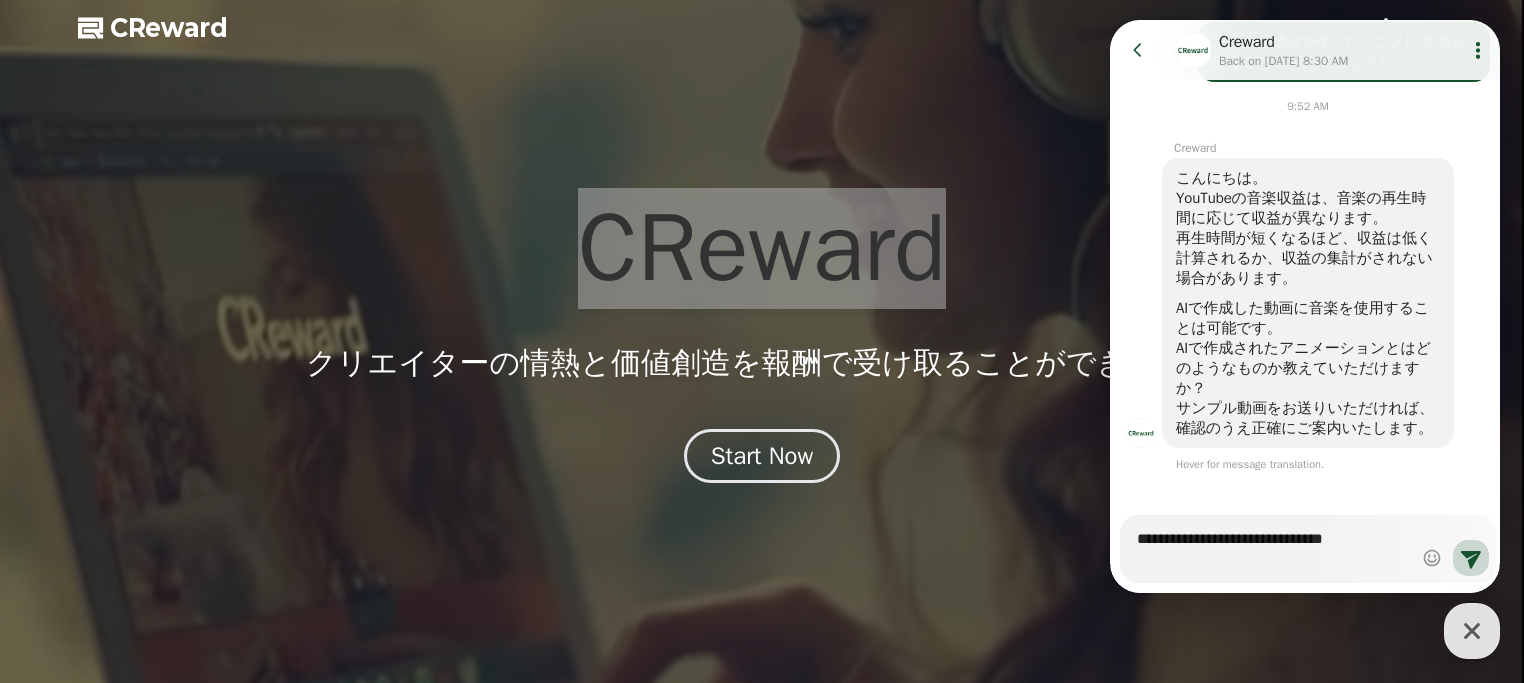 type on "*" 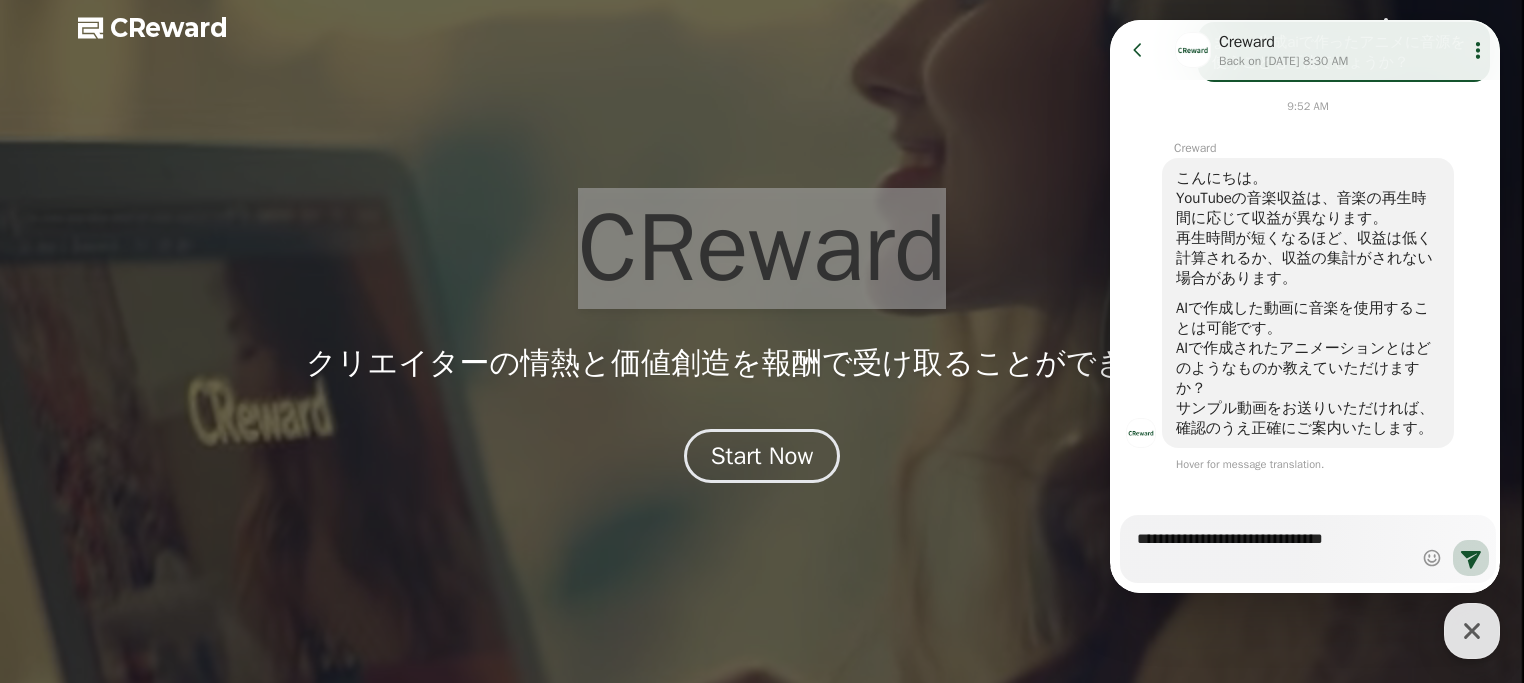 type on "**********" 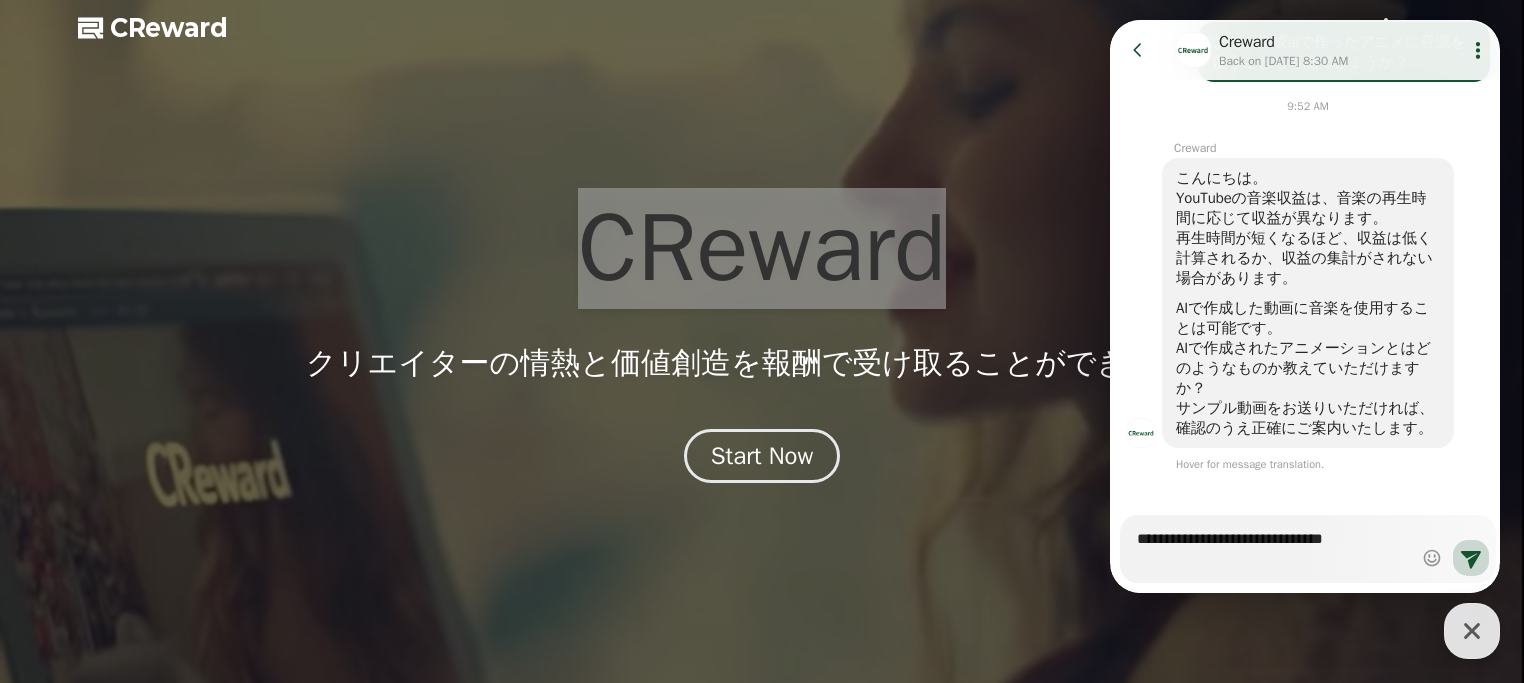 type on "*" 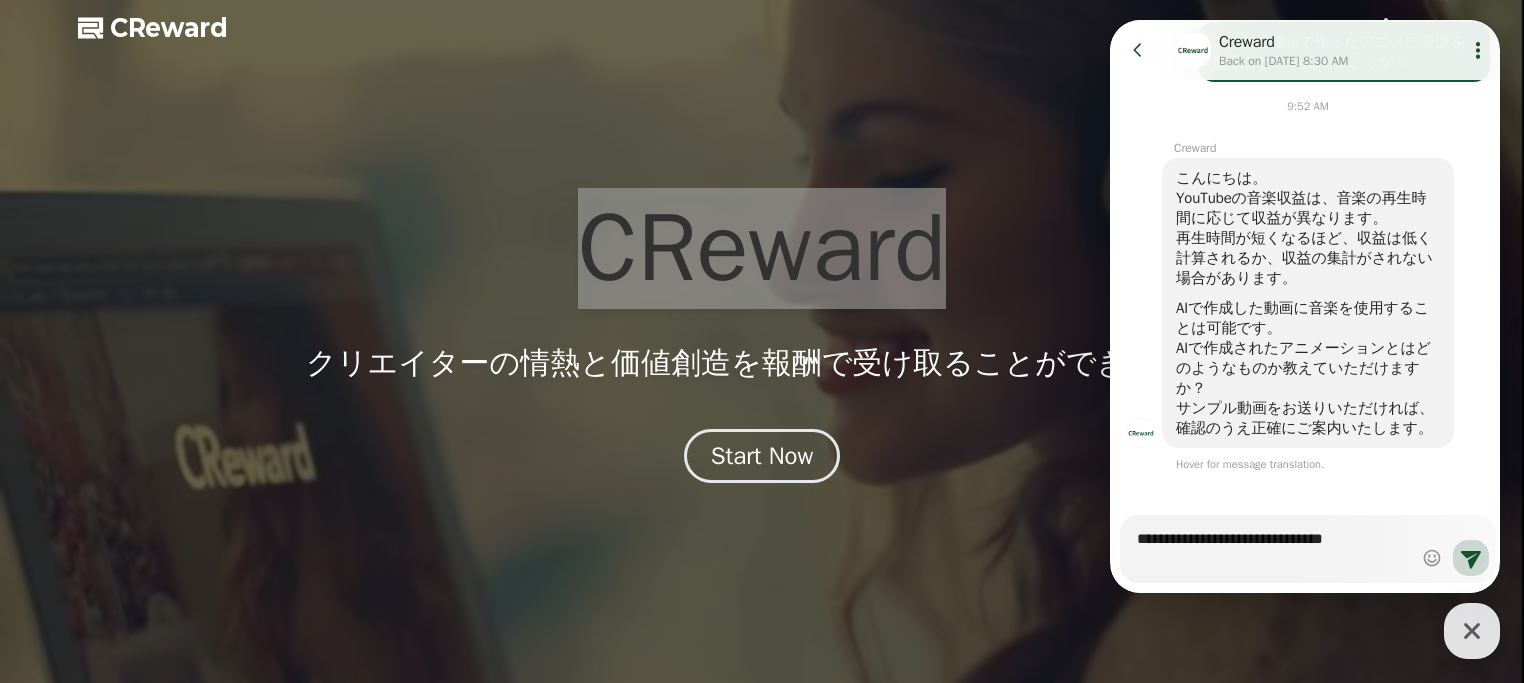 type on "**********" 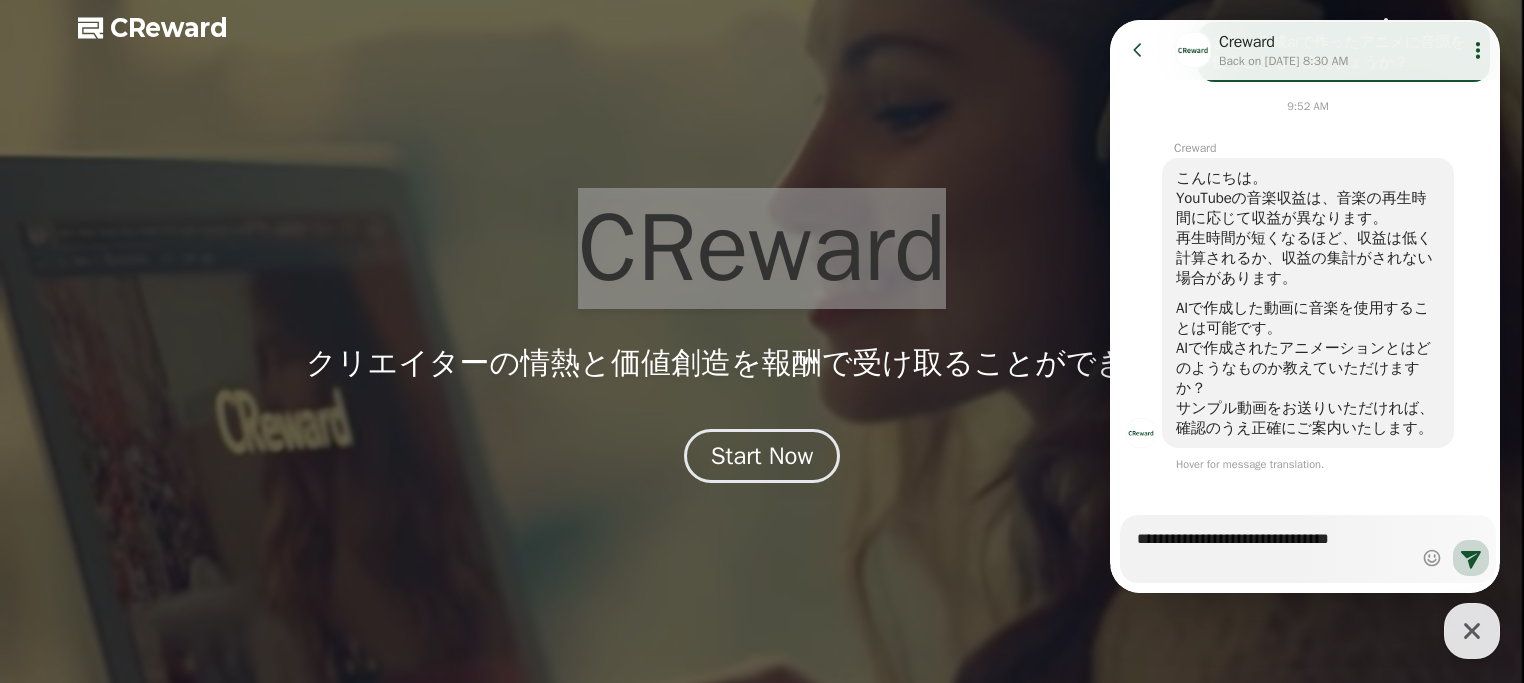 type on "*" 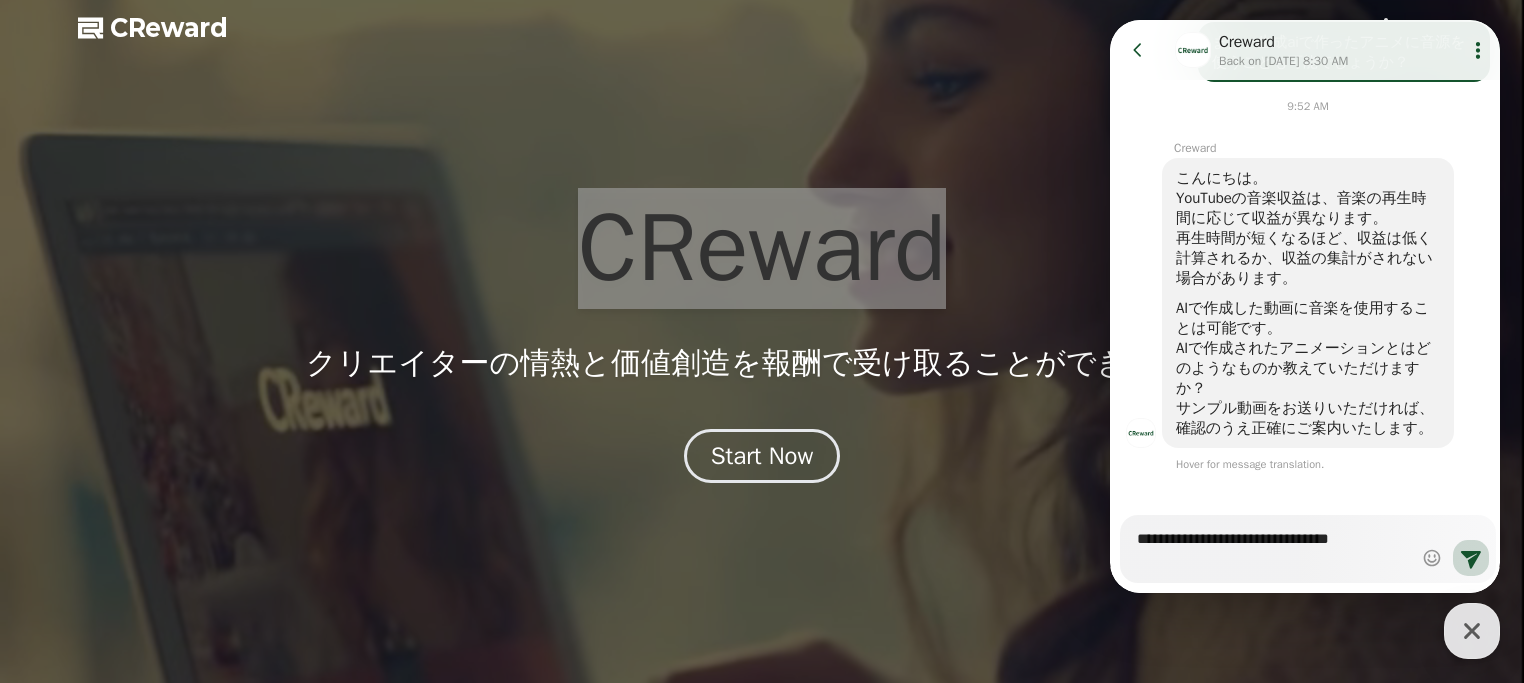 type on "**********" 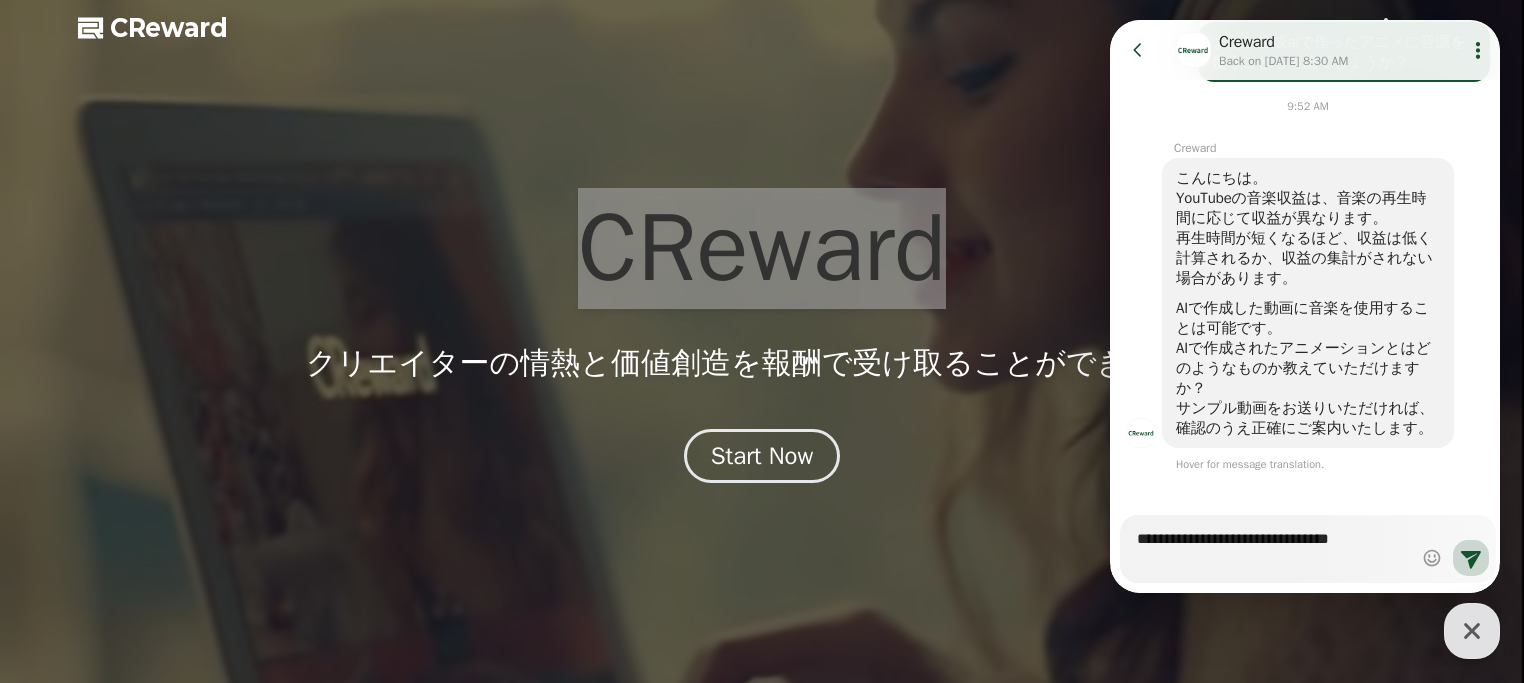 type on "*" 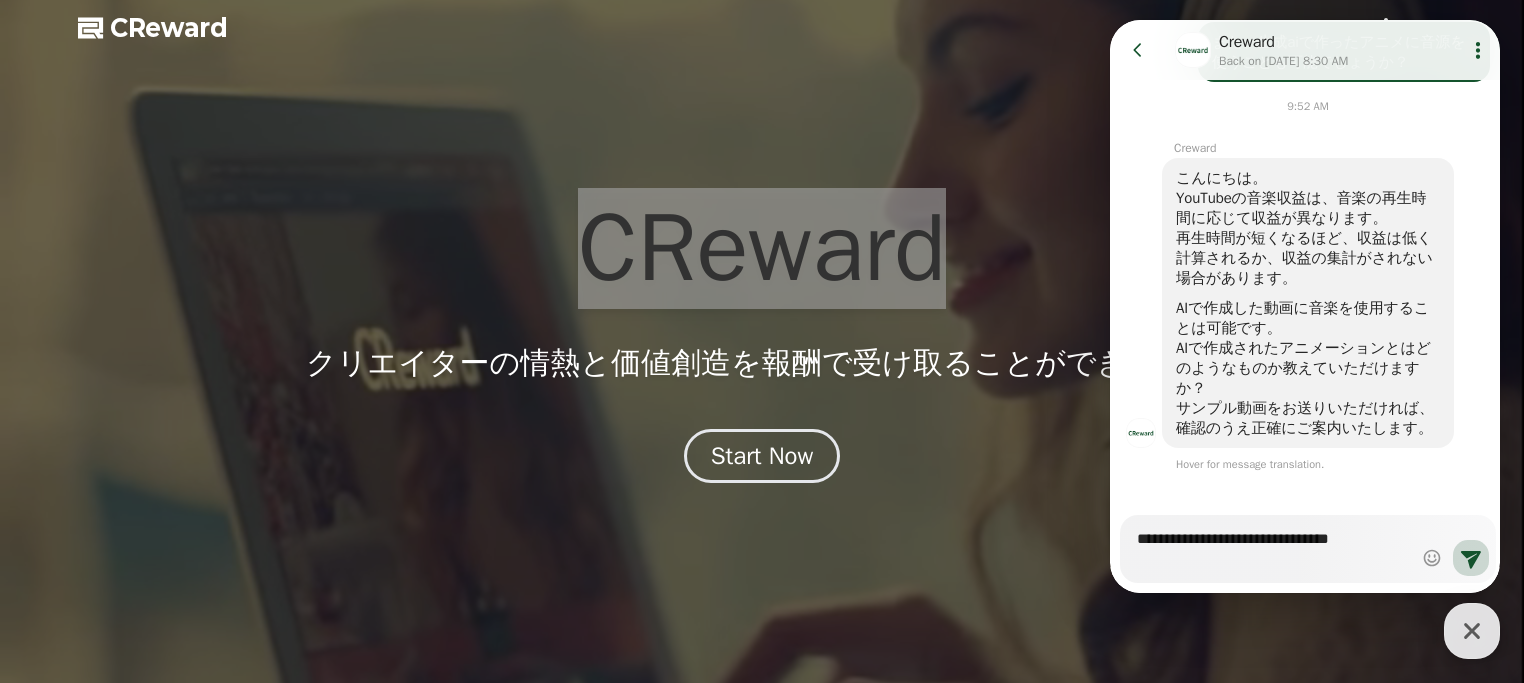 type on "**********" 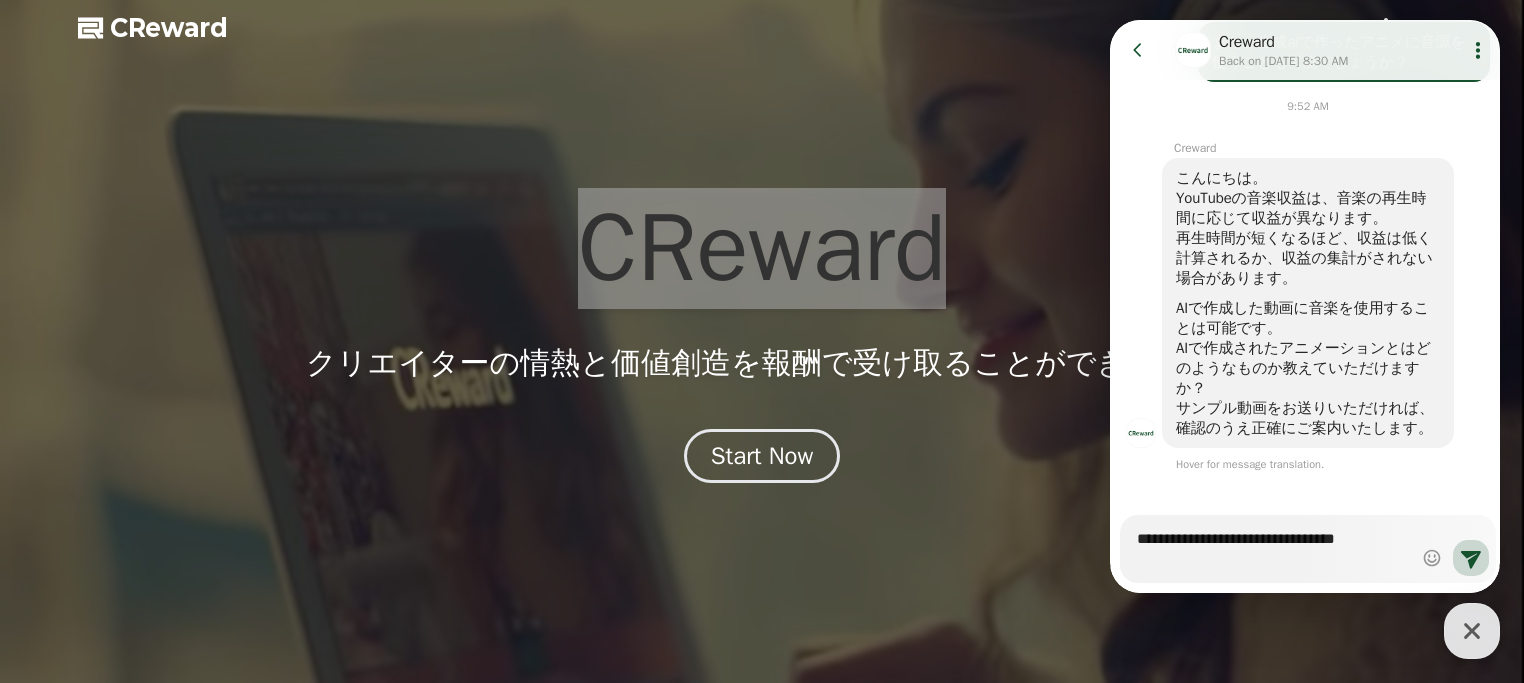 type on "*" 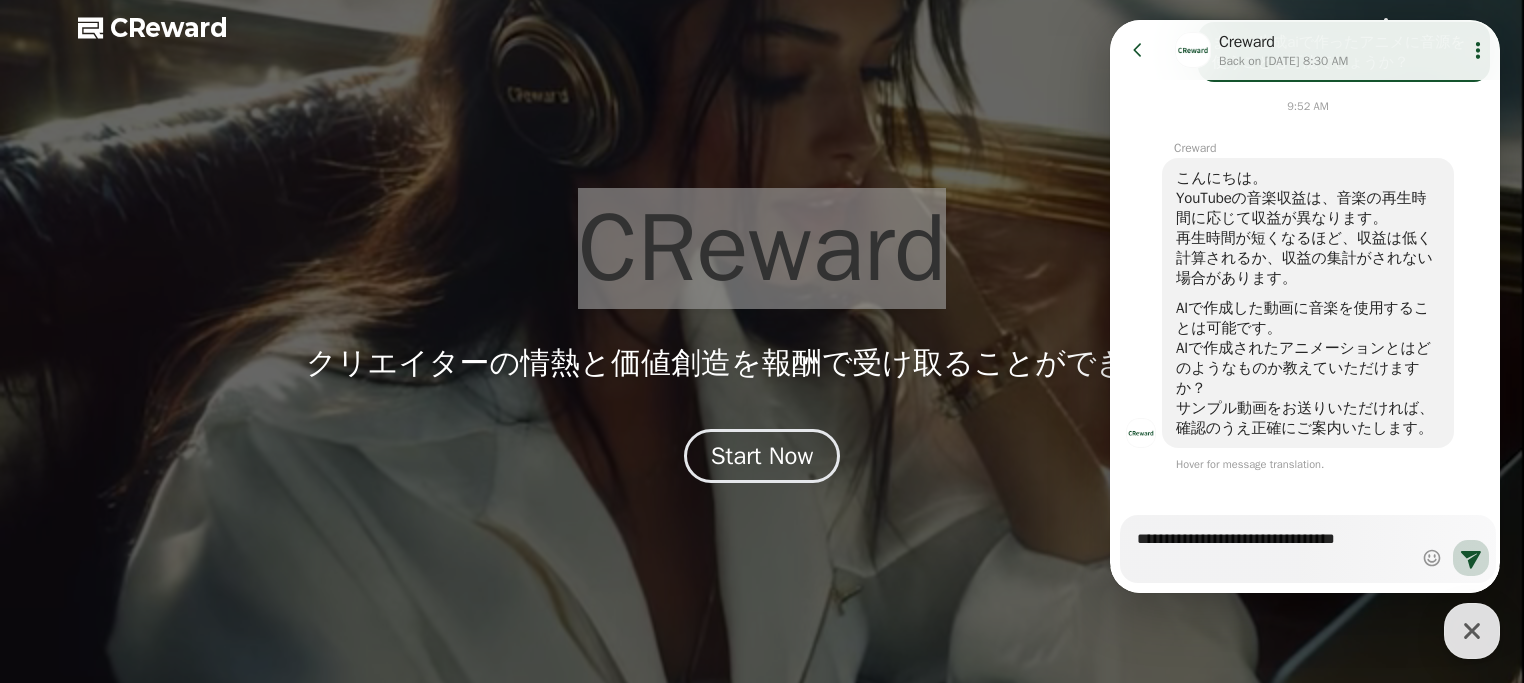 type on "**********" 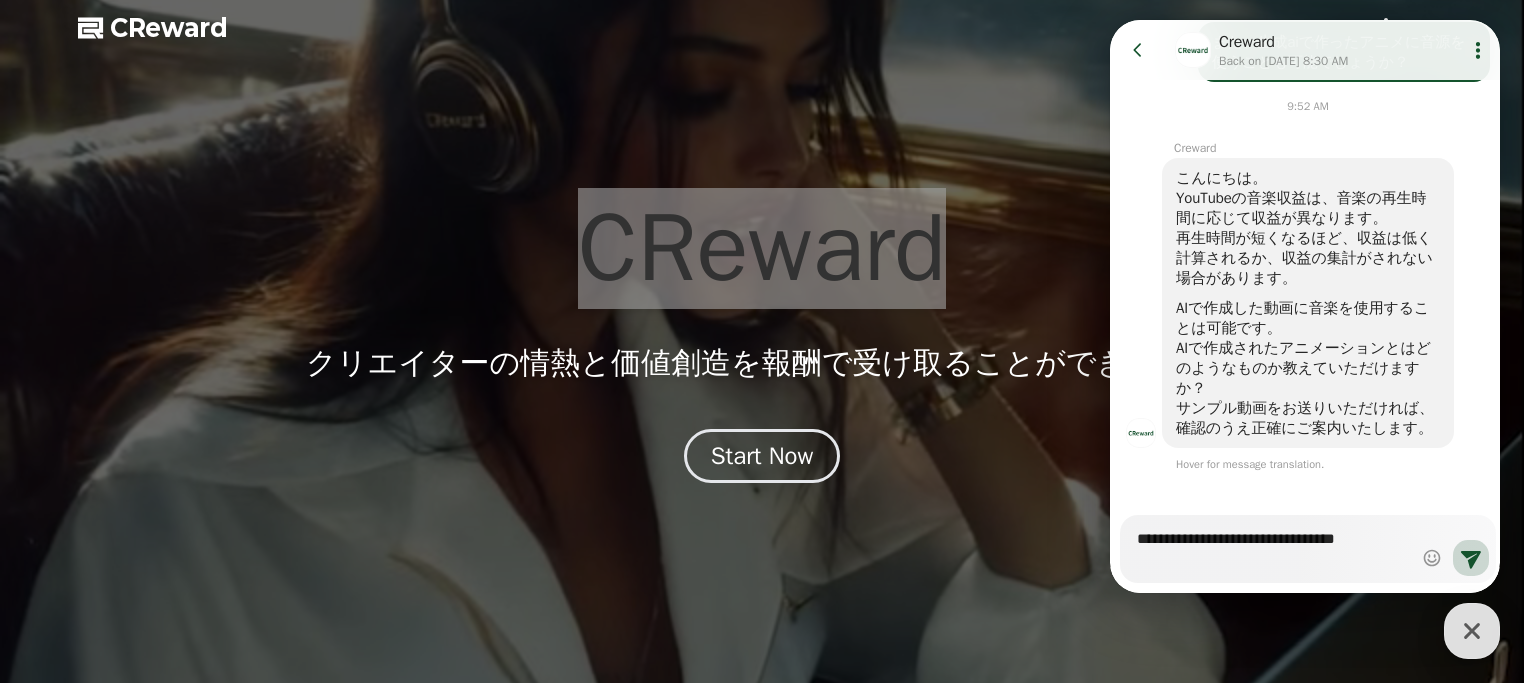 type on "*" 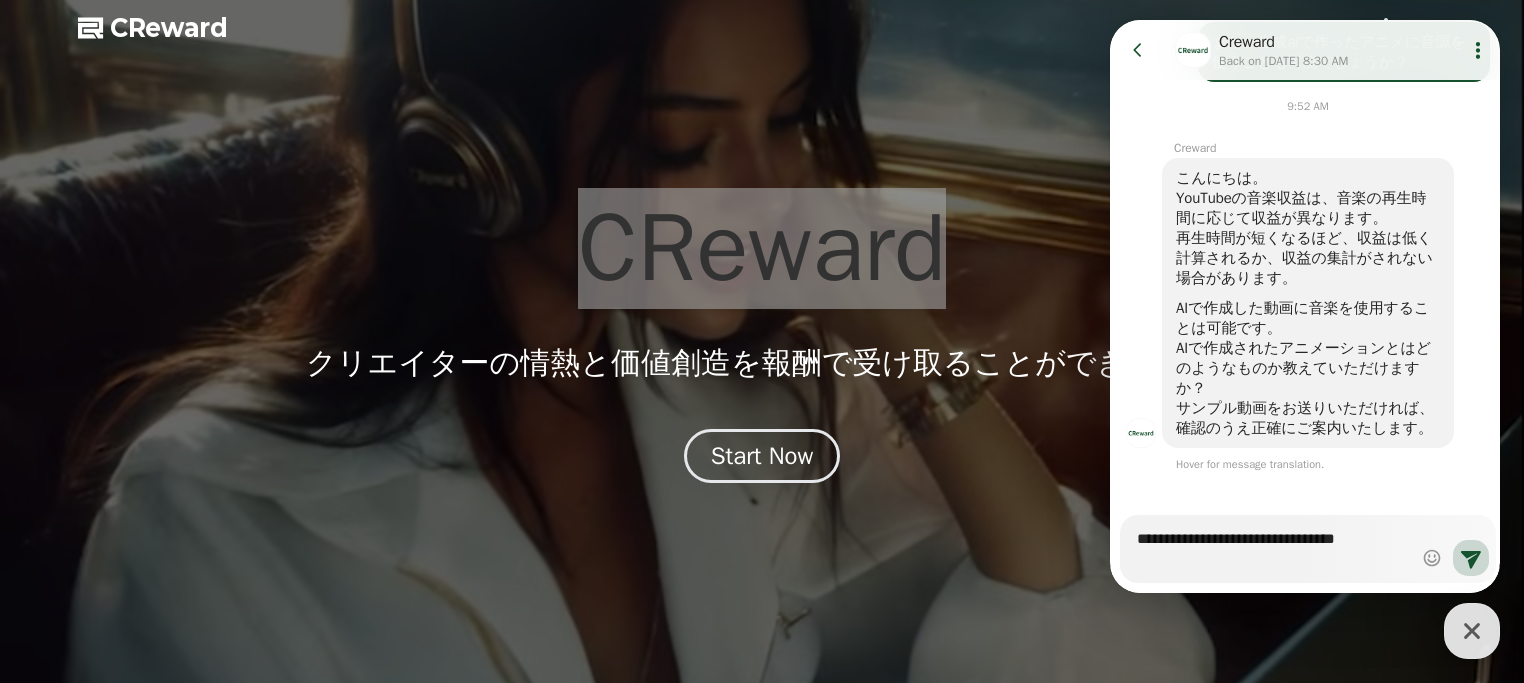 type on "**********" 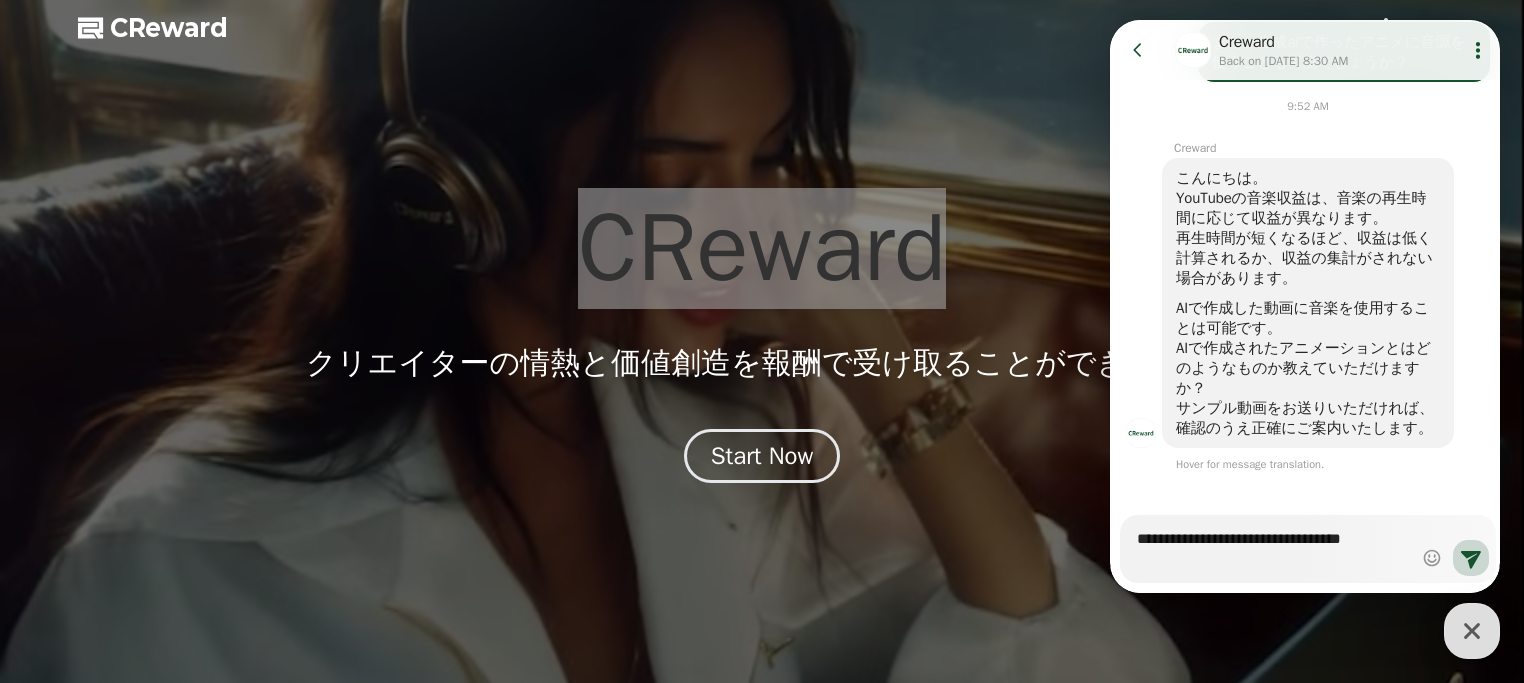type on "*" 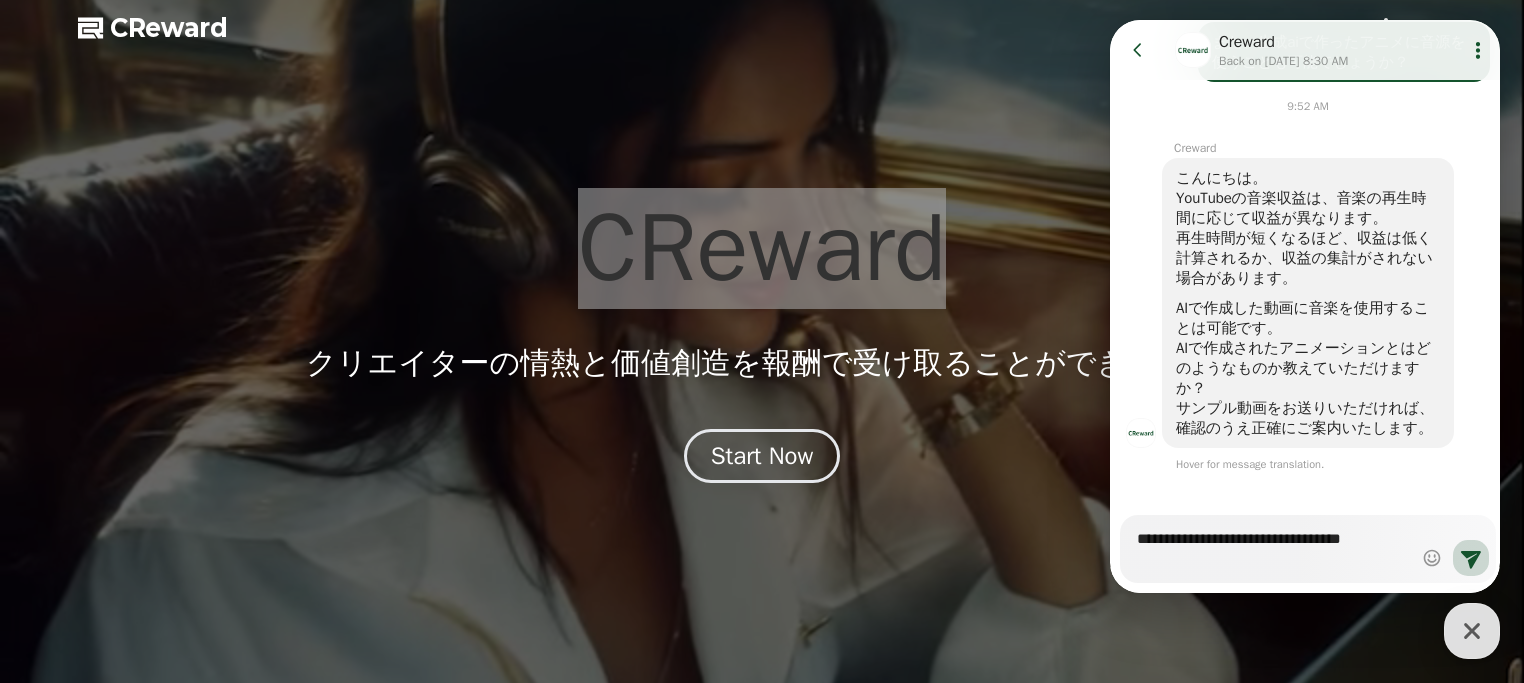 type on "**********" 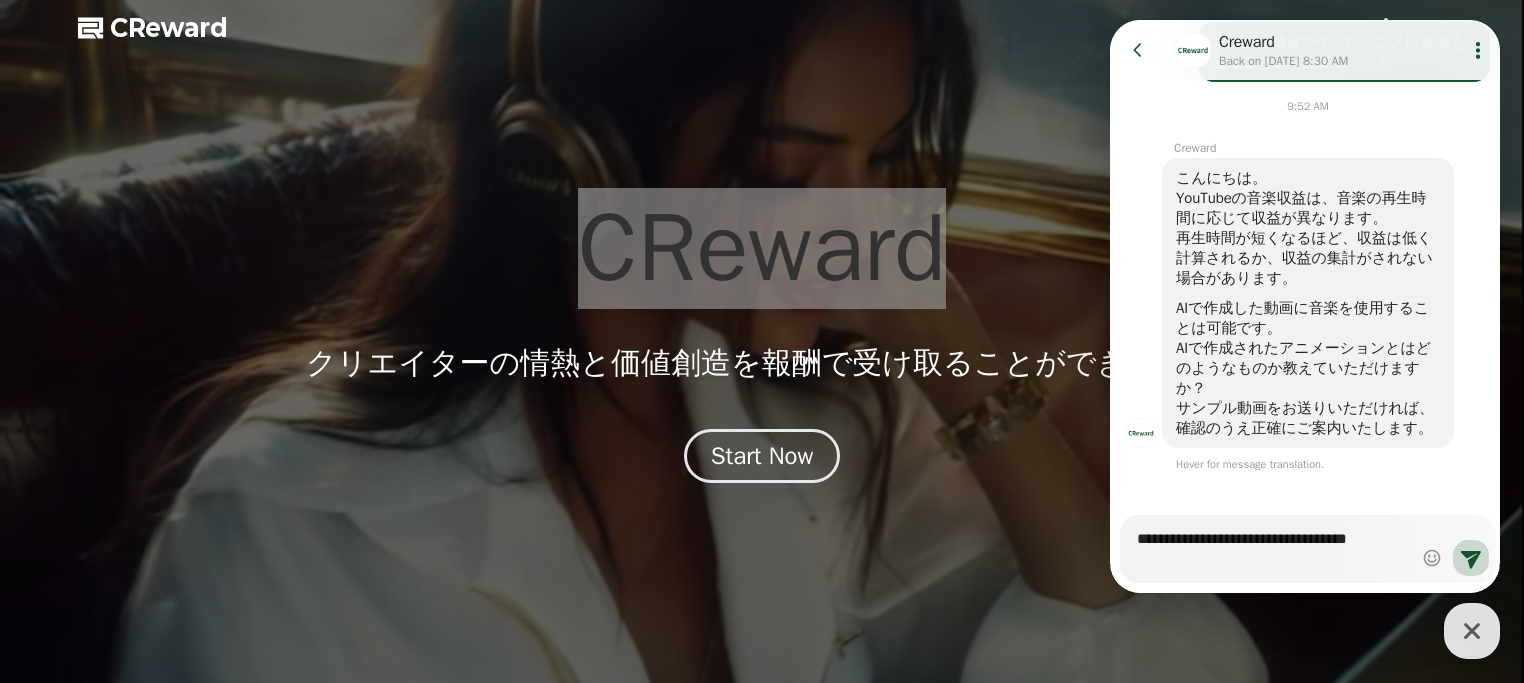 type on "*" 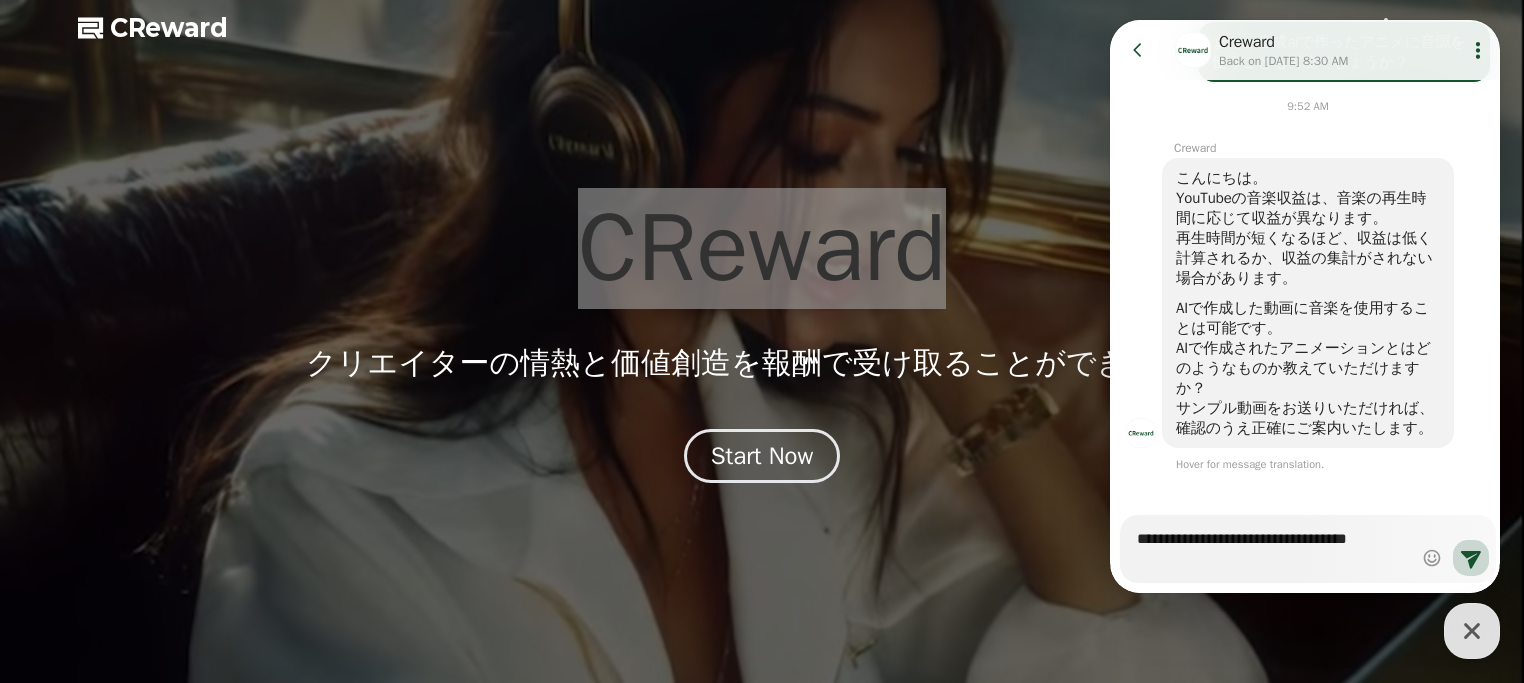 type on "**********" 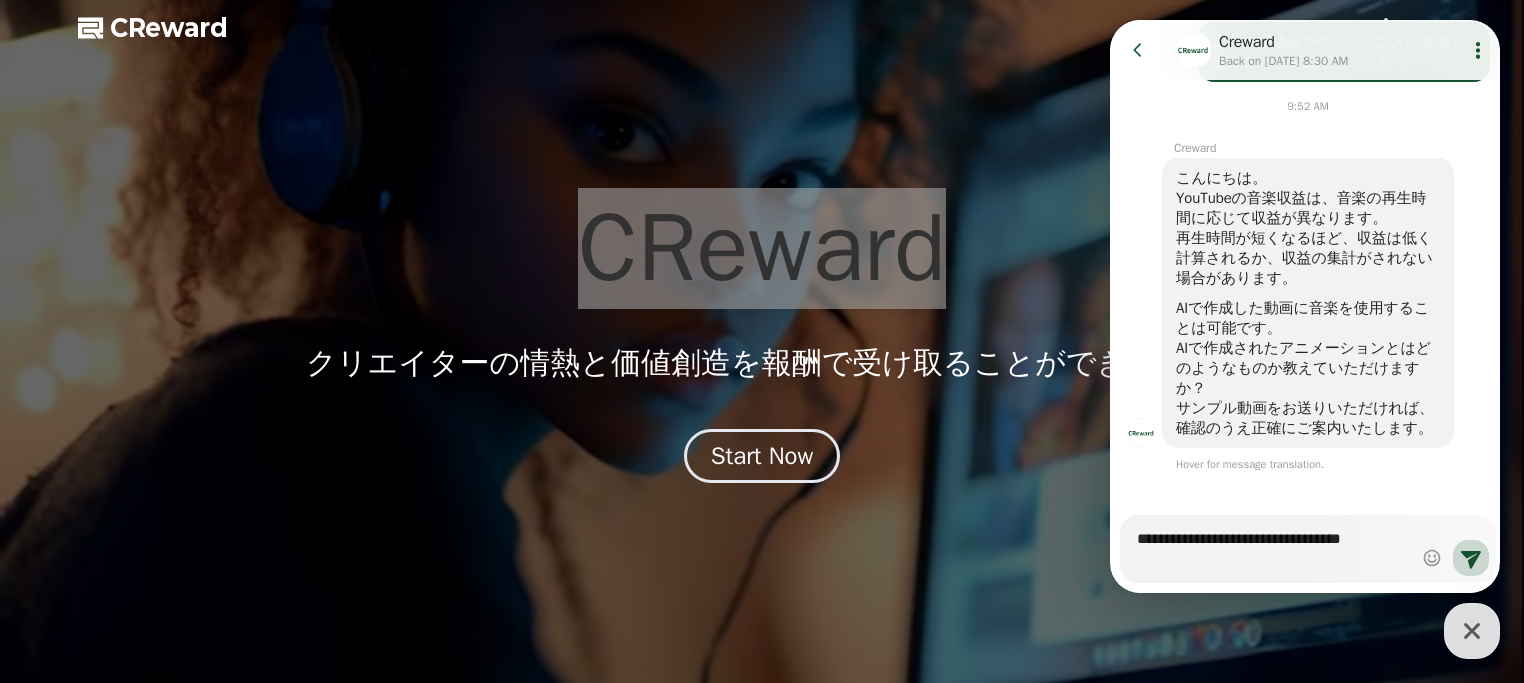 type on "*" 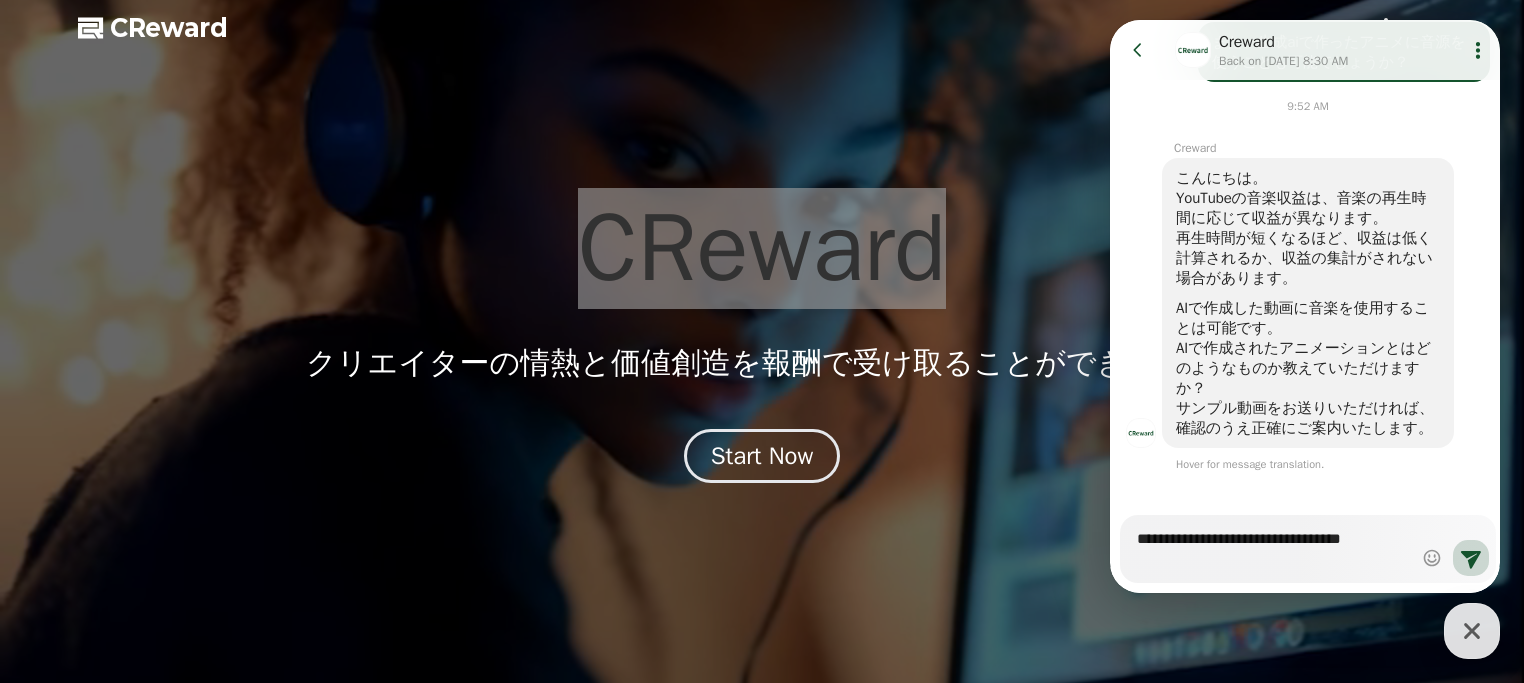 type on "**********" 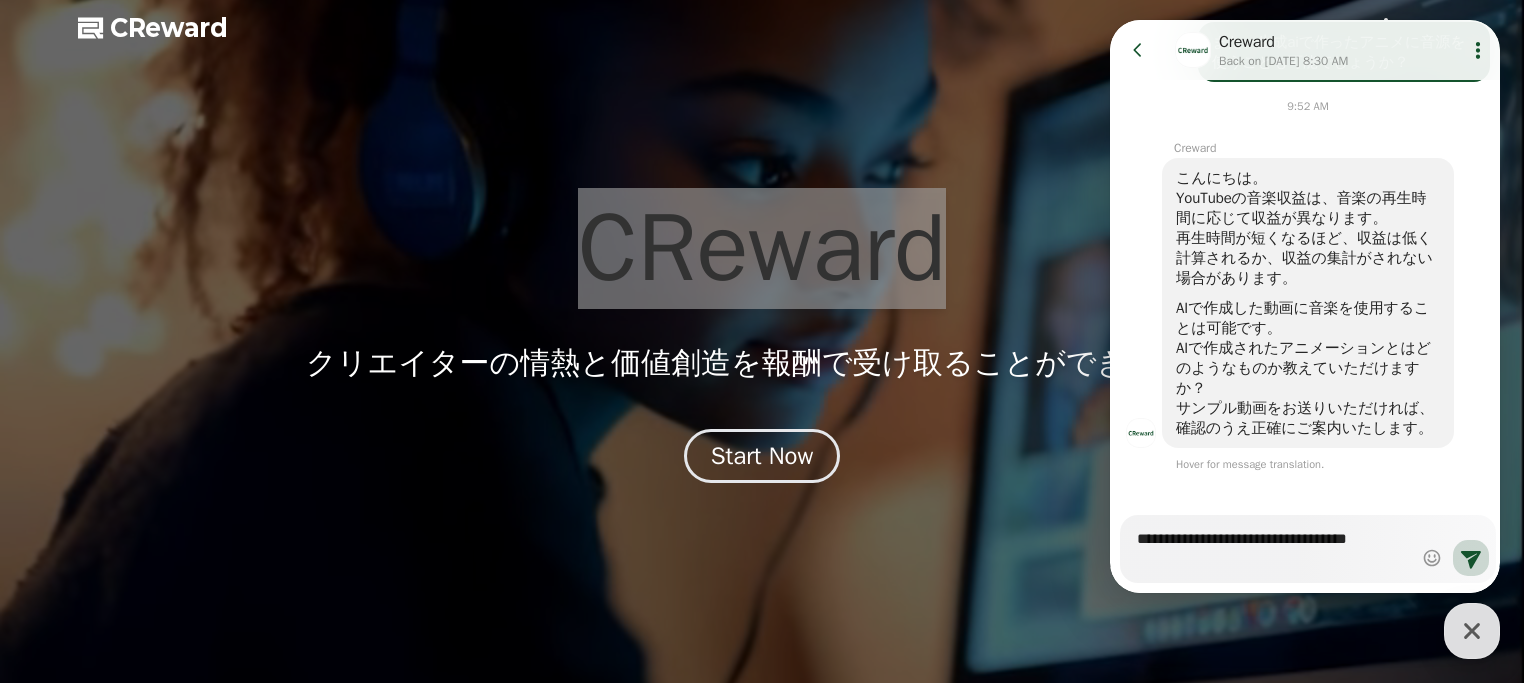 type on "*" 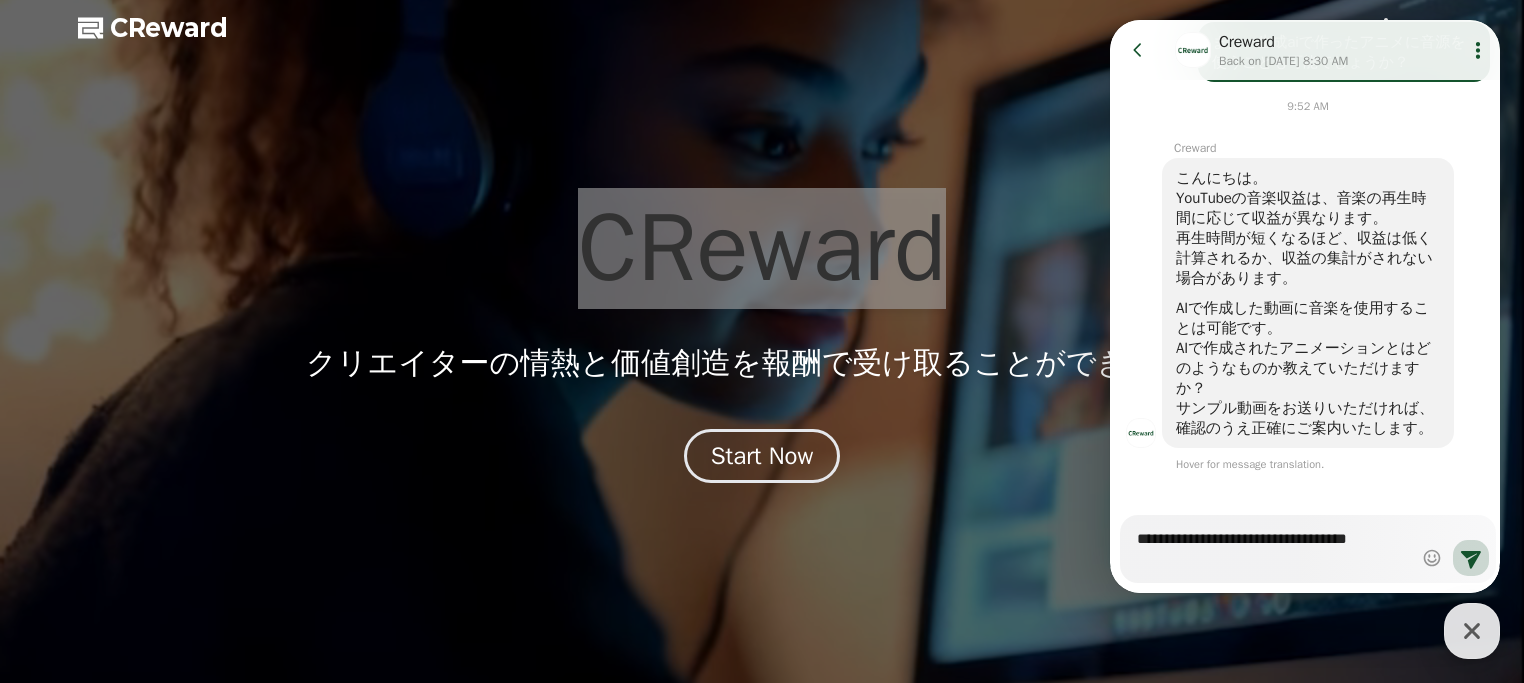 type on "**********" 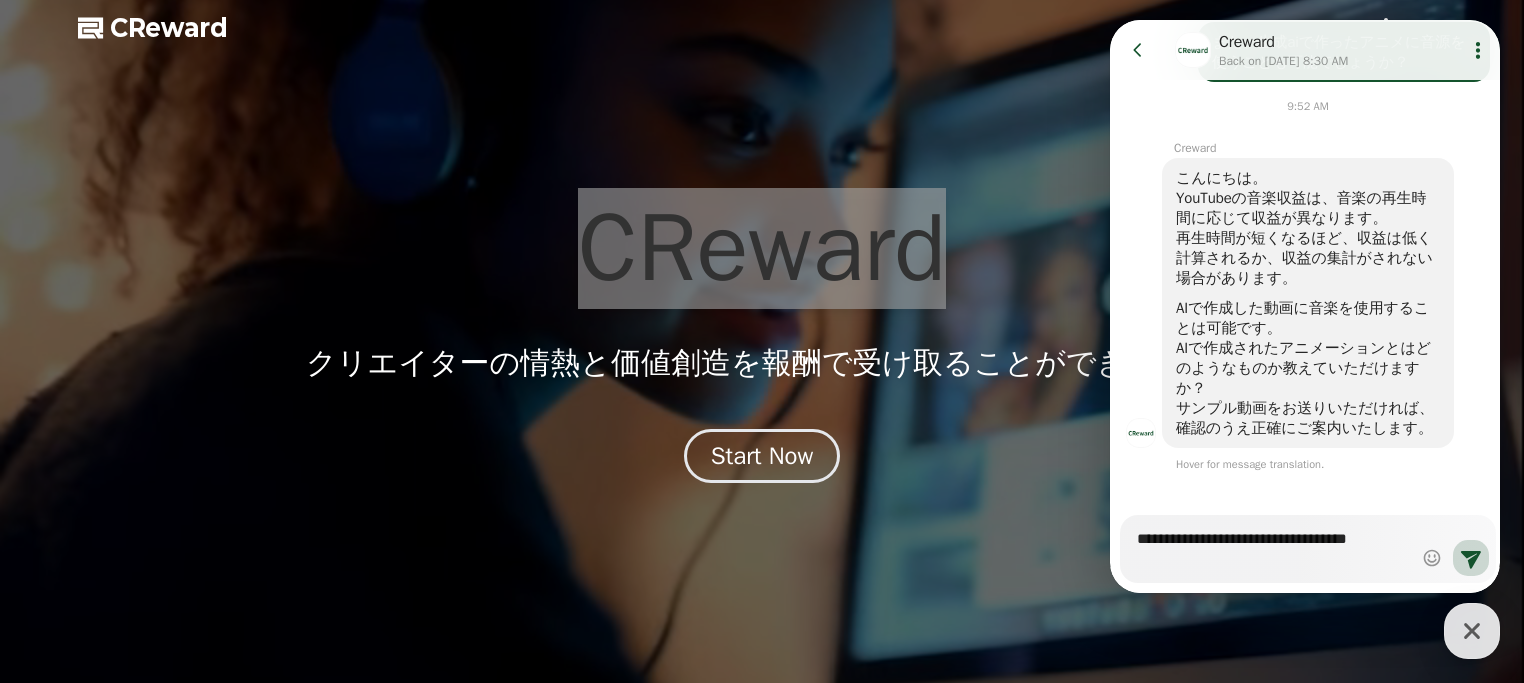 type on "*" 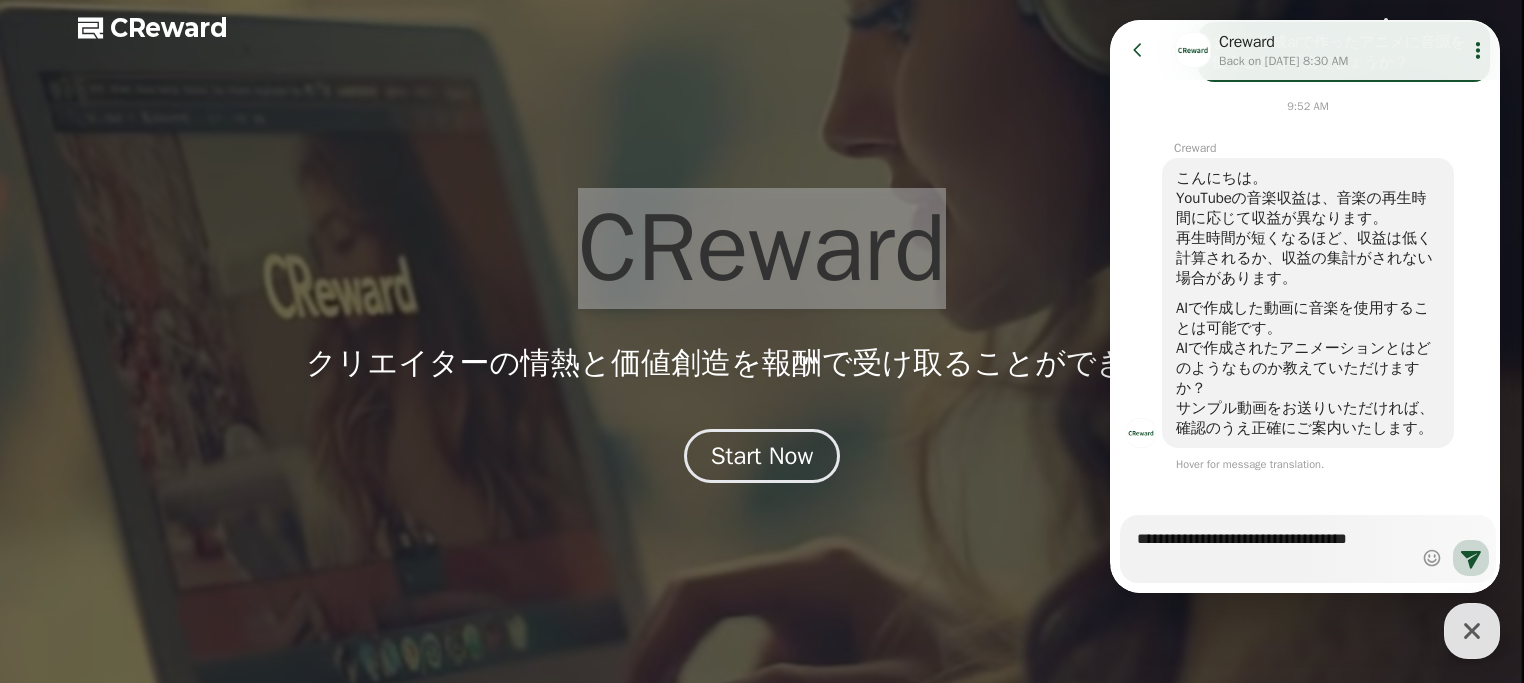 type on "**********" 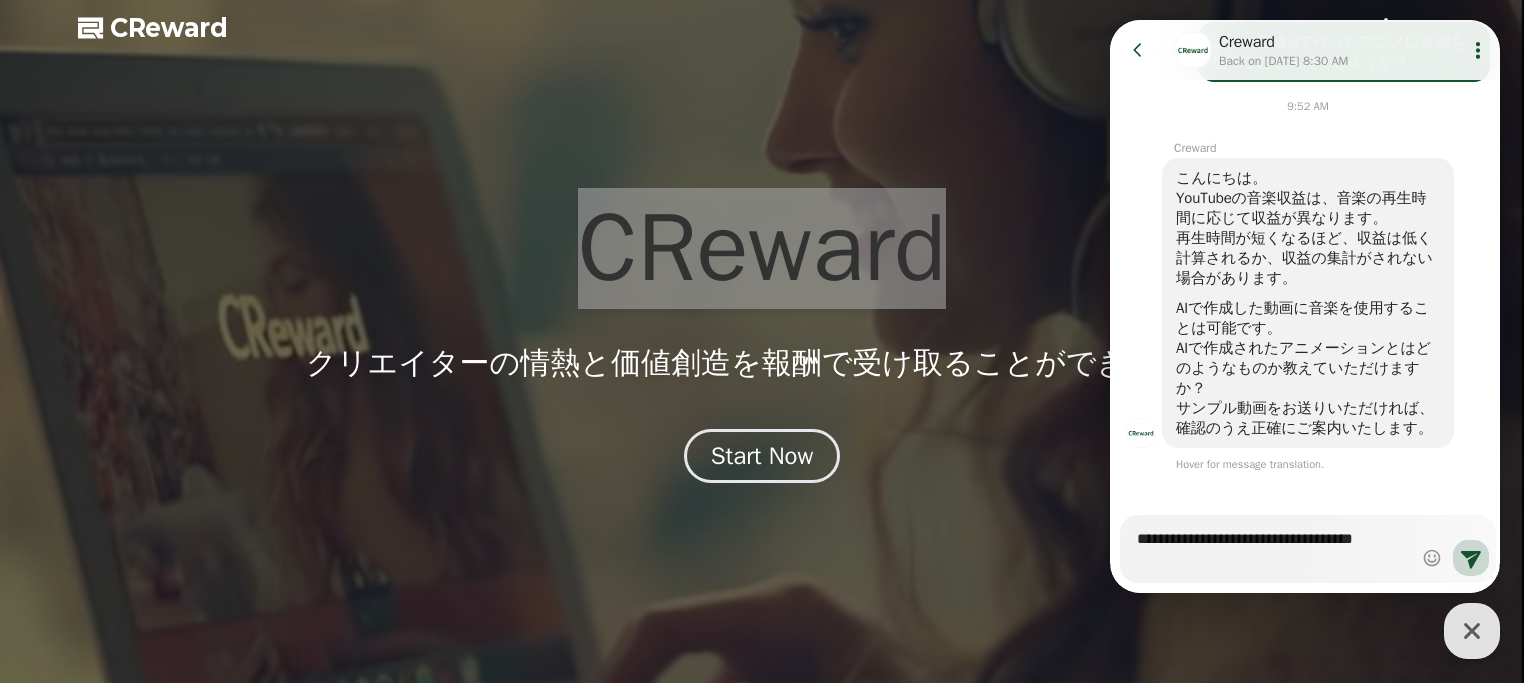 type on "*" 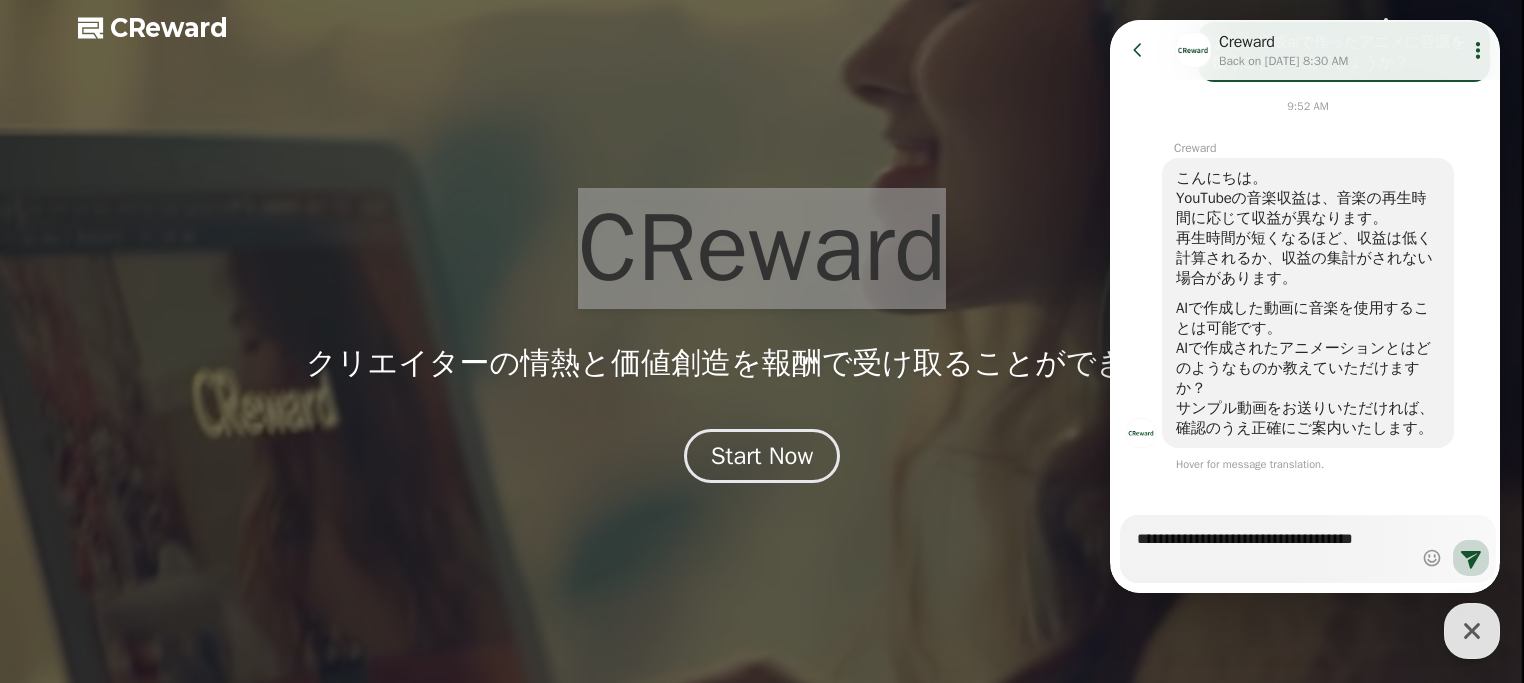 type on "**********" 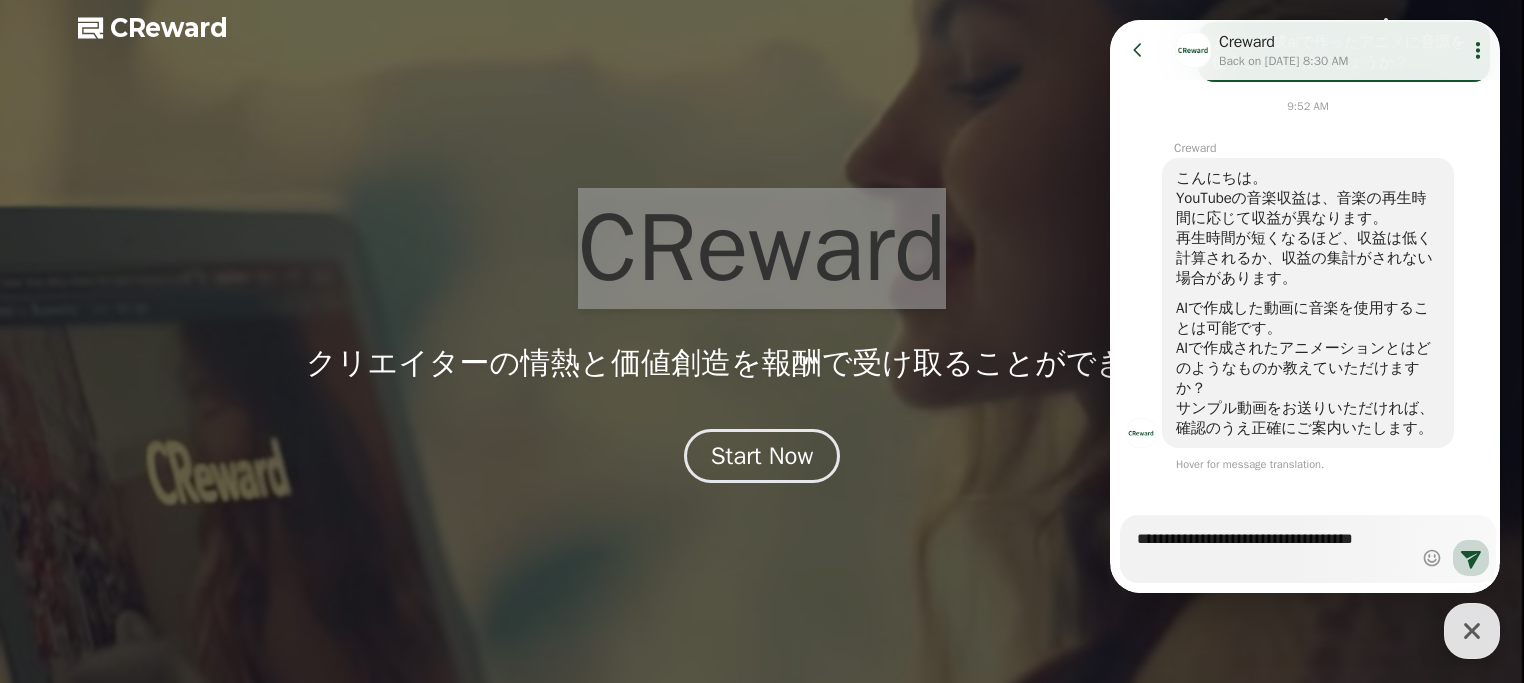 type 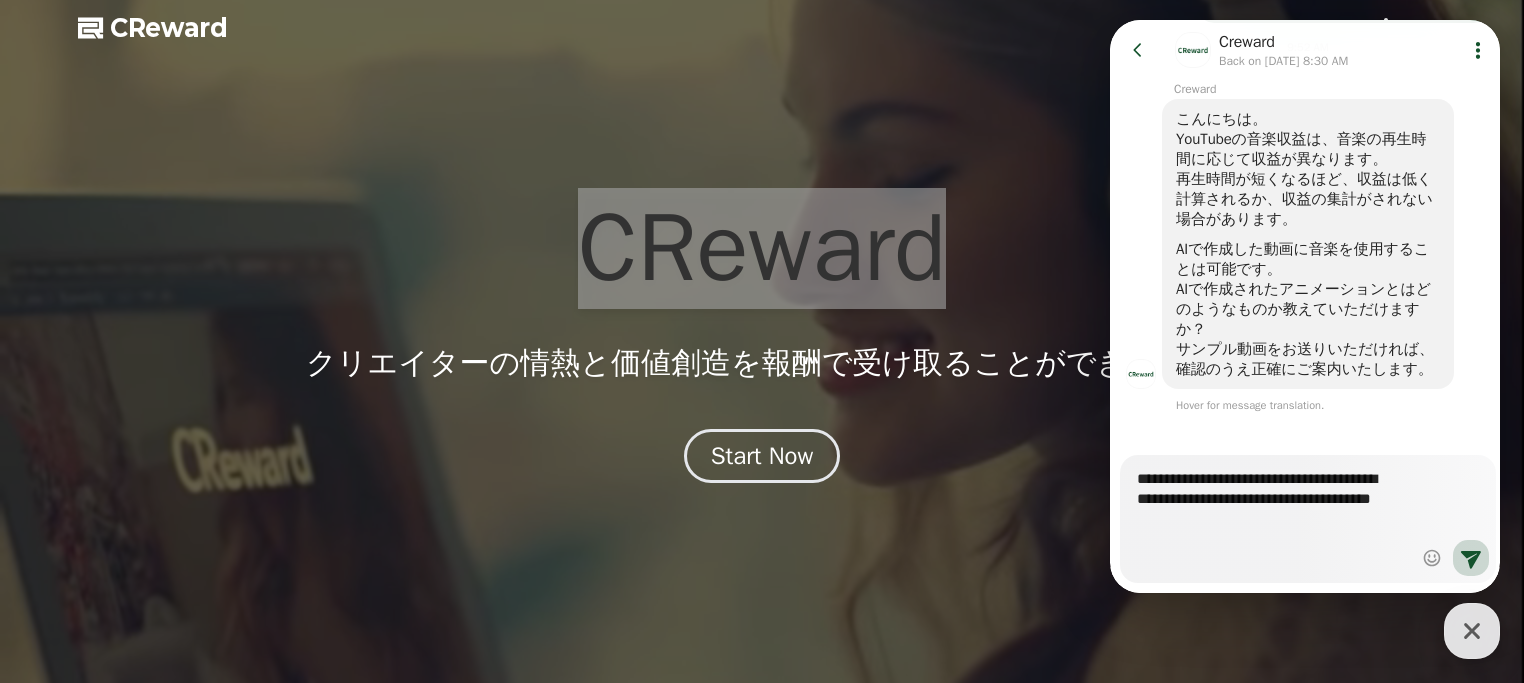 scroll, scrollTop: 1030, scrollLeft: 0, axis: vertical 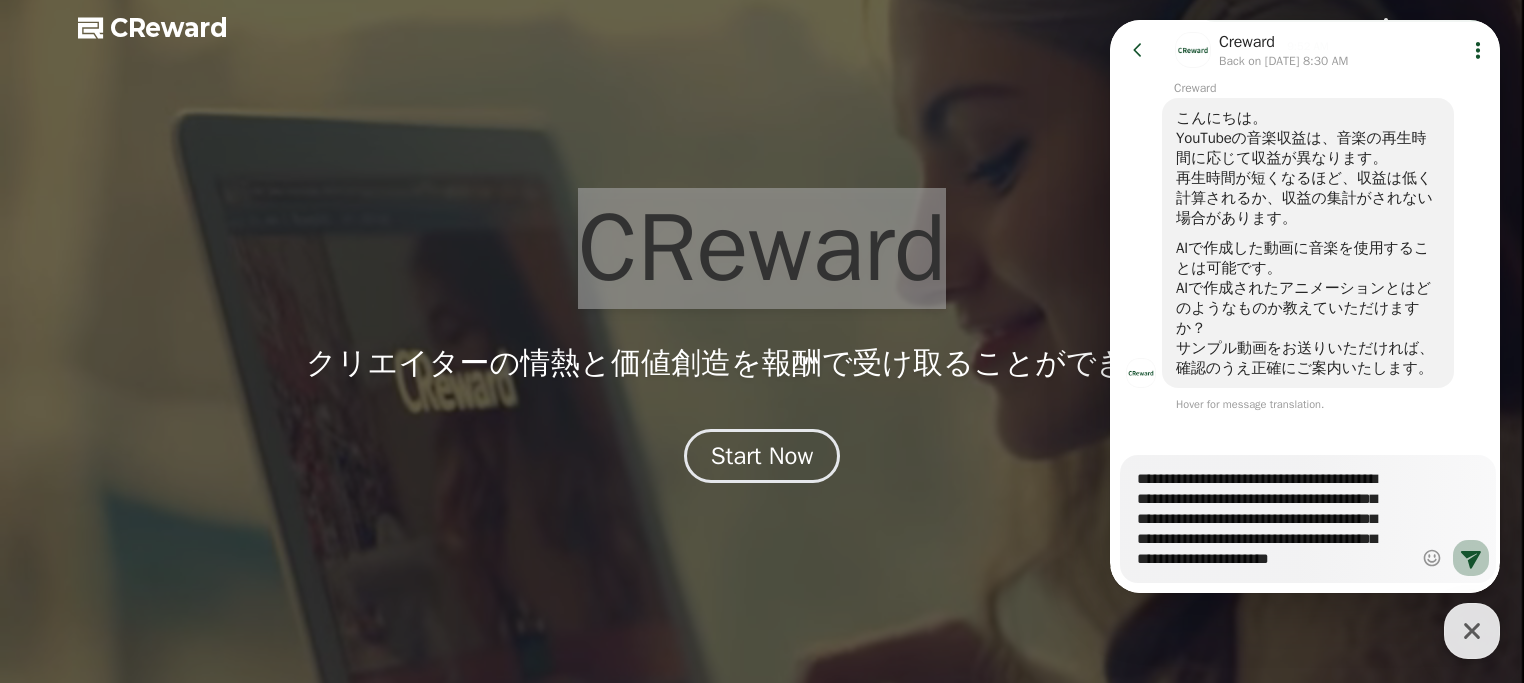 click 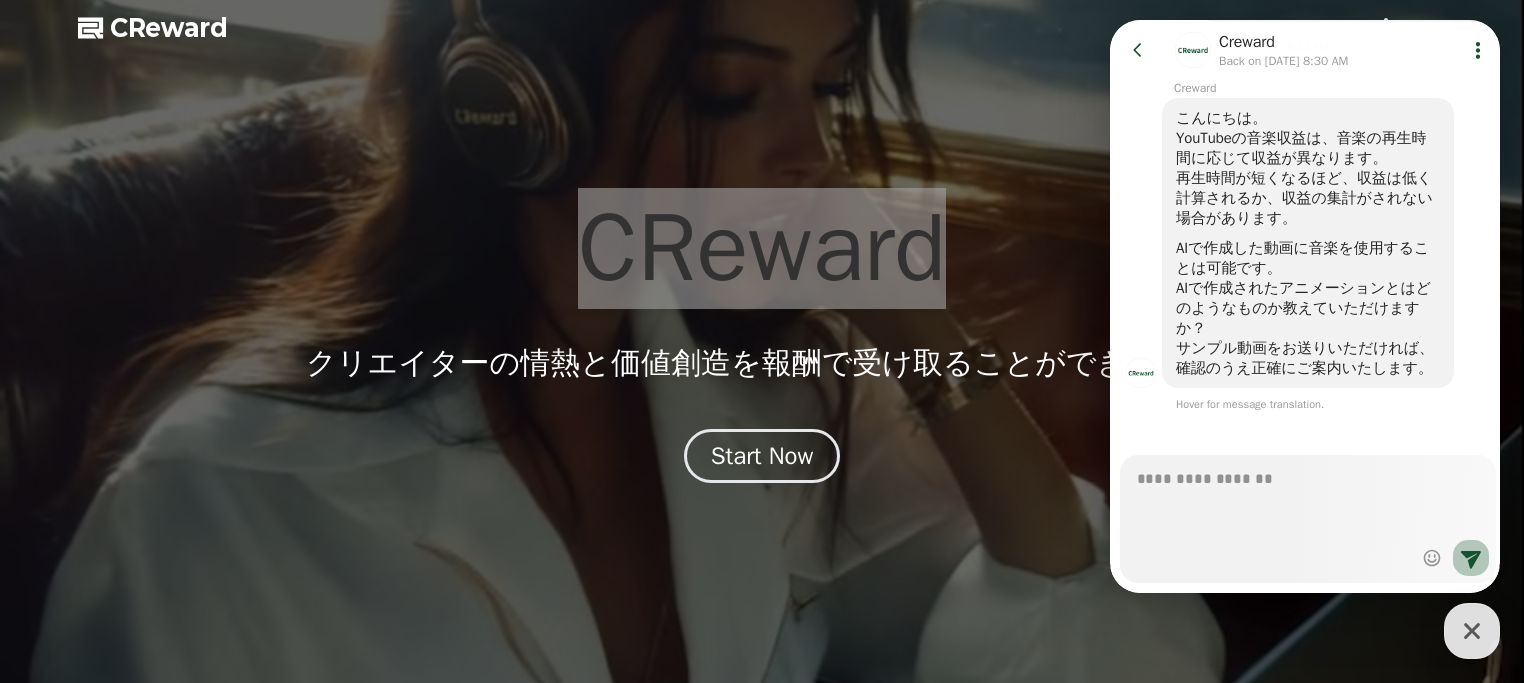 scroll, scrollTop: 1206, scrollLeft: 0, axis: vertical 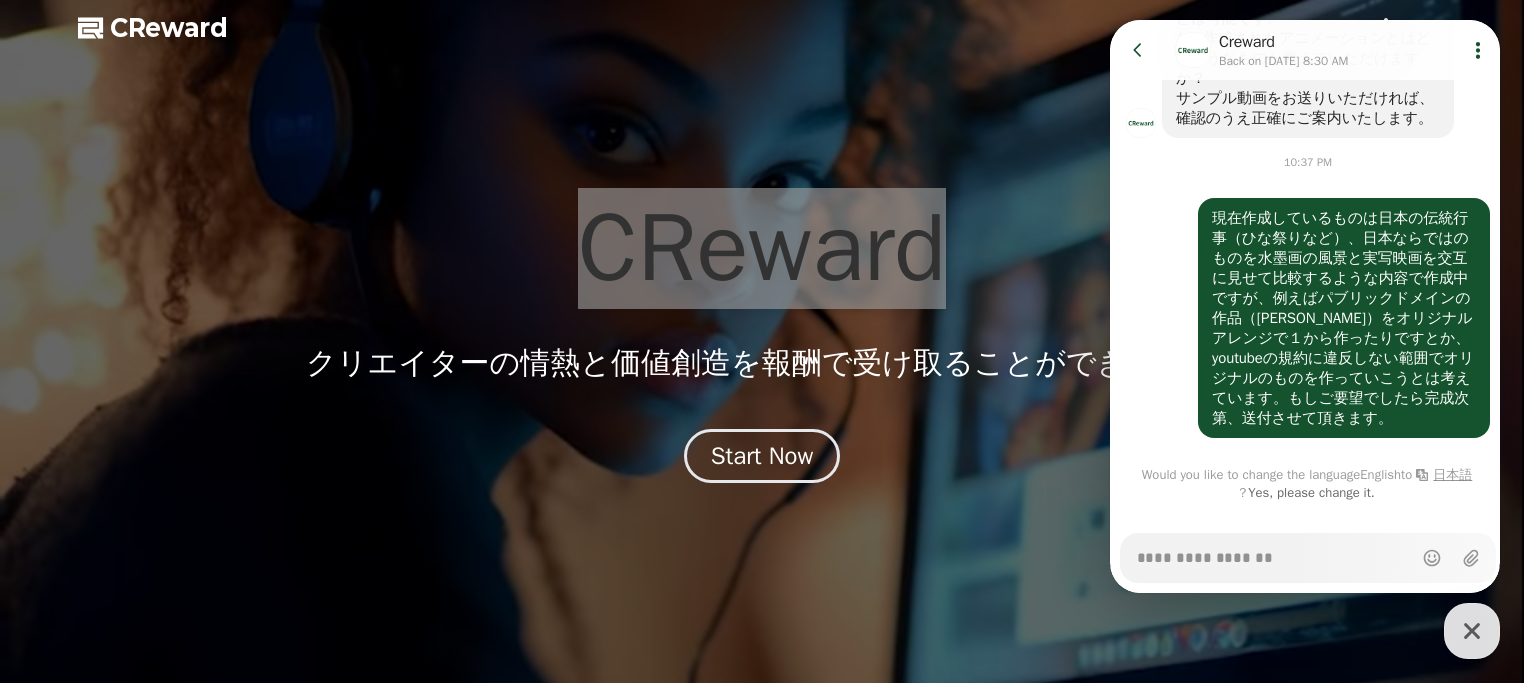 click 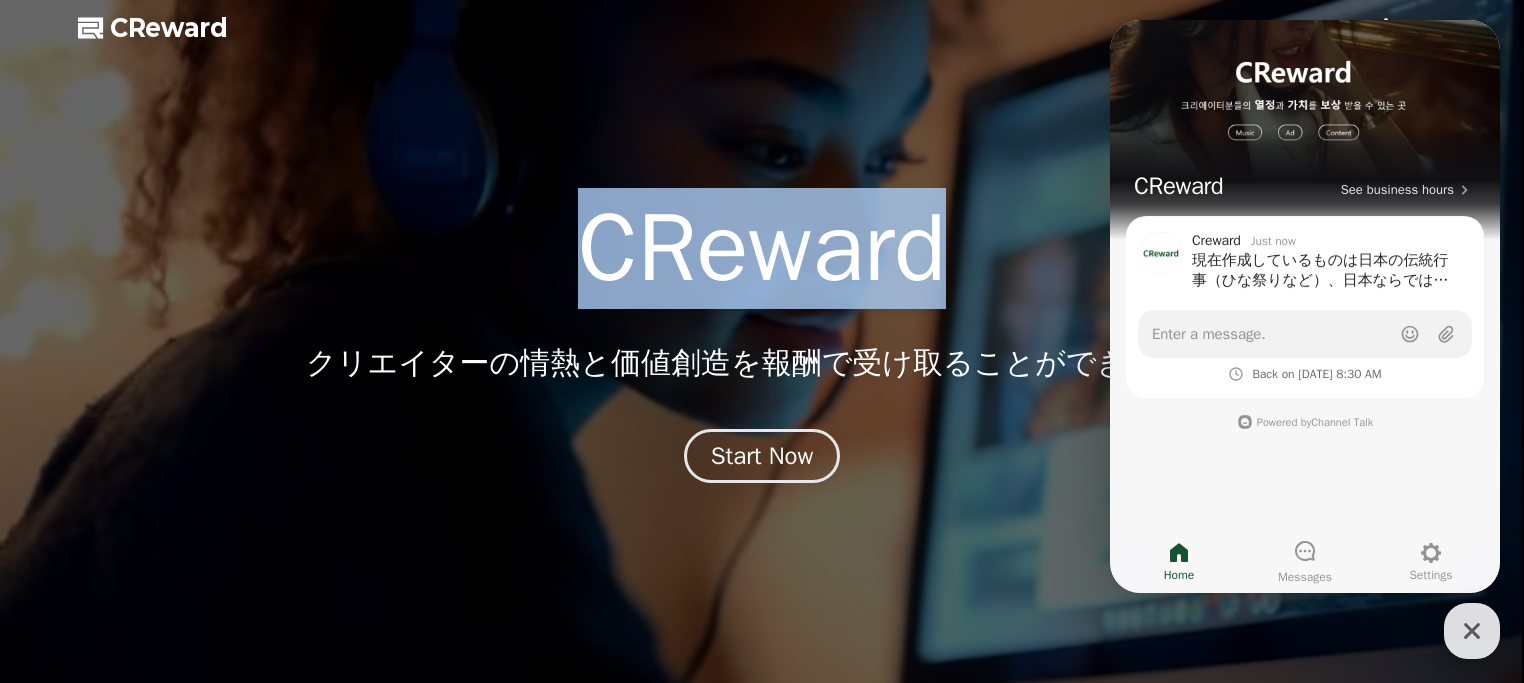 click at bounding box center [762, 341] 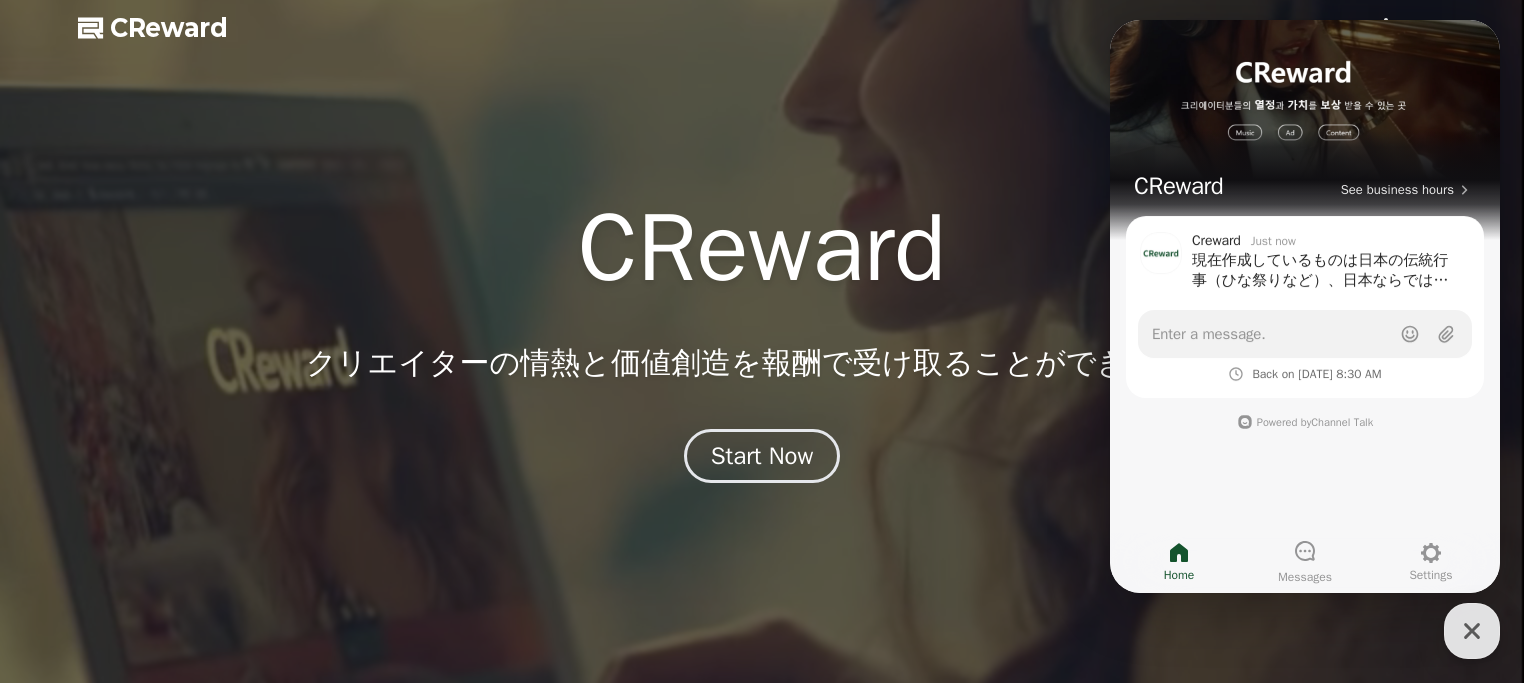 click at bounding box center (762, 341) 